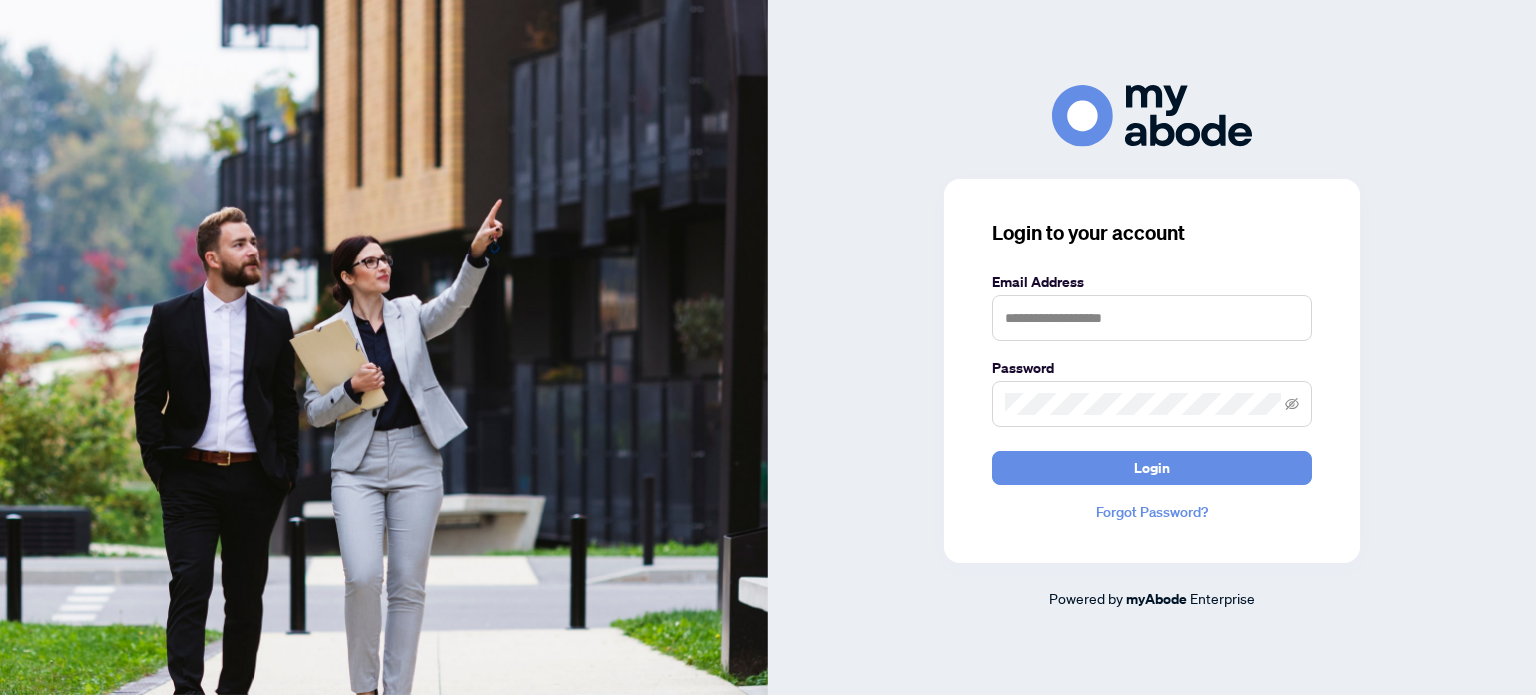 scroll, scrollTop: 0, scrollLeft: 0, axis: both 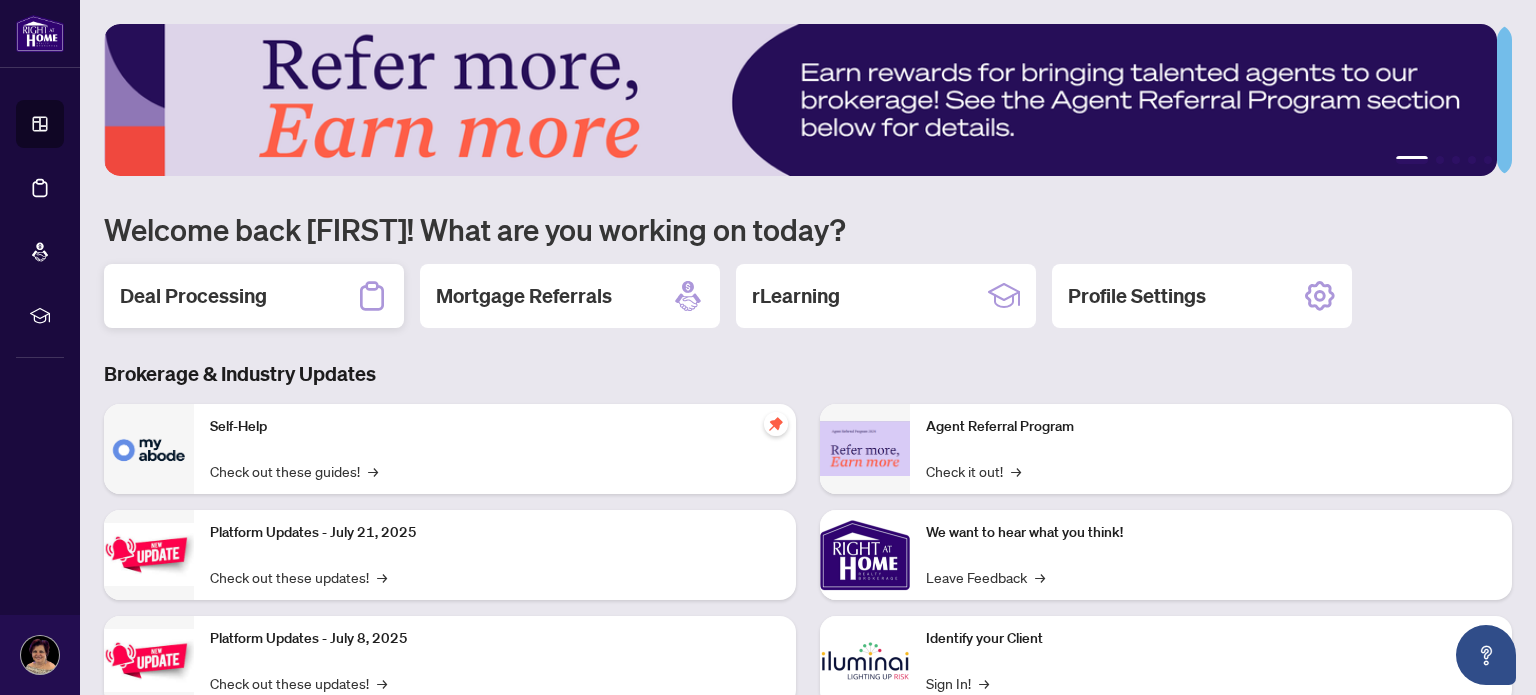 click on "Deal Processing" at bounding box center [193, 296] 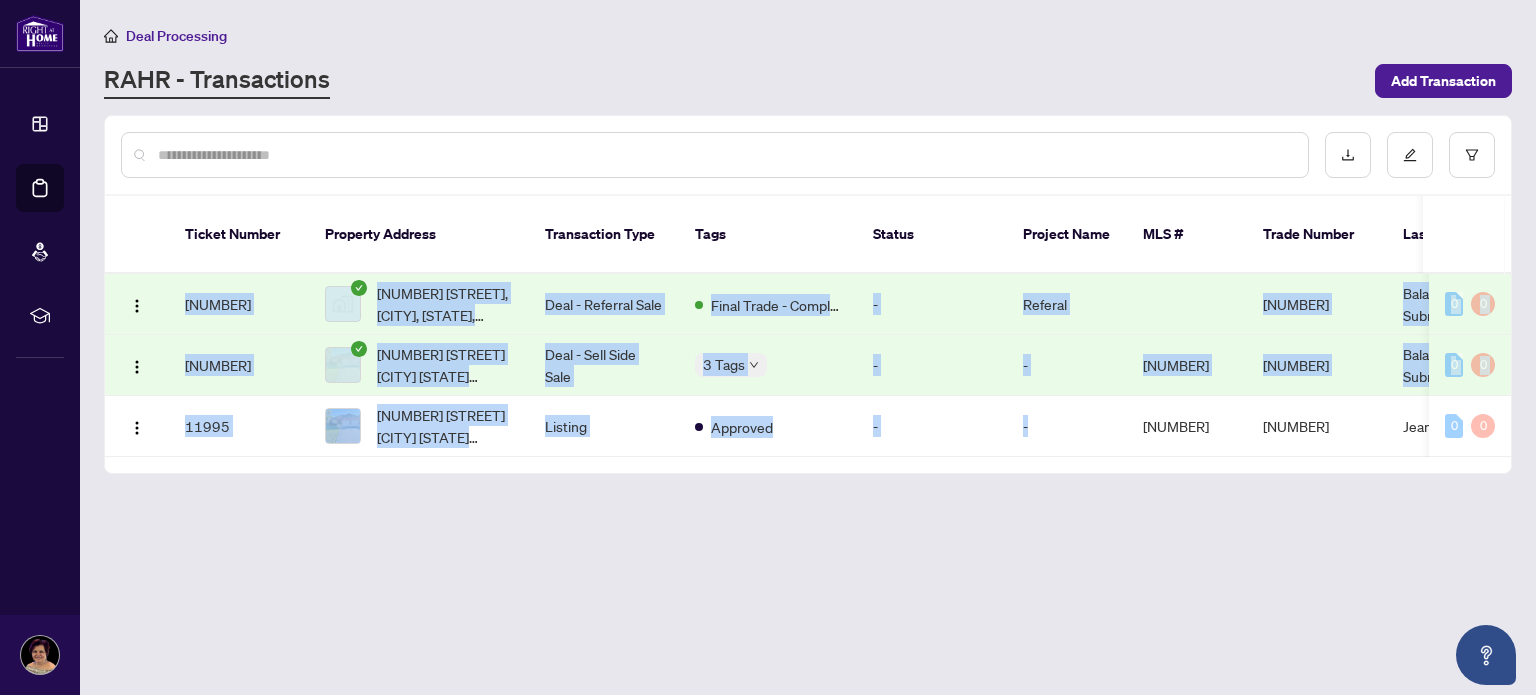 drag, startPoint x: 1055, startPoint y: 431, endPoint x: 1232, endPoint y: 433, distance: 177.01129 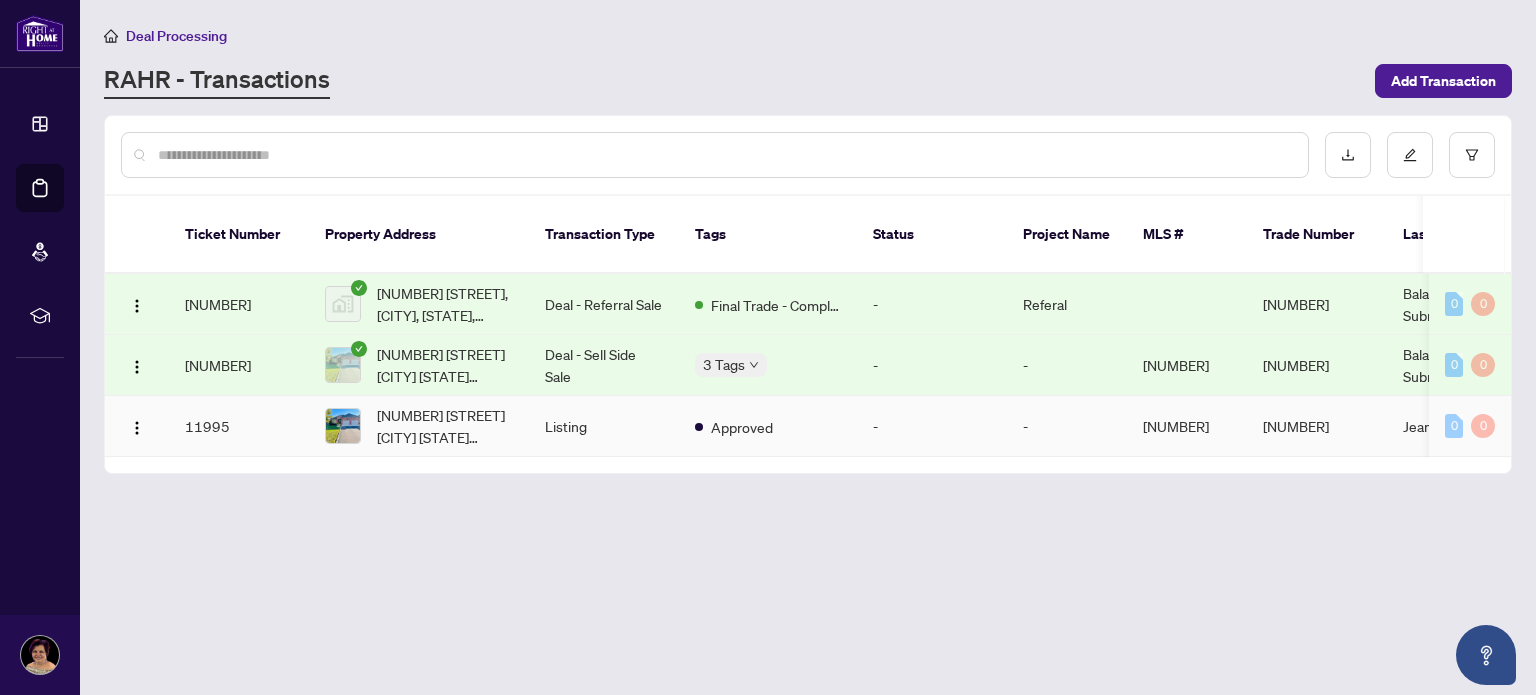 click on "Approved" at bounding box center [768, 426] 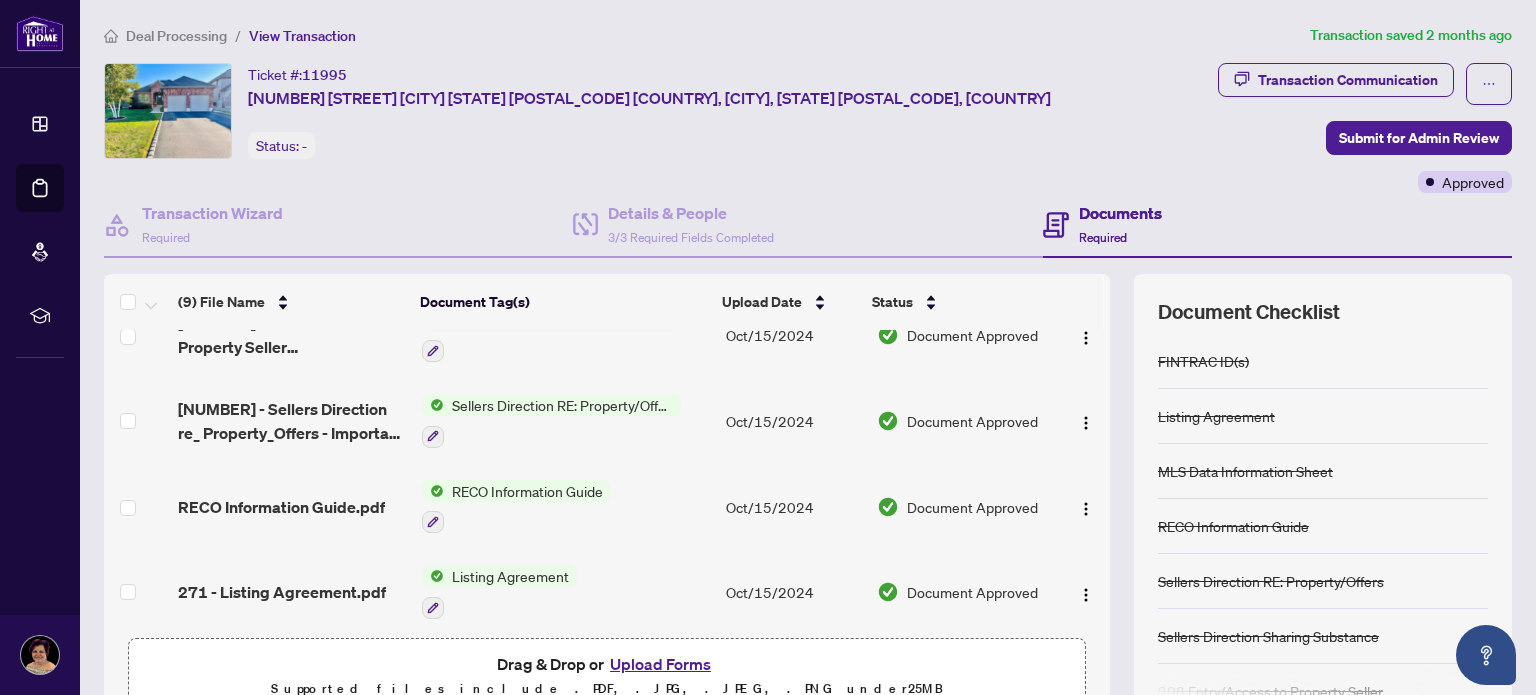 scroll, scrollTop: 0, scrollLeft: 0, axis: both 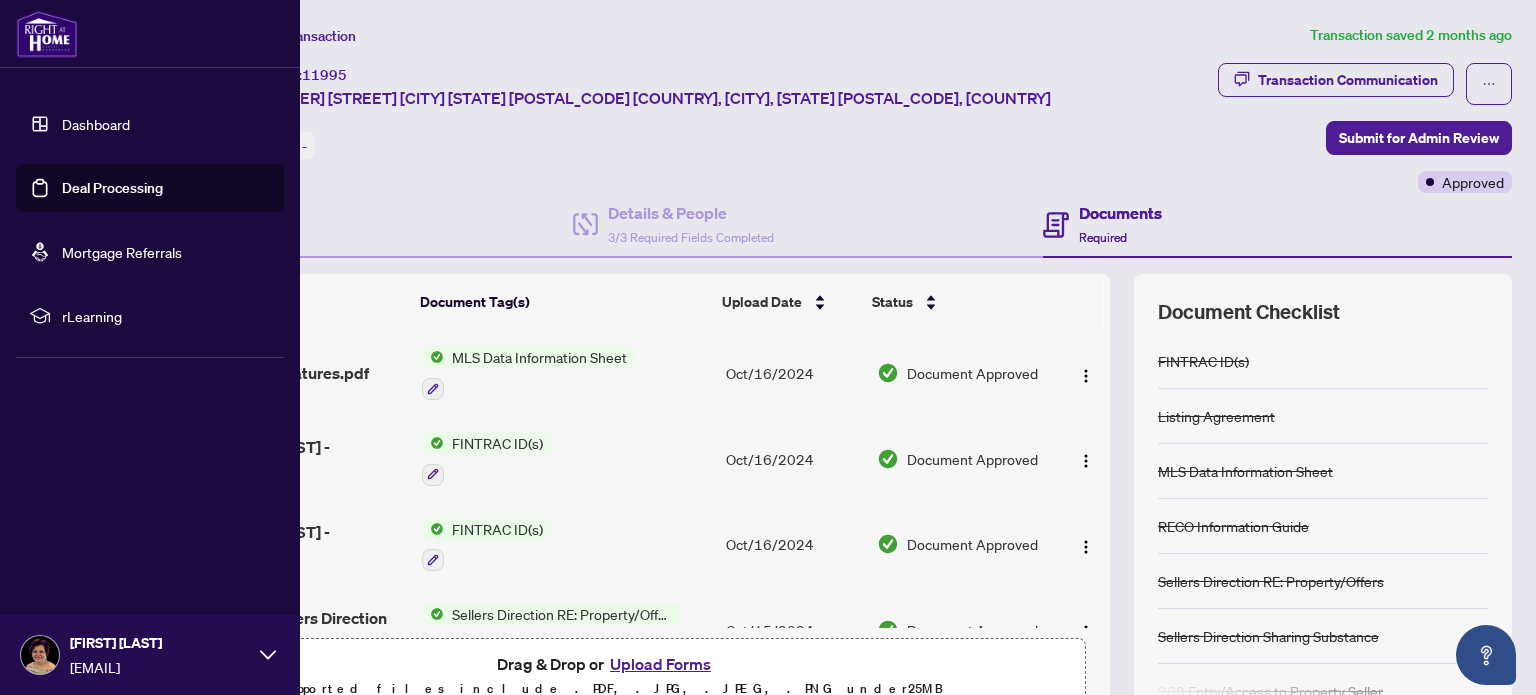click on "Deal Processing" at bounding box center [112, 188] 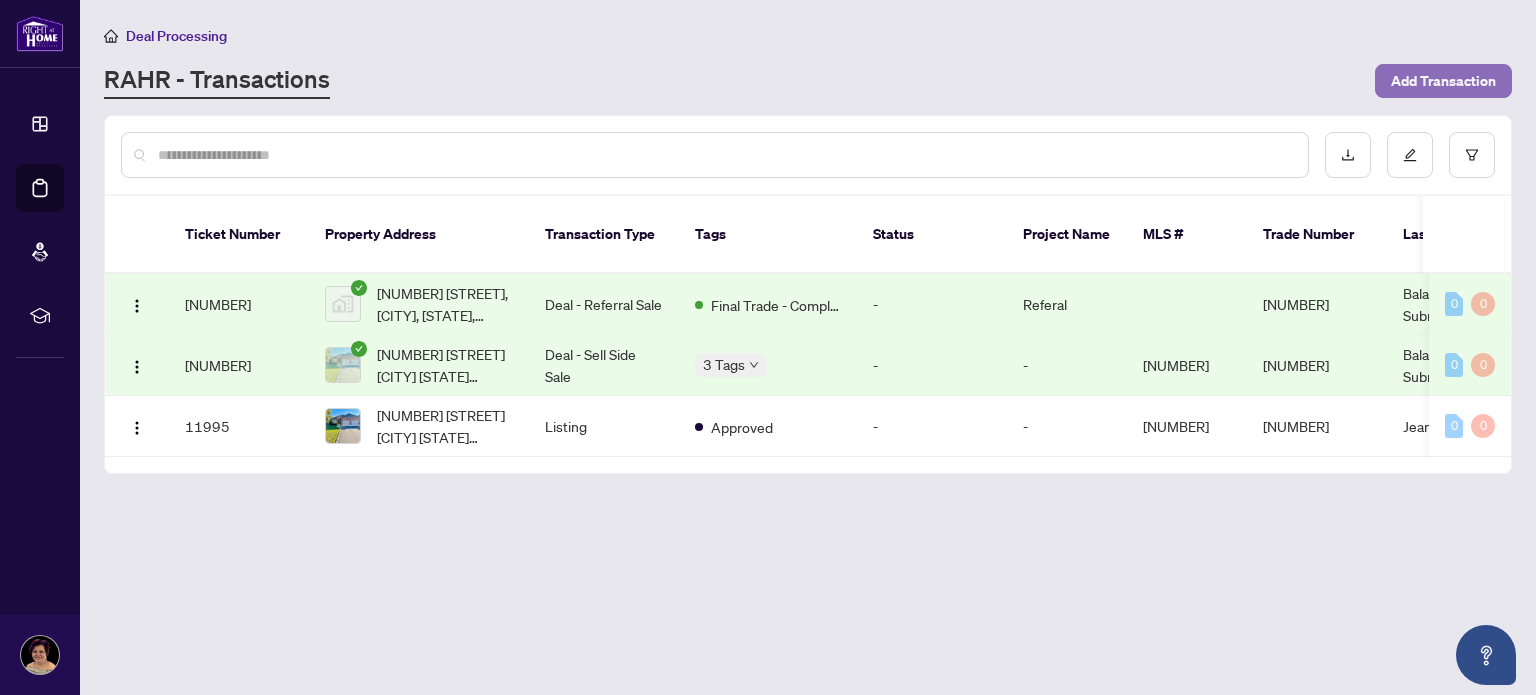 click on "Add Transaction" at bounding box center [1443, 81] 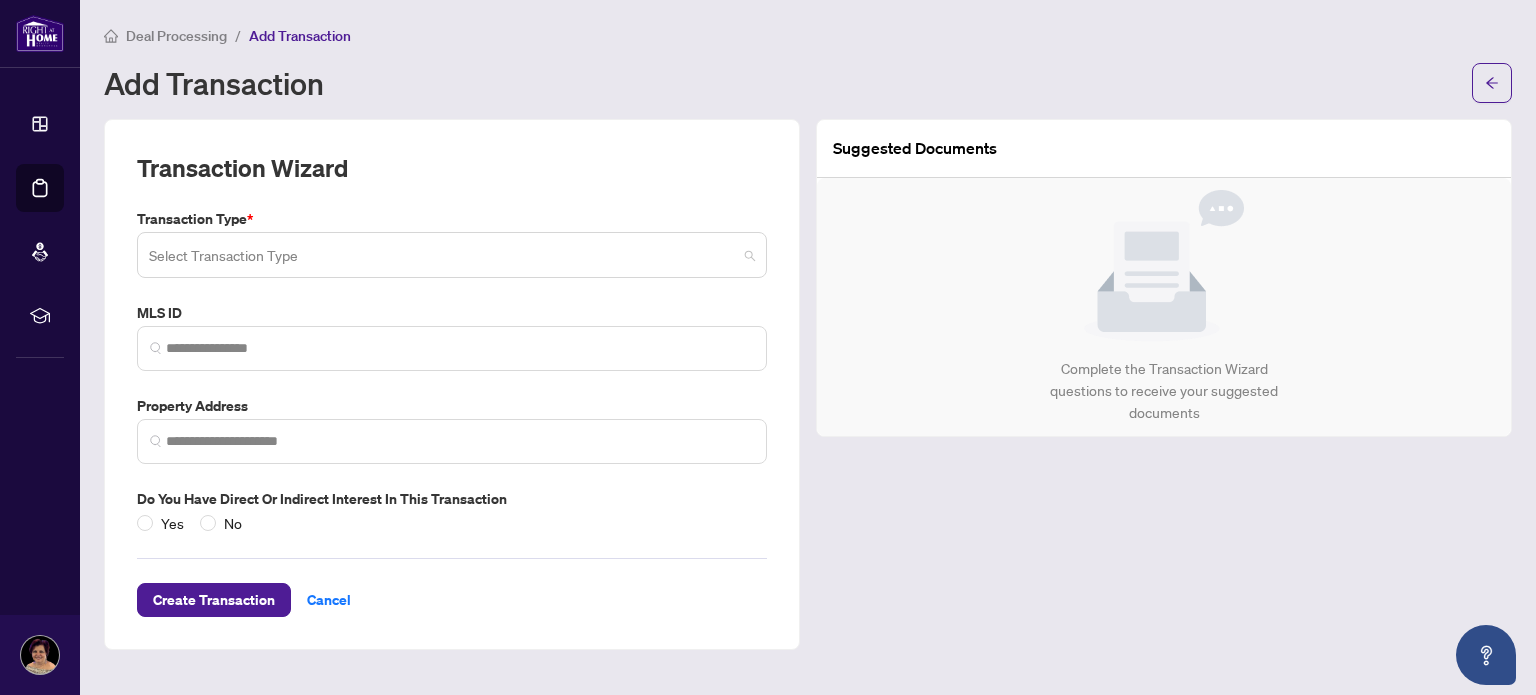 click at bounding box center (452, 255) 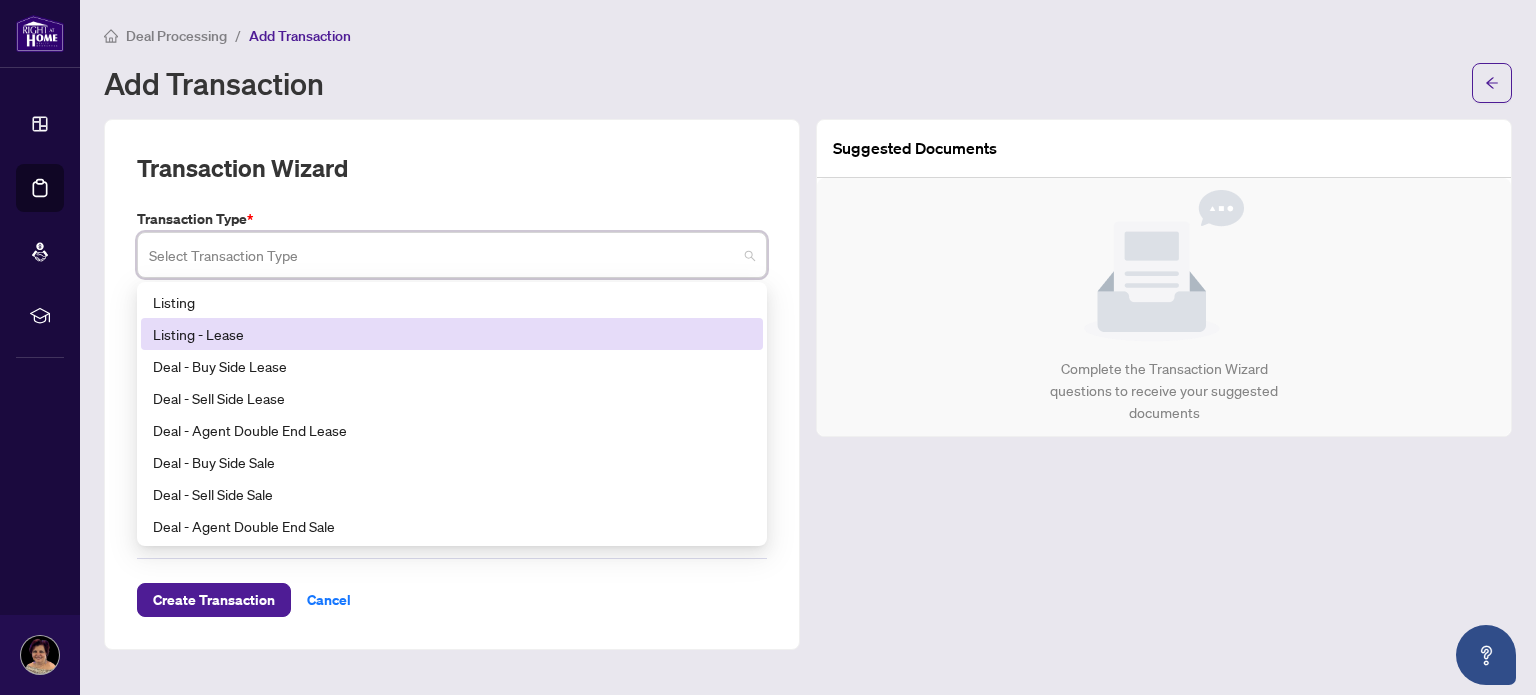 click on "Listing - Lease" at bounding box center (452, 334) 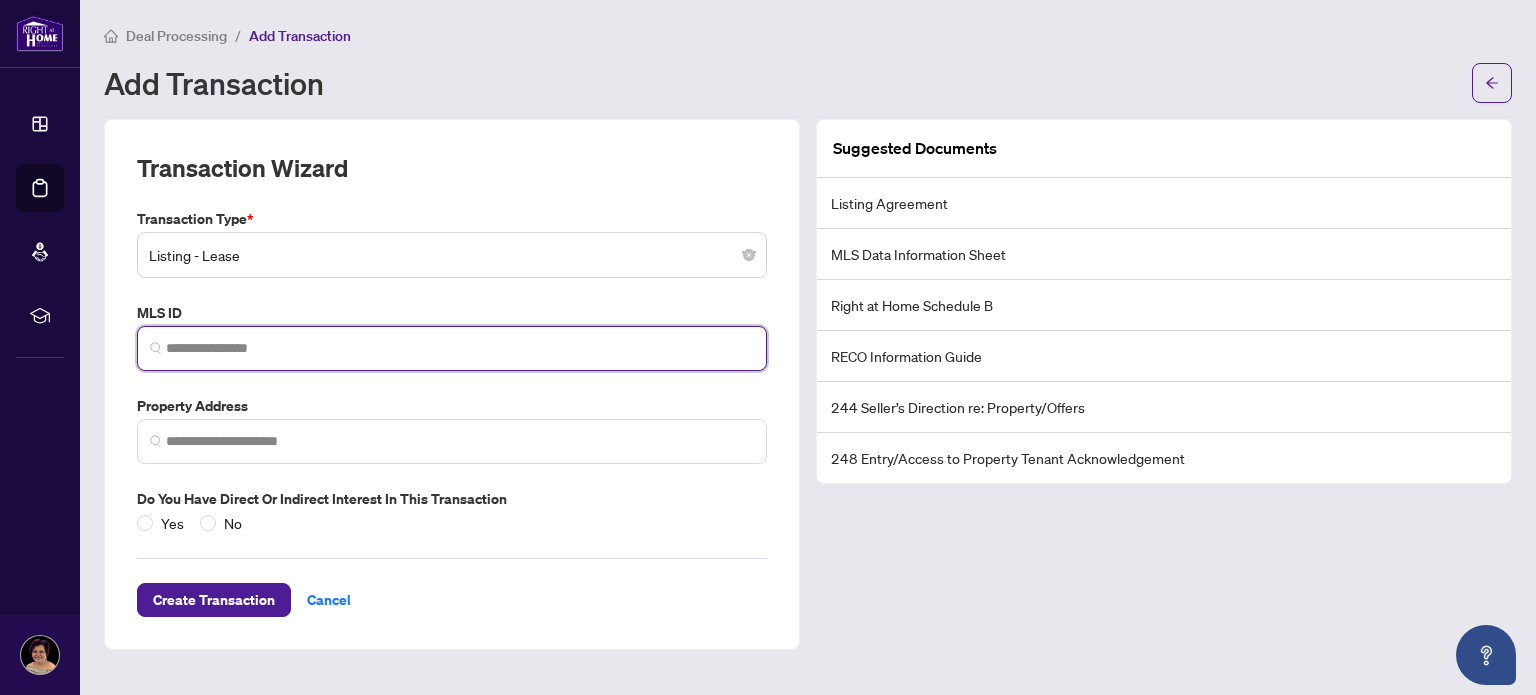 click at bounding box center [460, 348] 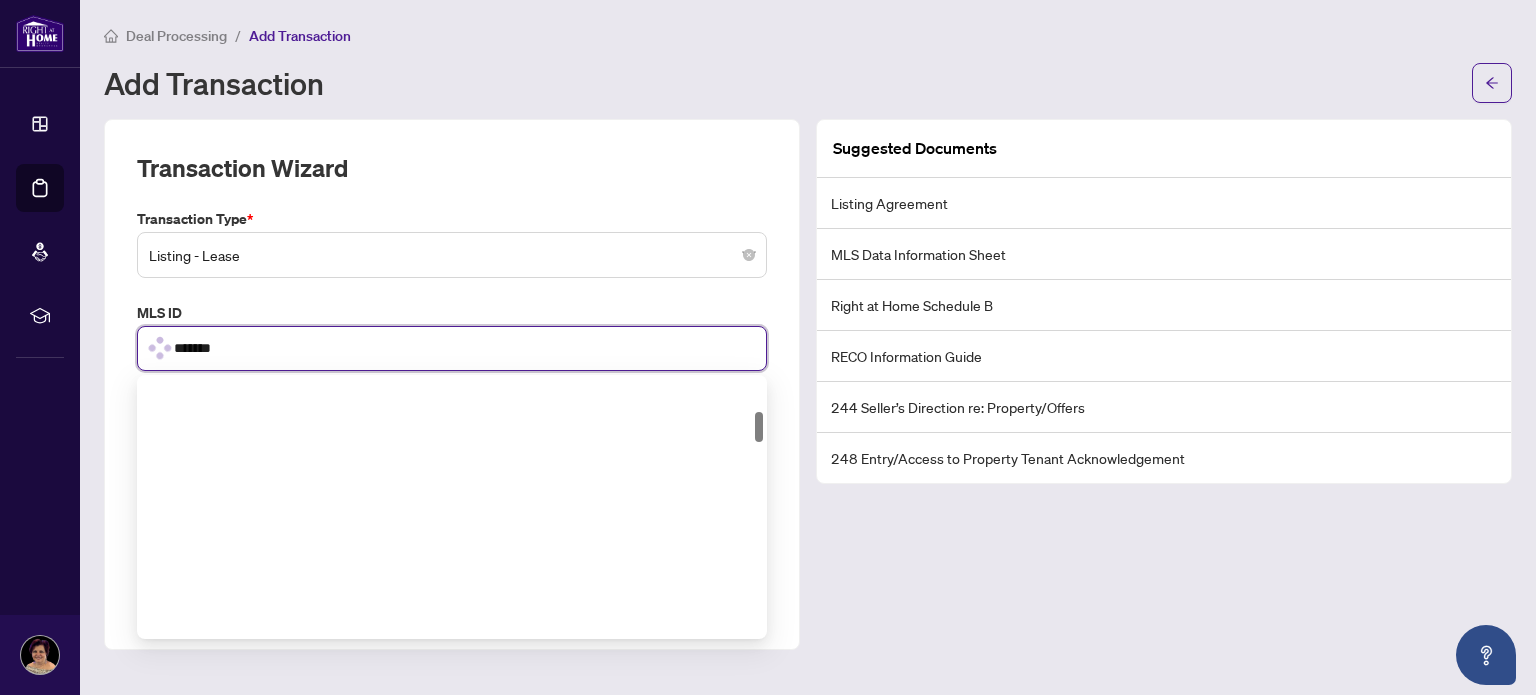 scroll, scrollTop: 270, scrollLeft: 0, axis: vertical 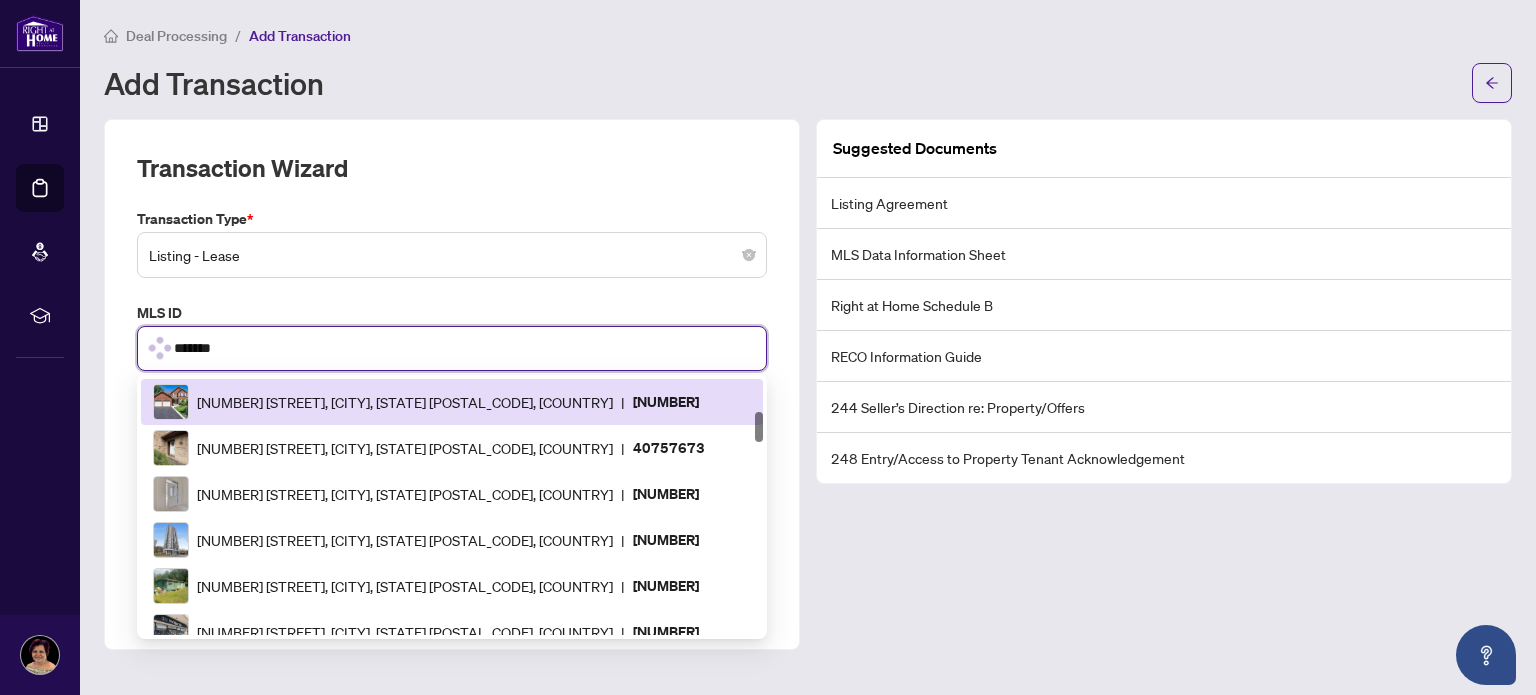 type on "********" 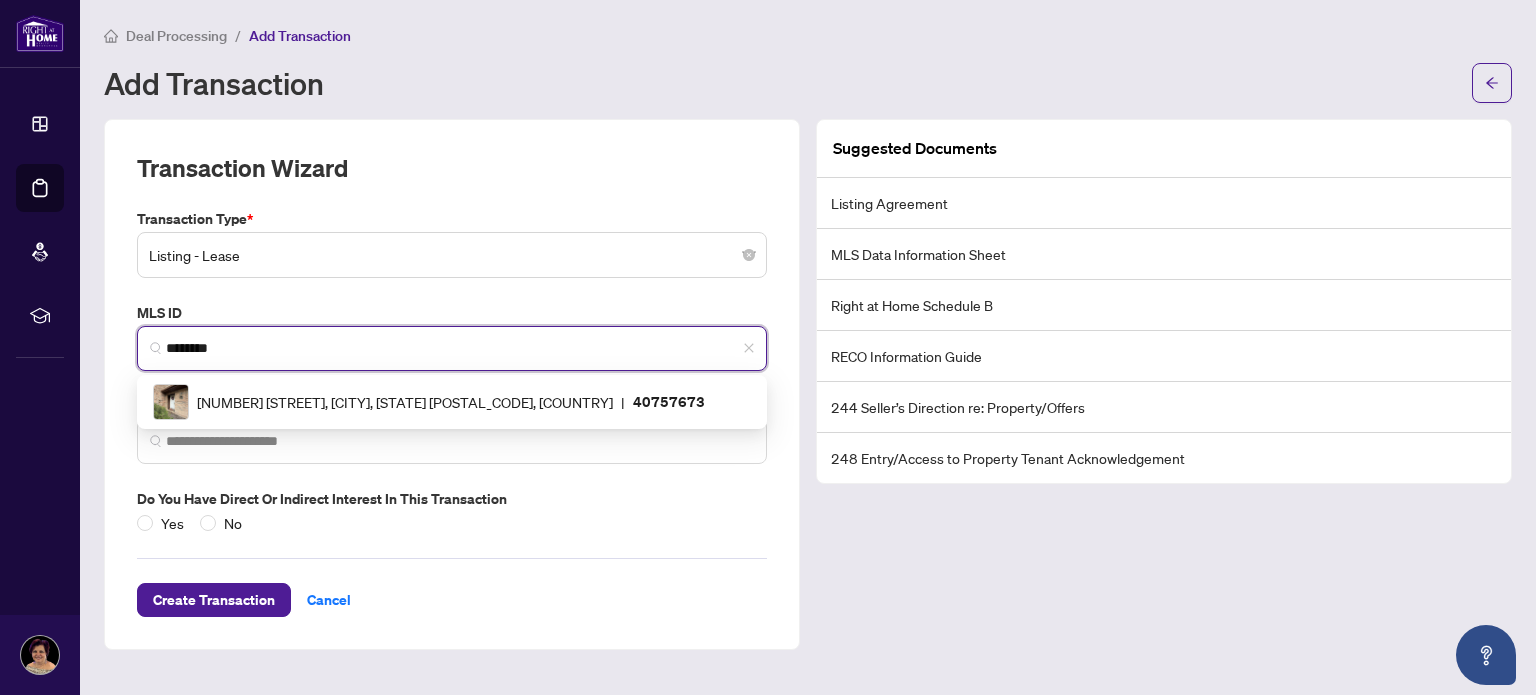 scroll, scrollTop: 0, scrollLeft: 0, axis: both 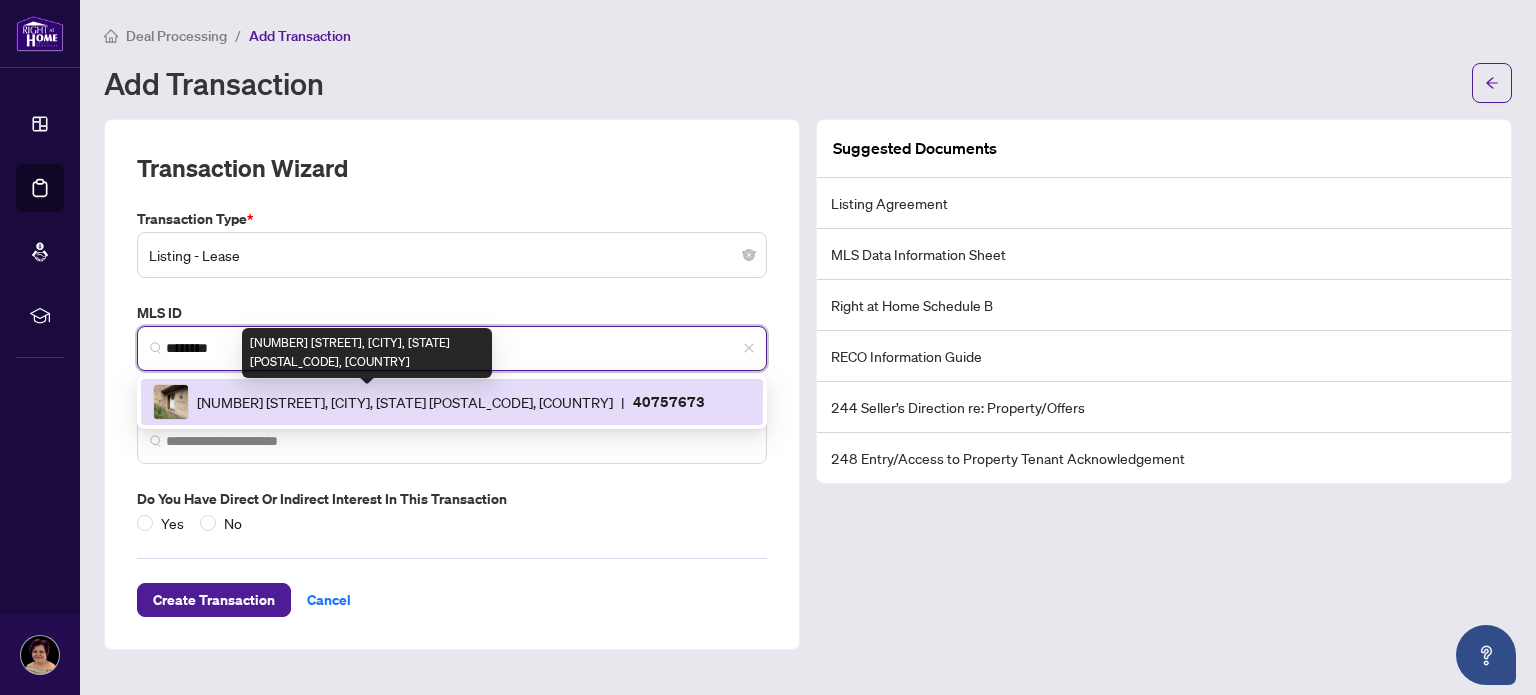 click on "[NUMBER] [STREET], [CITY], [STATE] [POSTAL_CODE], [COUNTRY]" at bounding box center [405, 402] 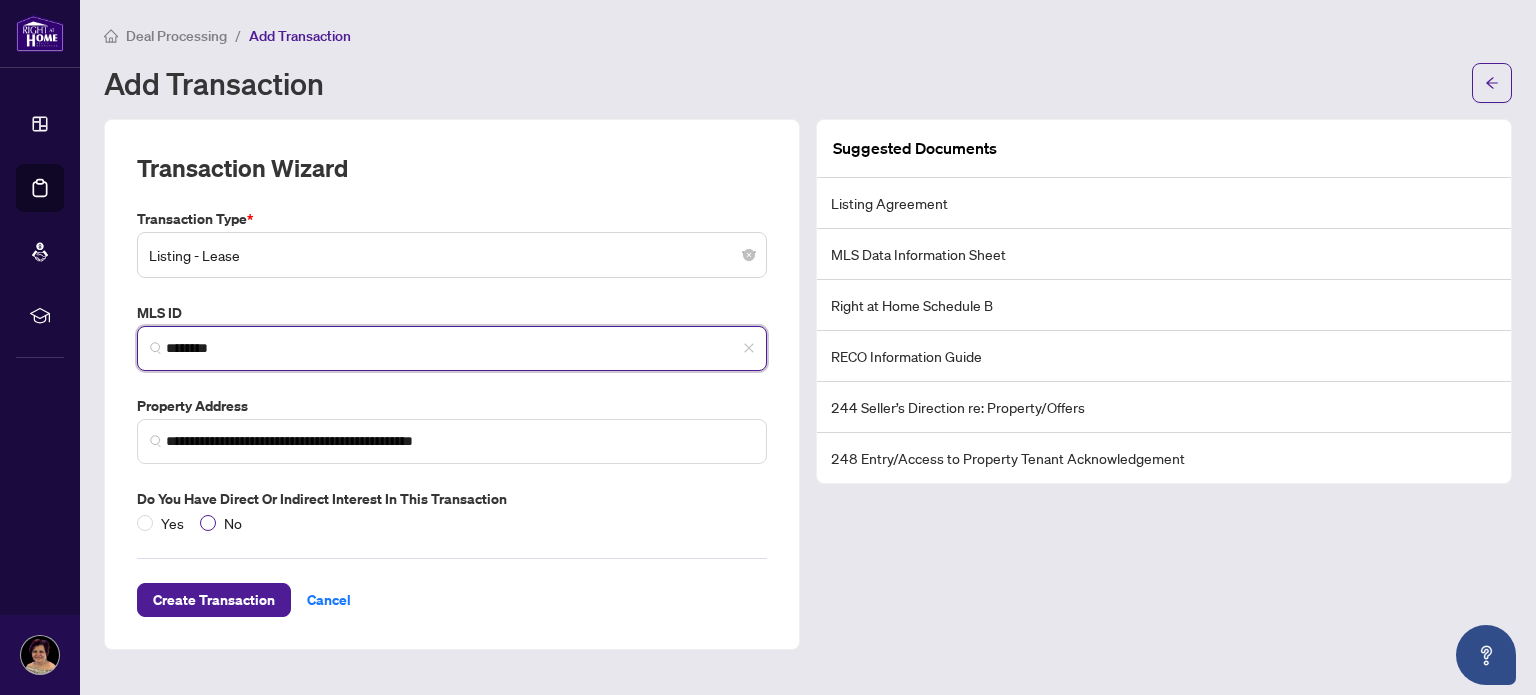type on "********" 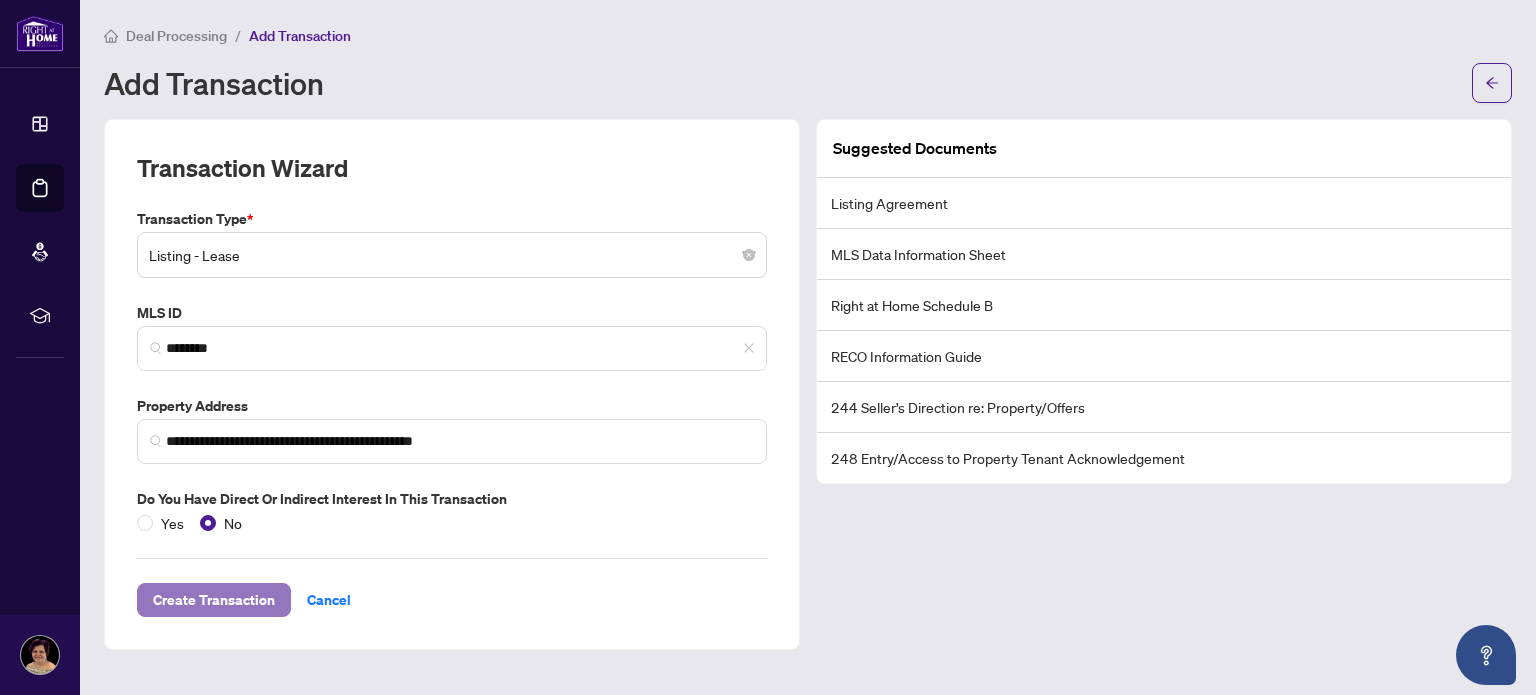 click on "Create Transaction" at bounding box center (214, 600) 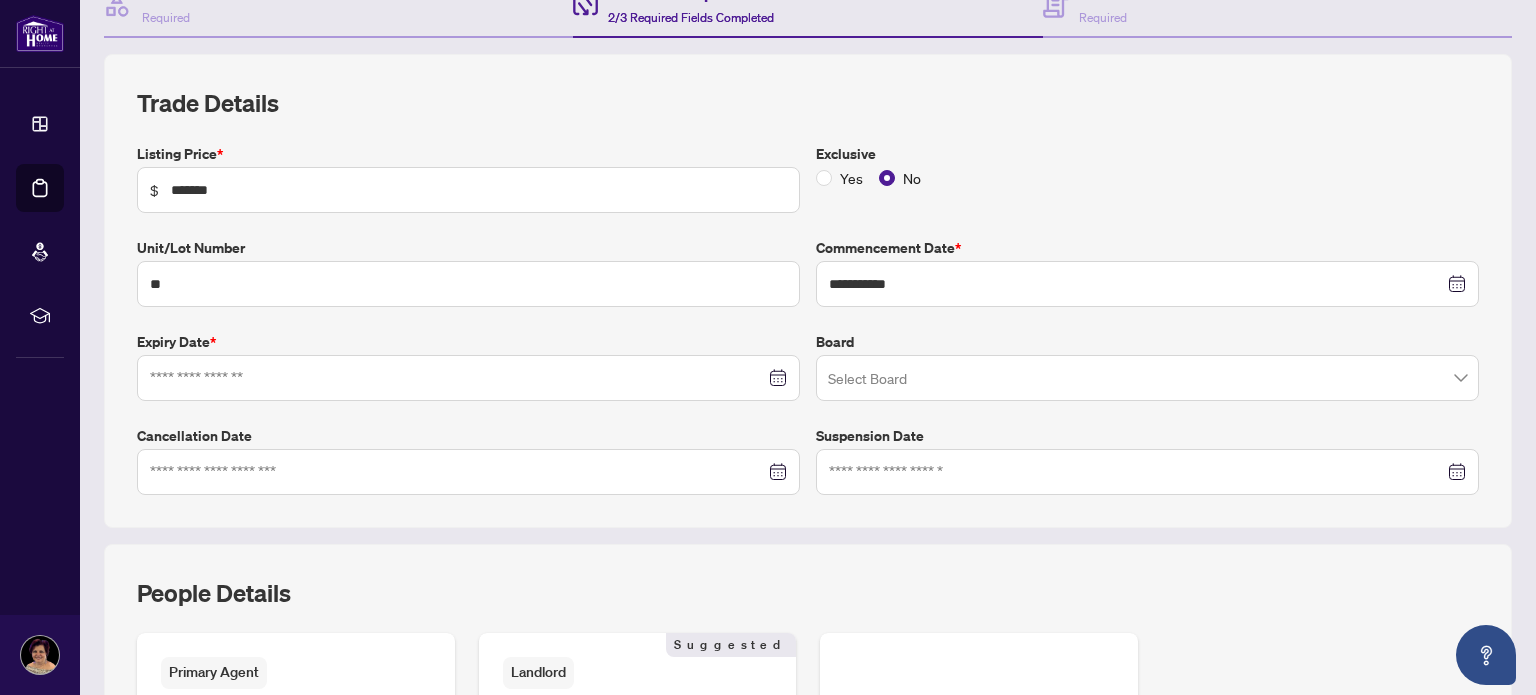 scroll, scrollTop: 231, scrollLeft: 0, axis: vertical 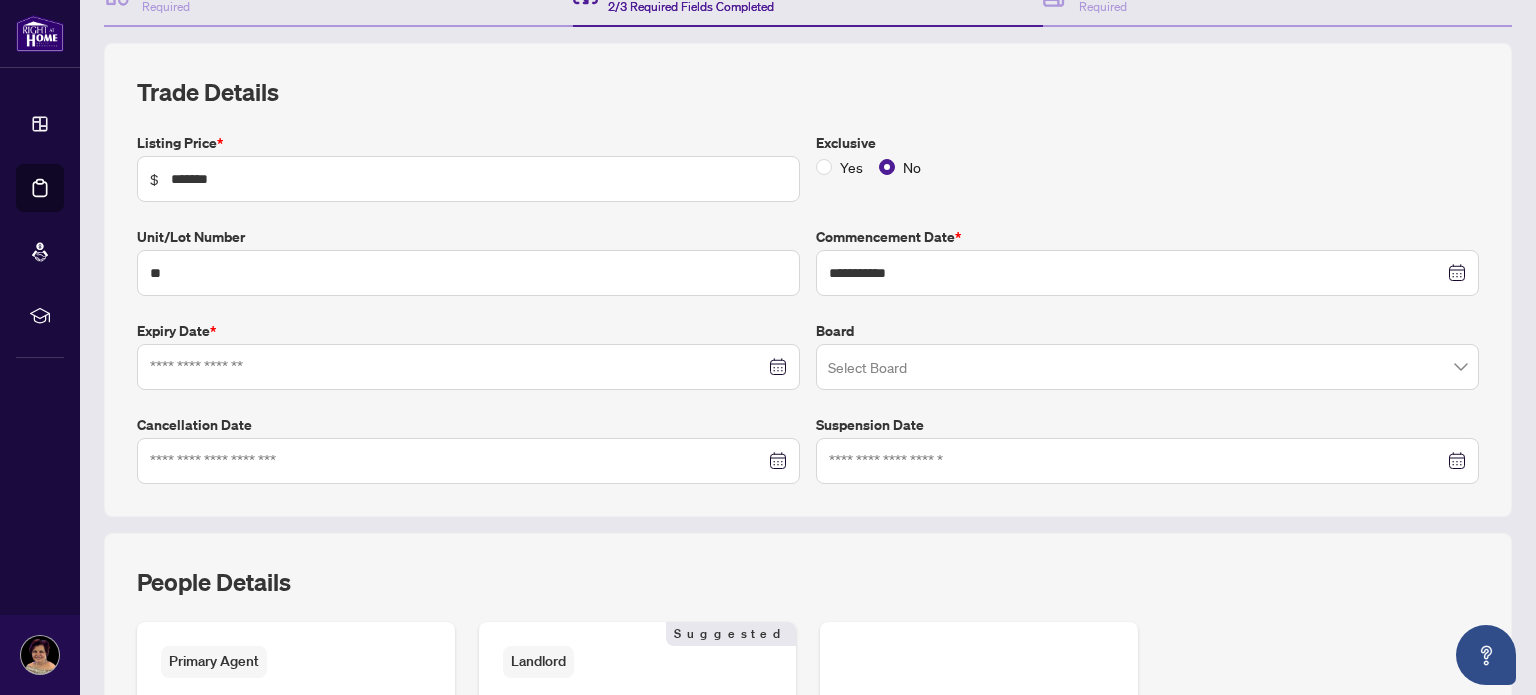 click at bounding box center (468, 367) 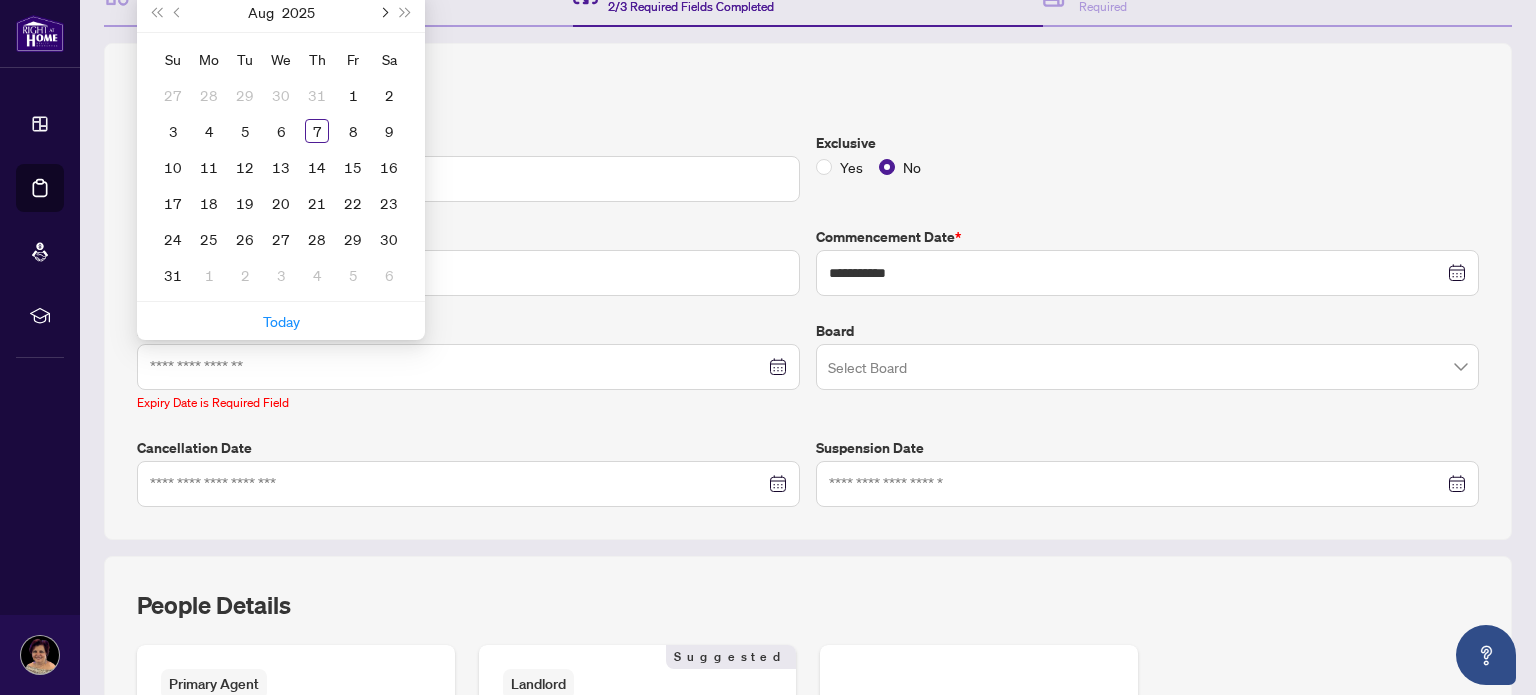click at bounding box center (383, 12) 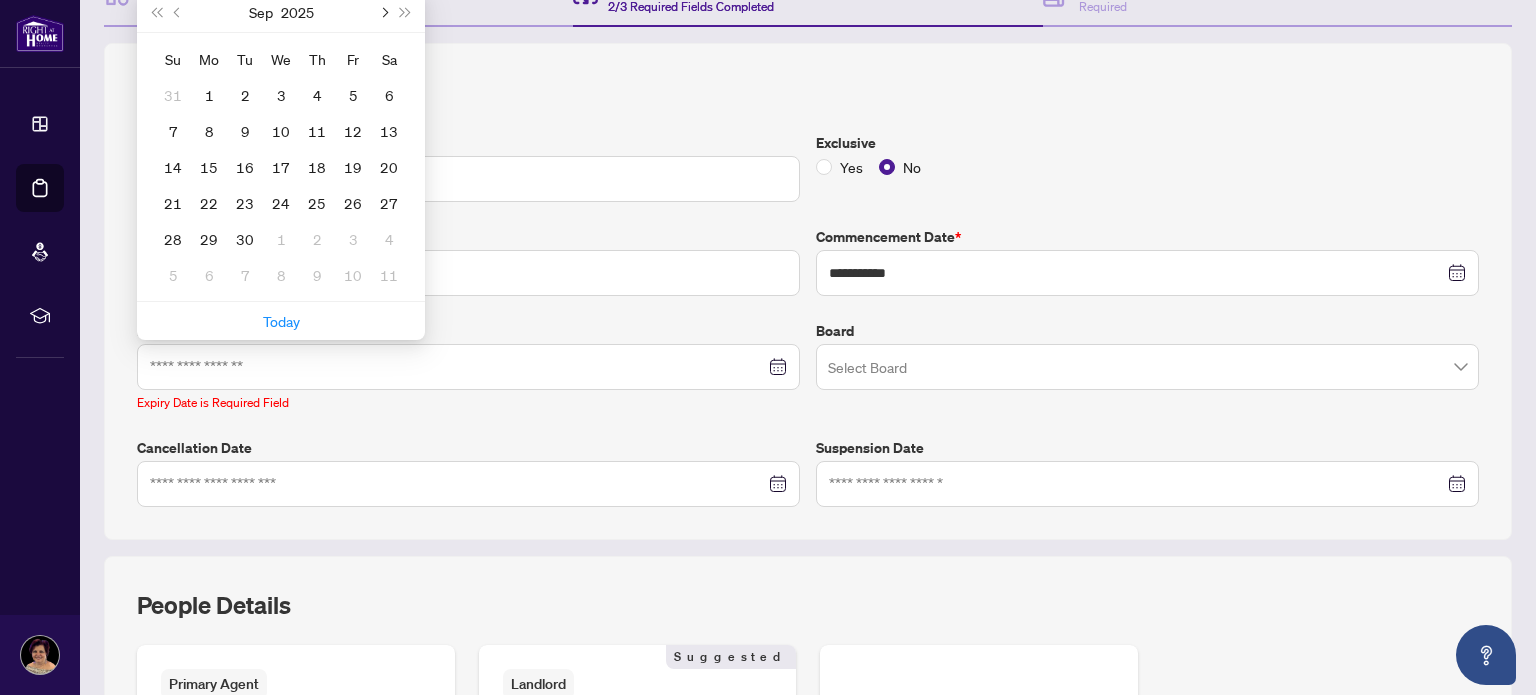 click at bounding box center [383, 12] 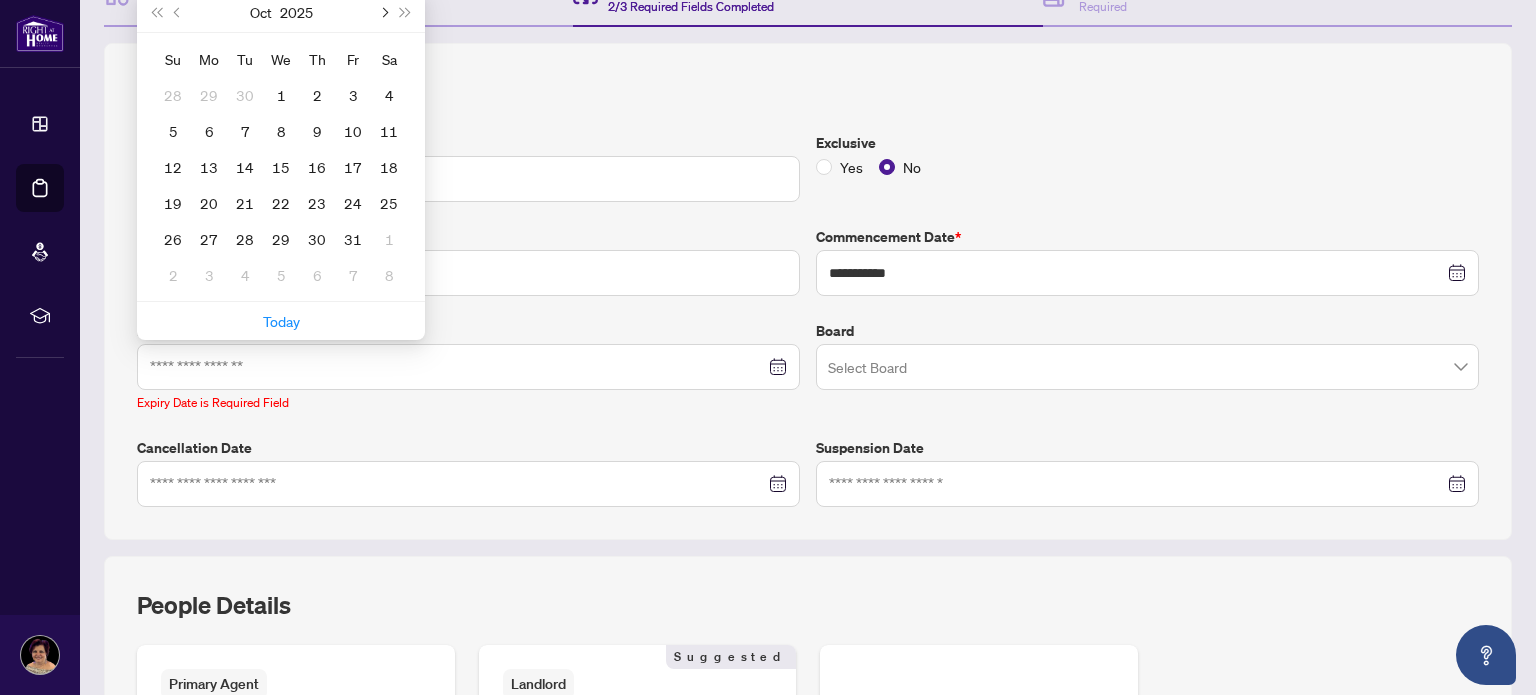 click at bounding box center (383, 12) 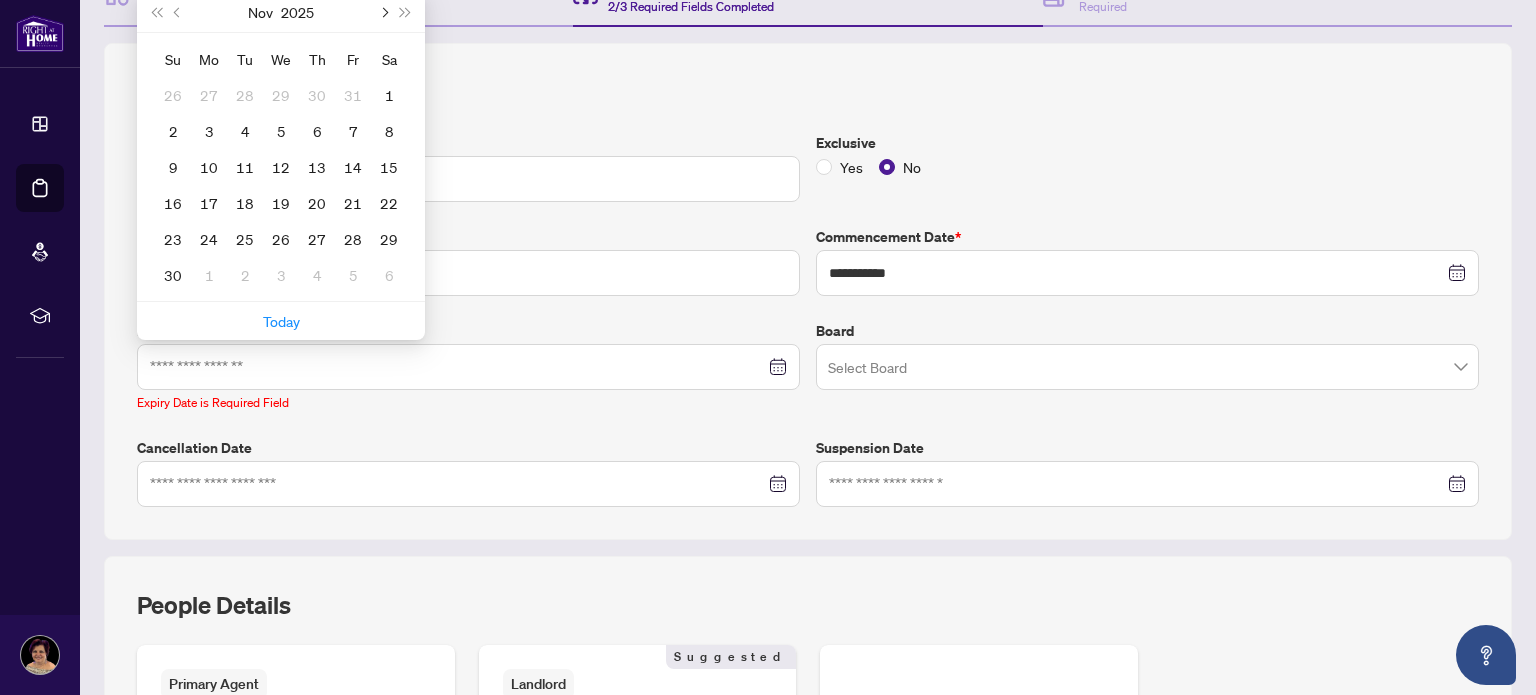 click at bounding box center (383, 12) 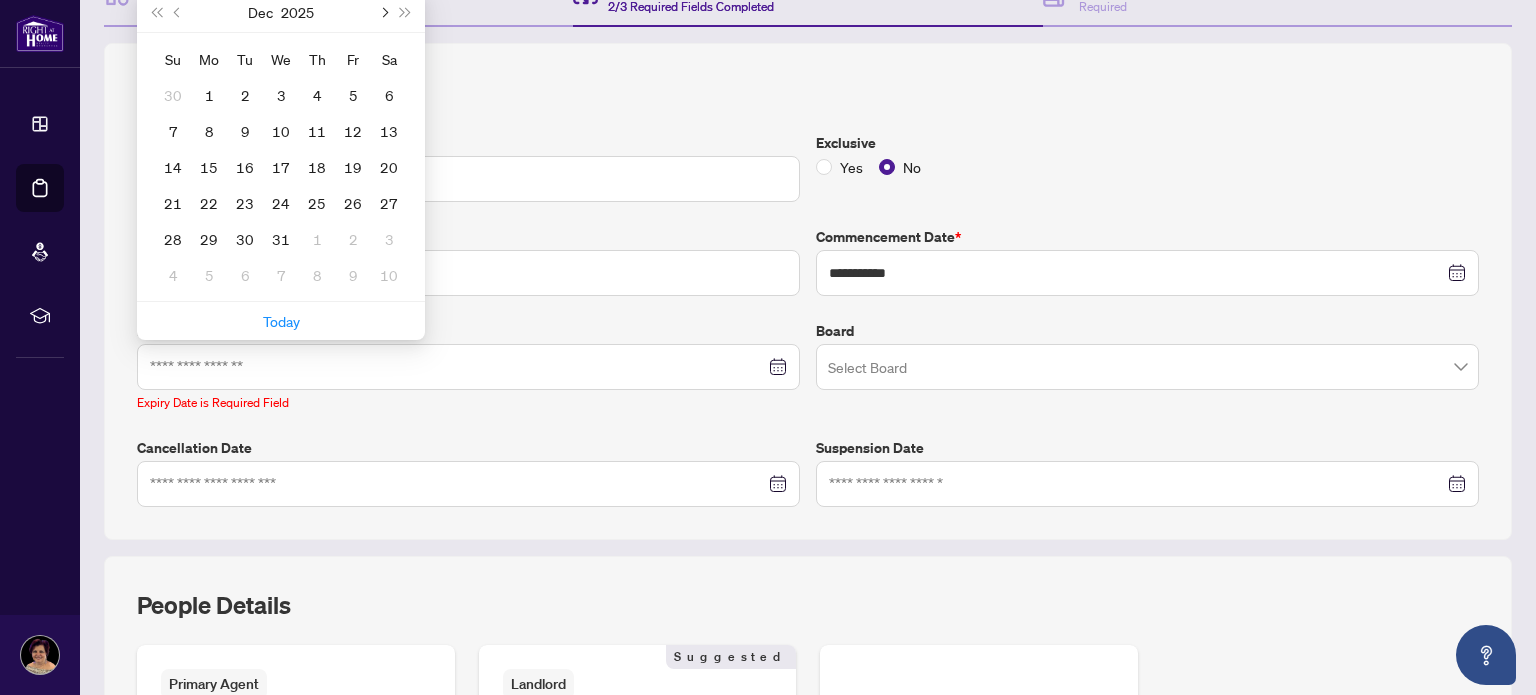 click at bounding box center (383, 12) 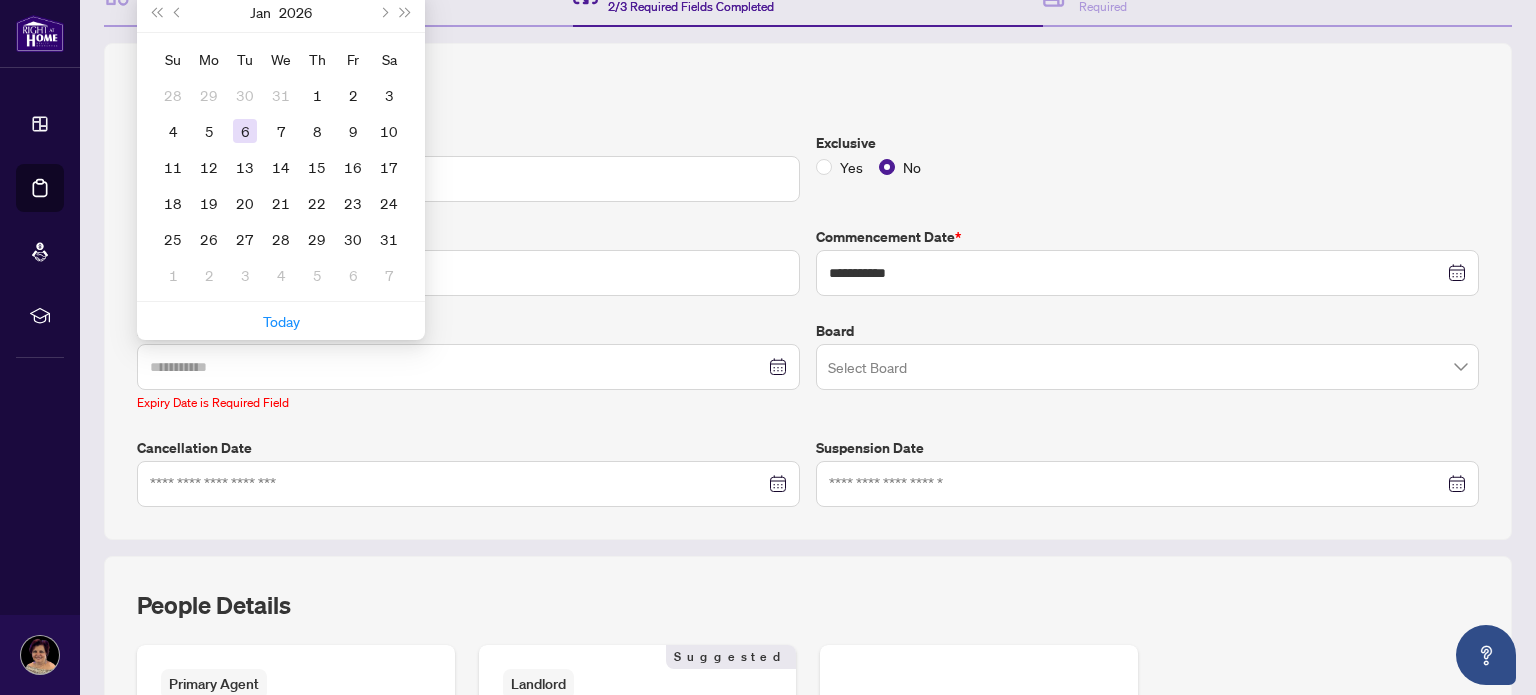 type on "**********" 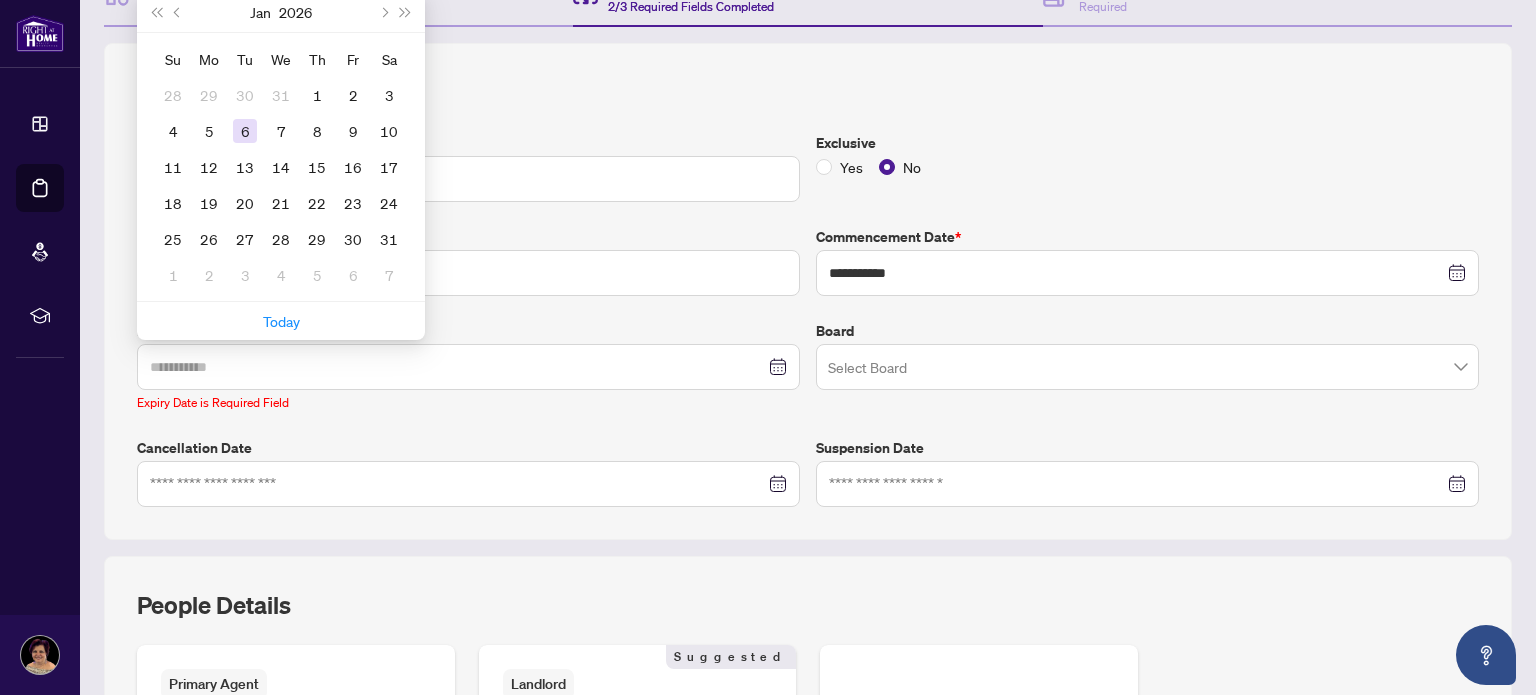 click on "6" at bounding box center [245, 131] 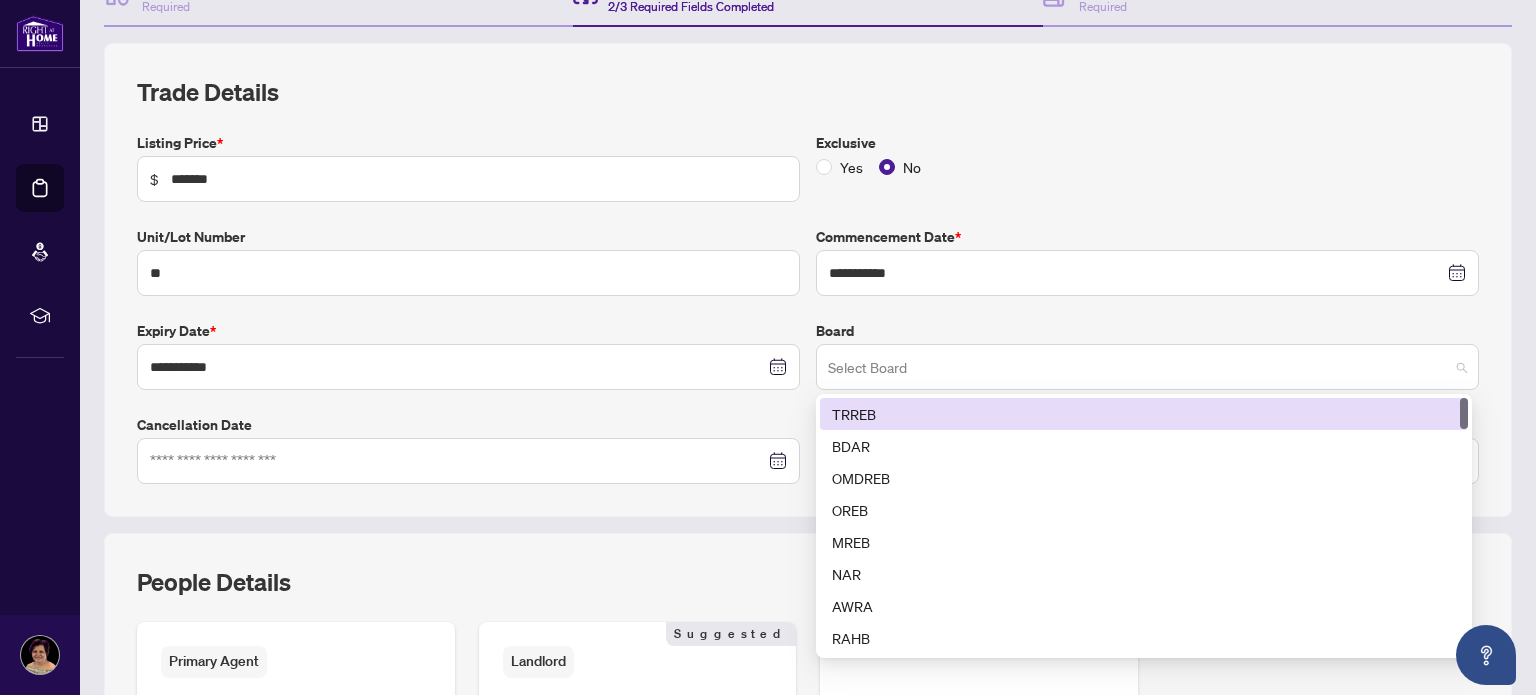 click at bounding box center (1147, 367) 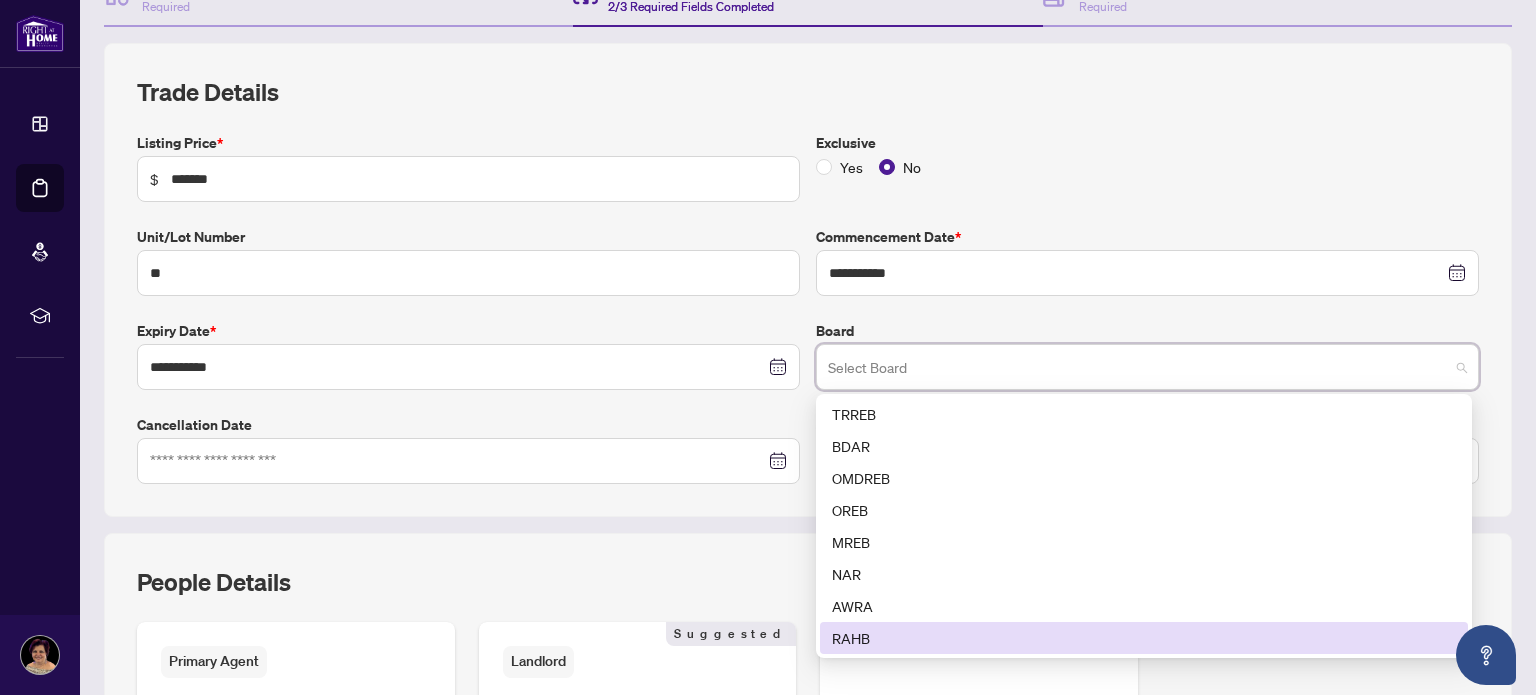 click on "RAHB" at bounding box center (1144, 638) 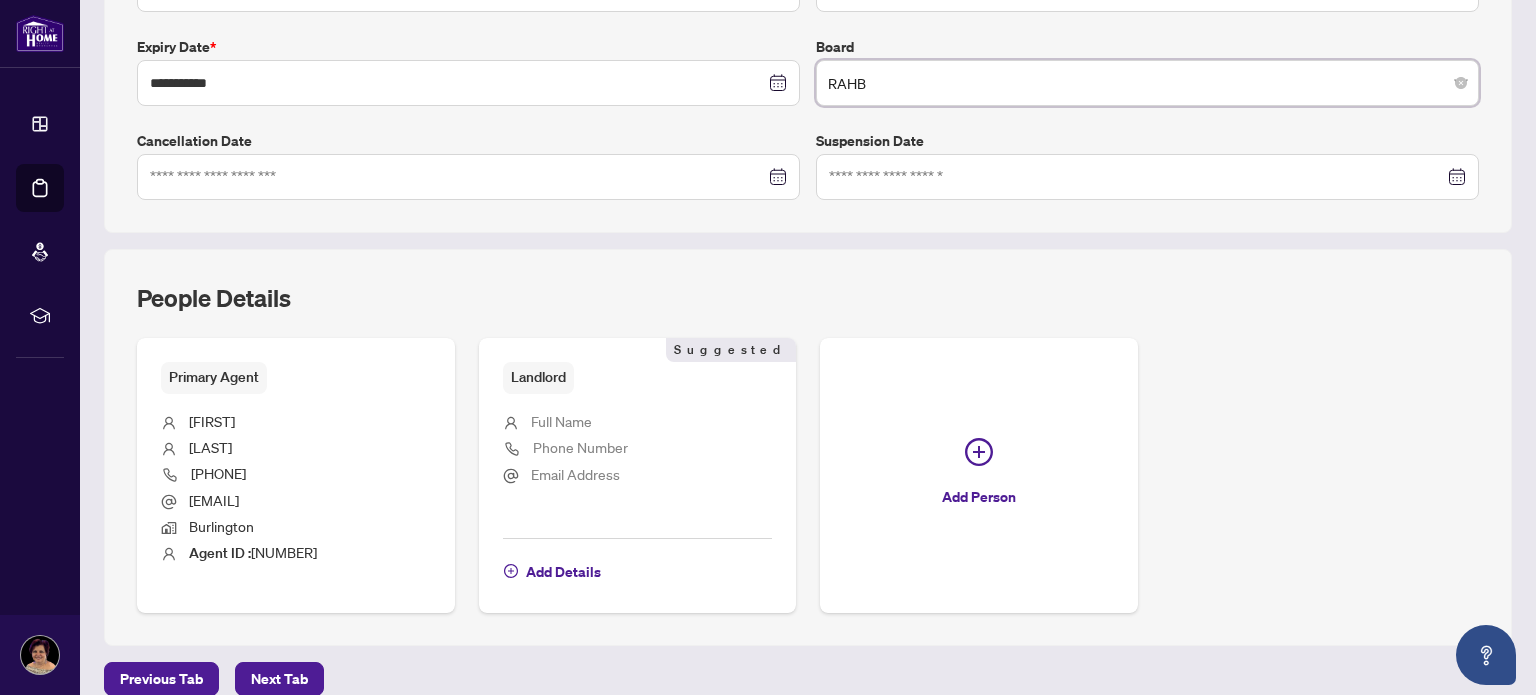 scroll, scrollTop: 604, scrollLeft: 0, axis: vertical 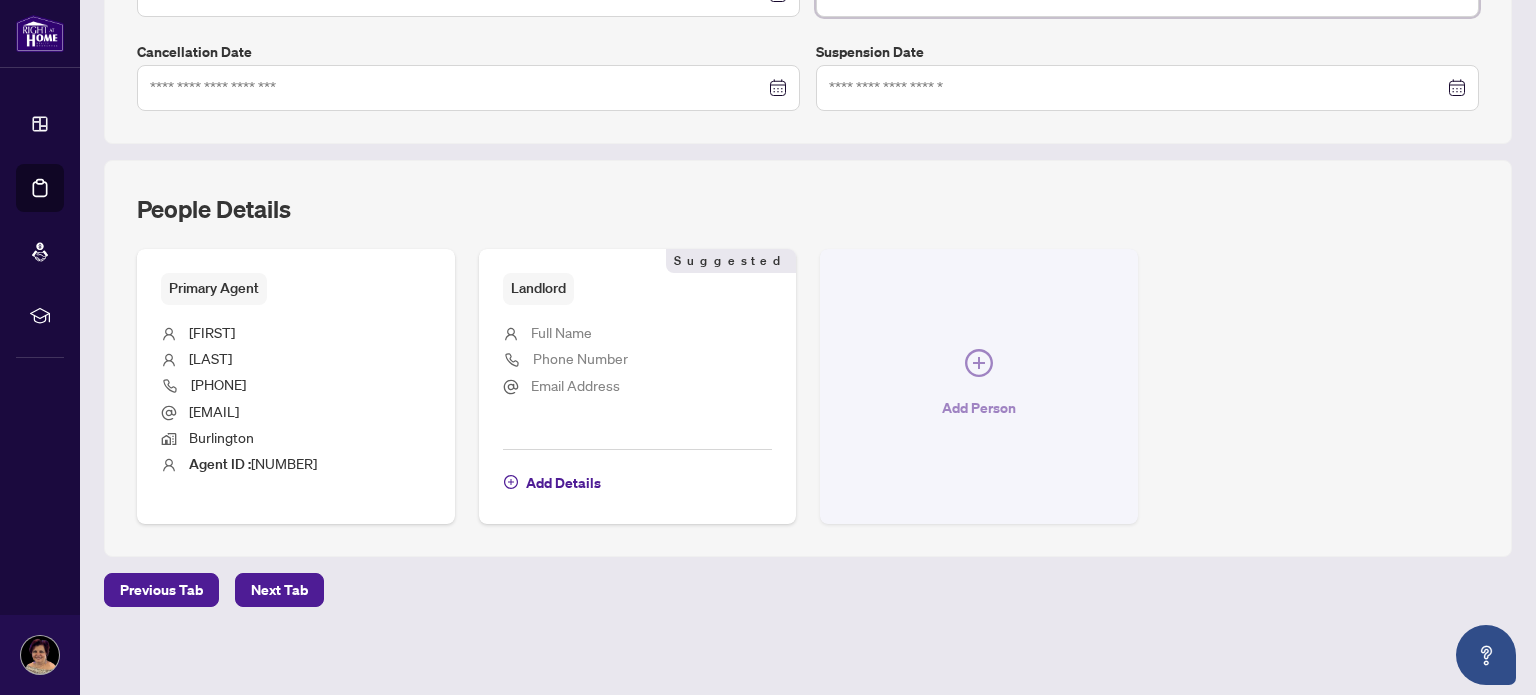 click 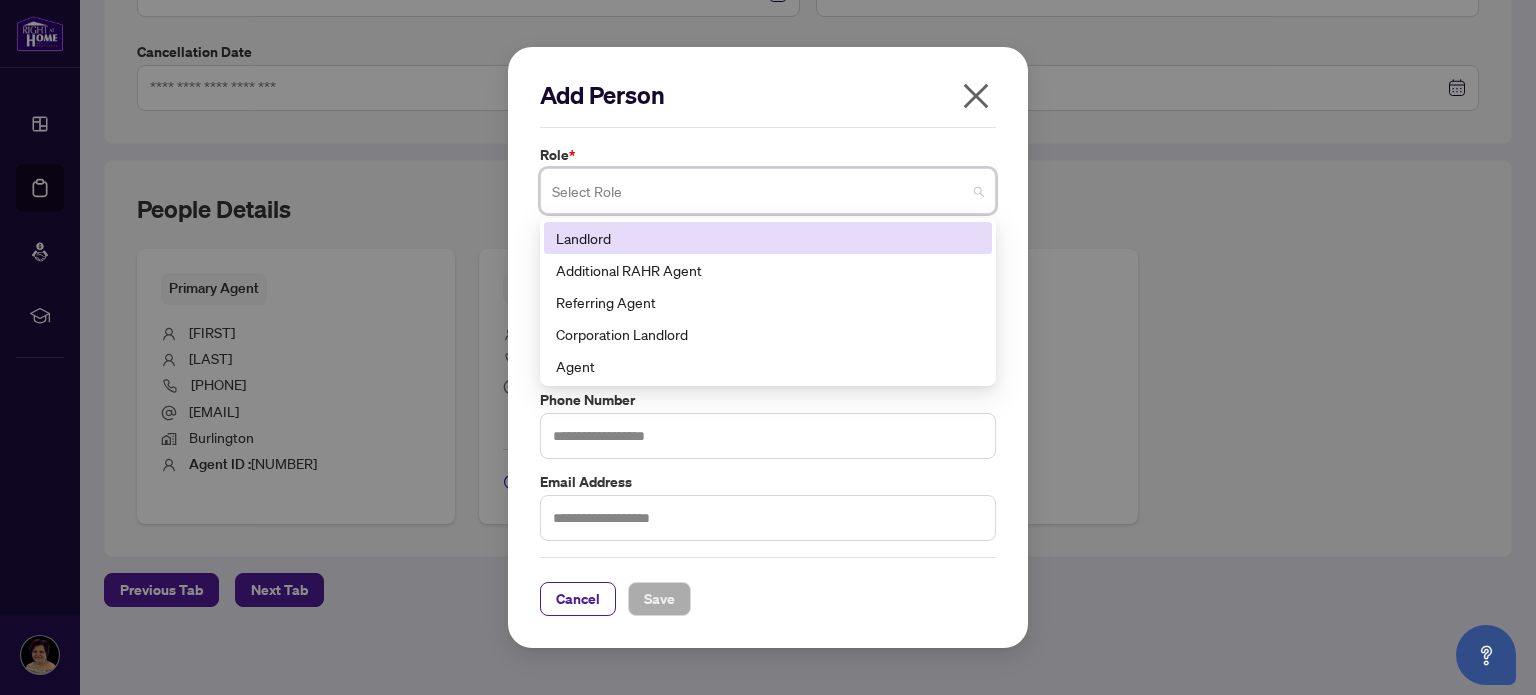 click at bounding box center [768, 191] 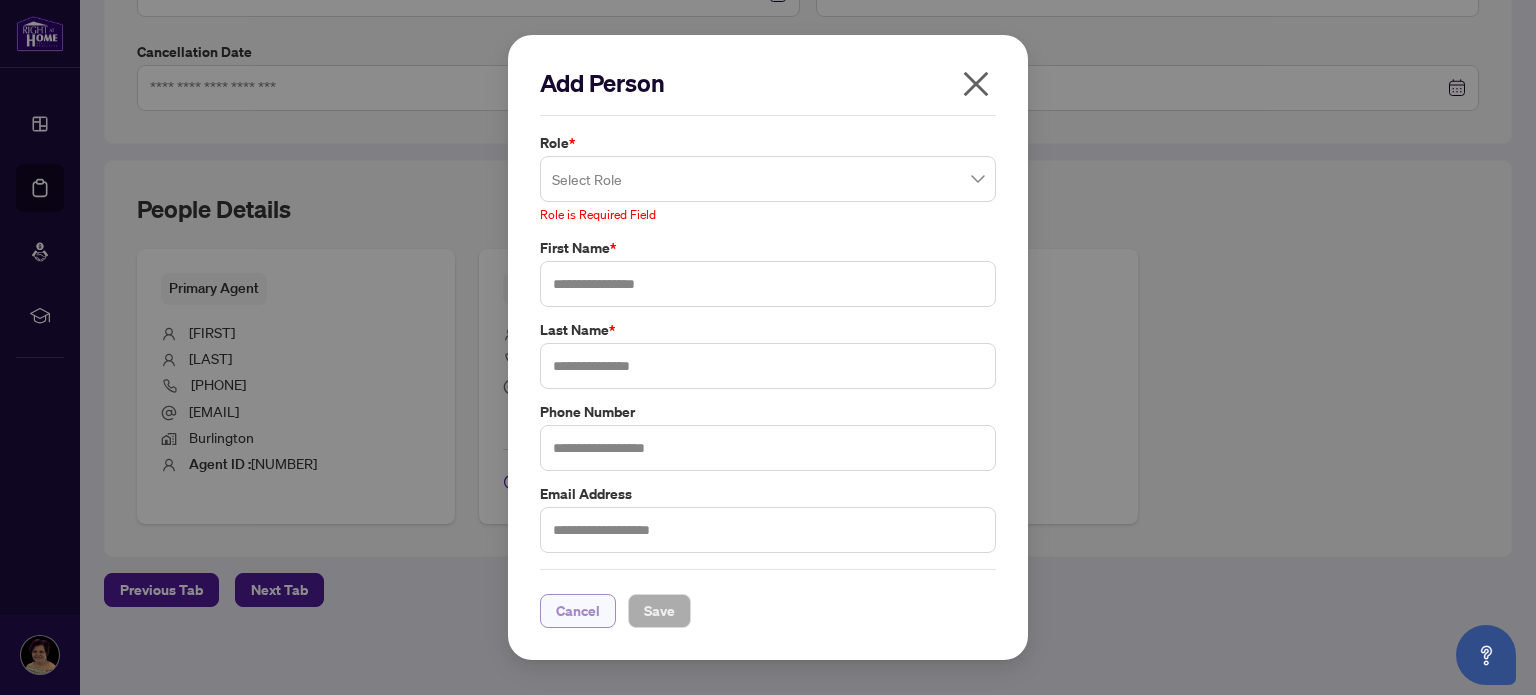 click on "Cancel" at bounding box center (578, 611) 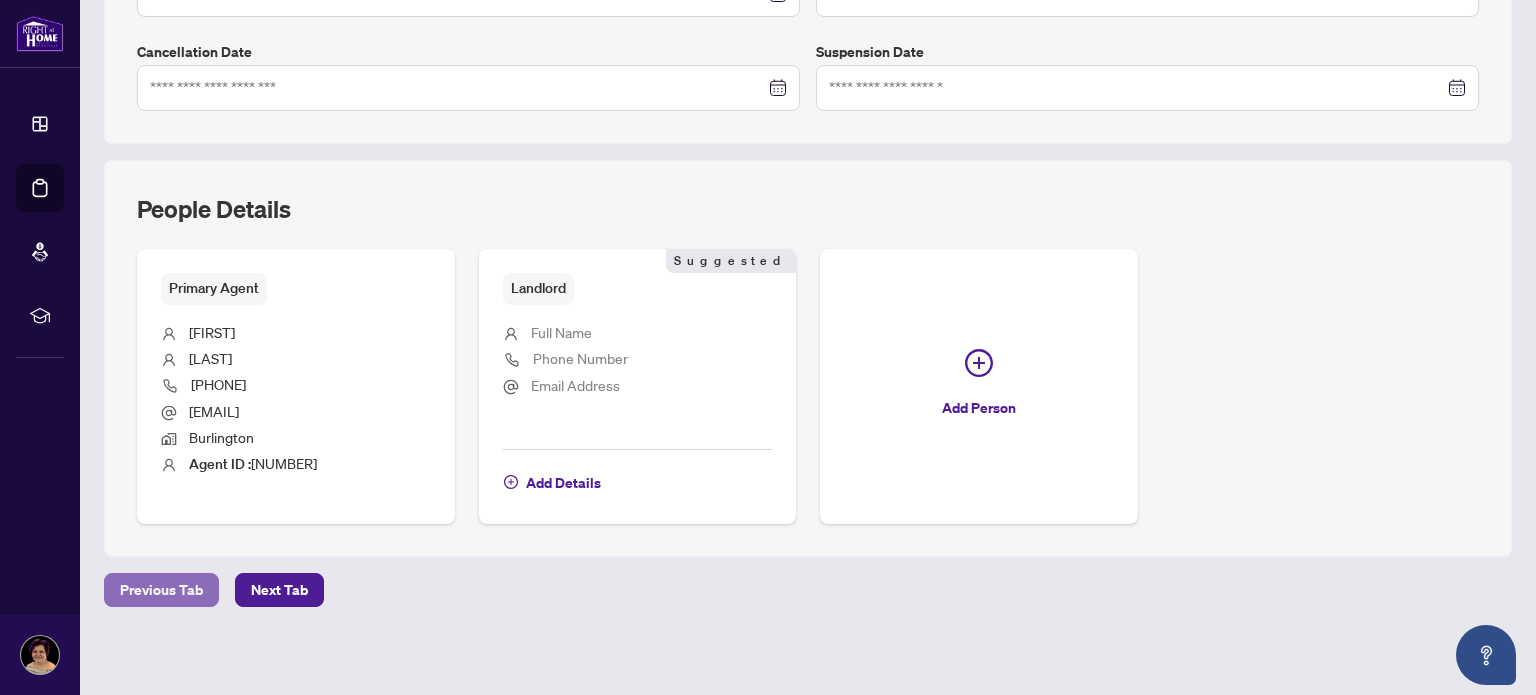 click on "Previous Tab" at bounding box center (161, 590) 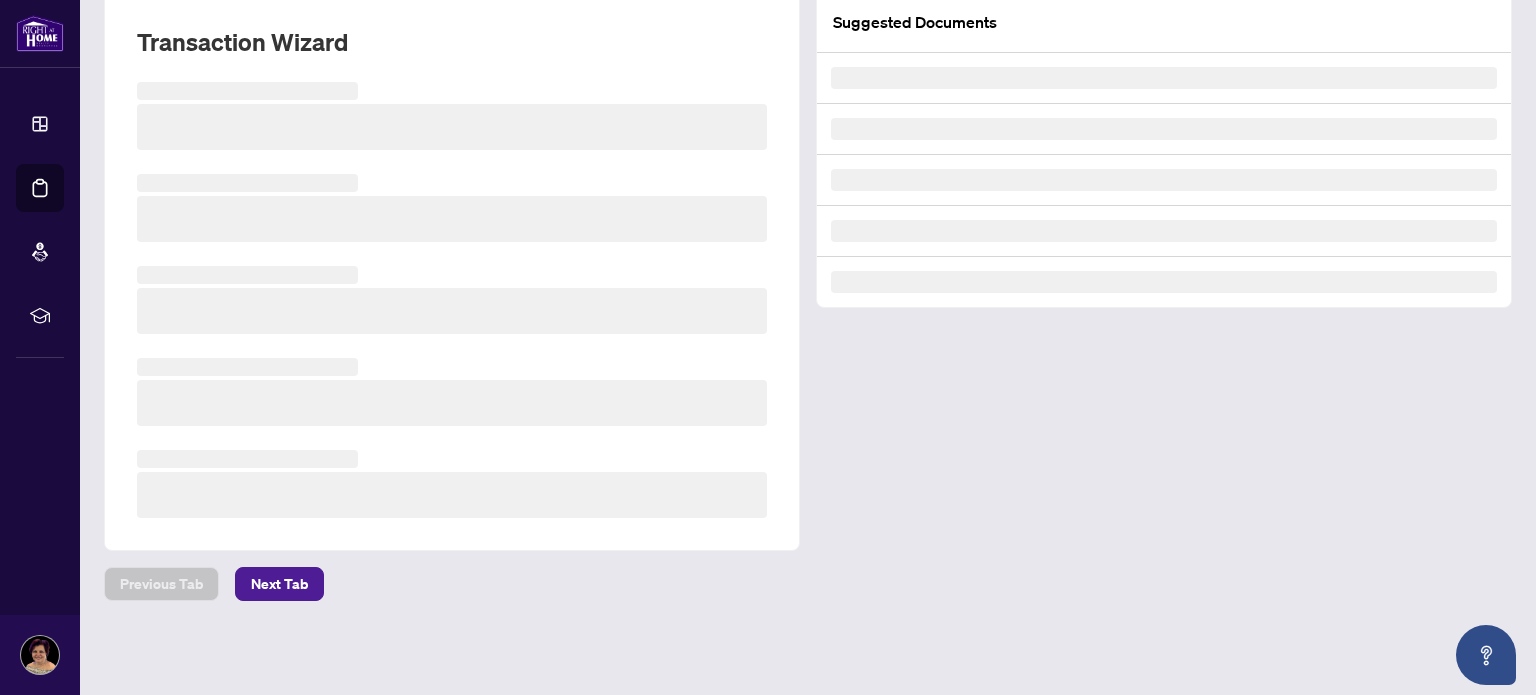 scroll, scrollTop: 0, scrollLeft: 0, axis: both 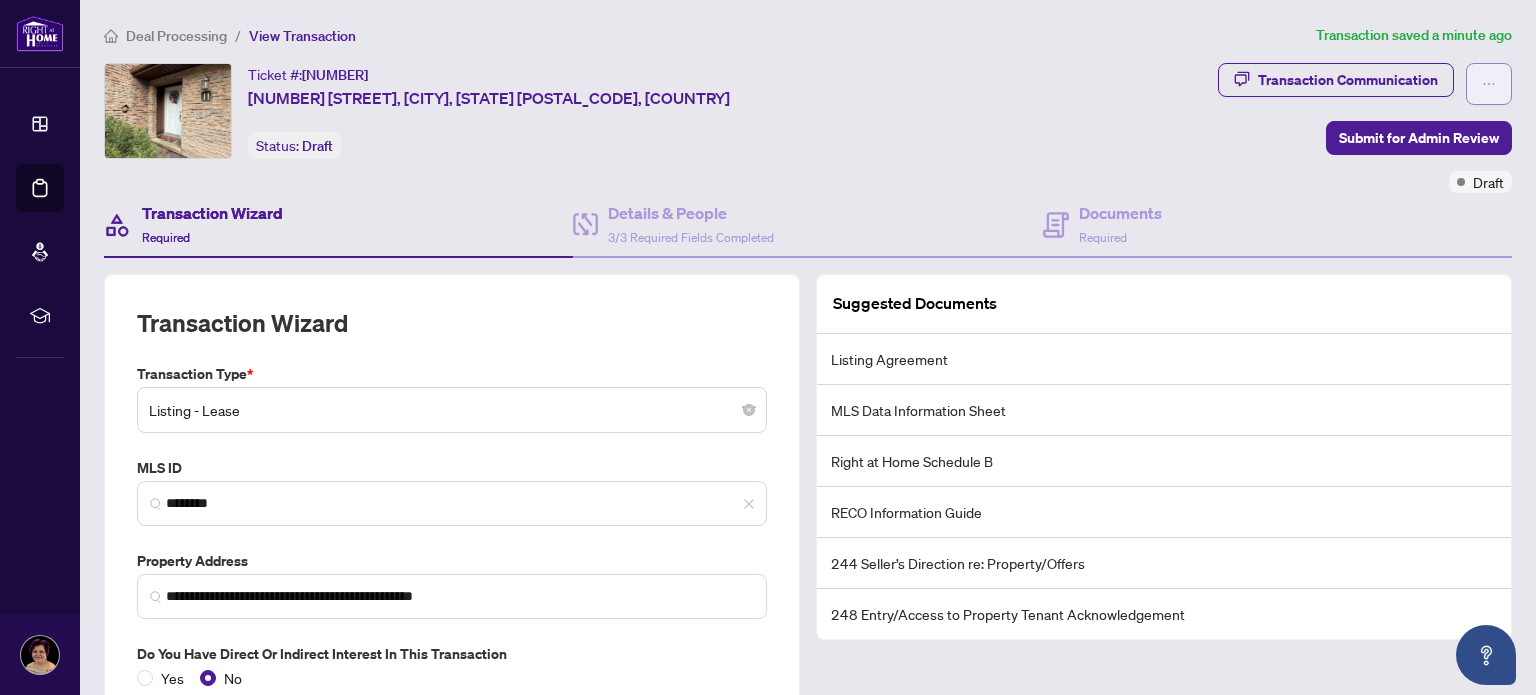 click 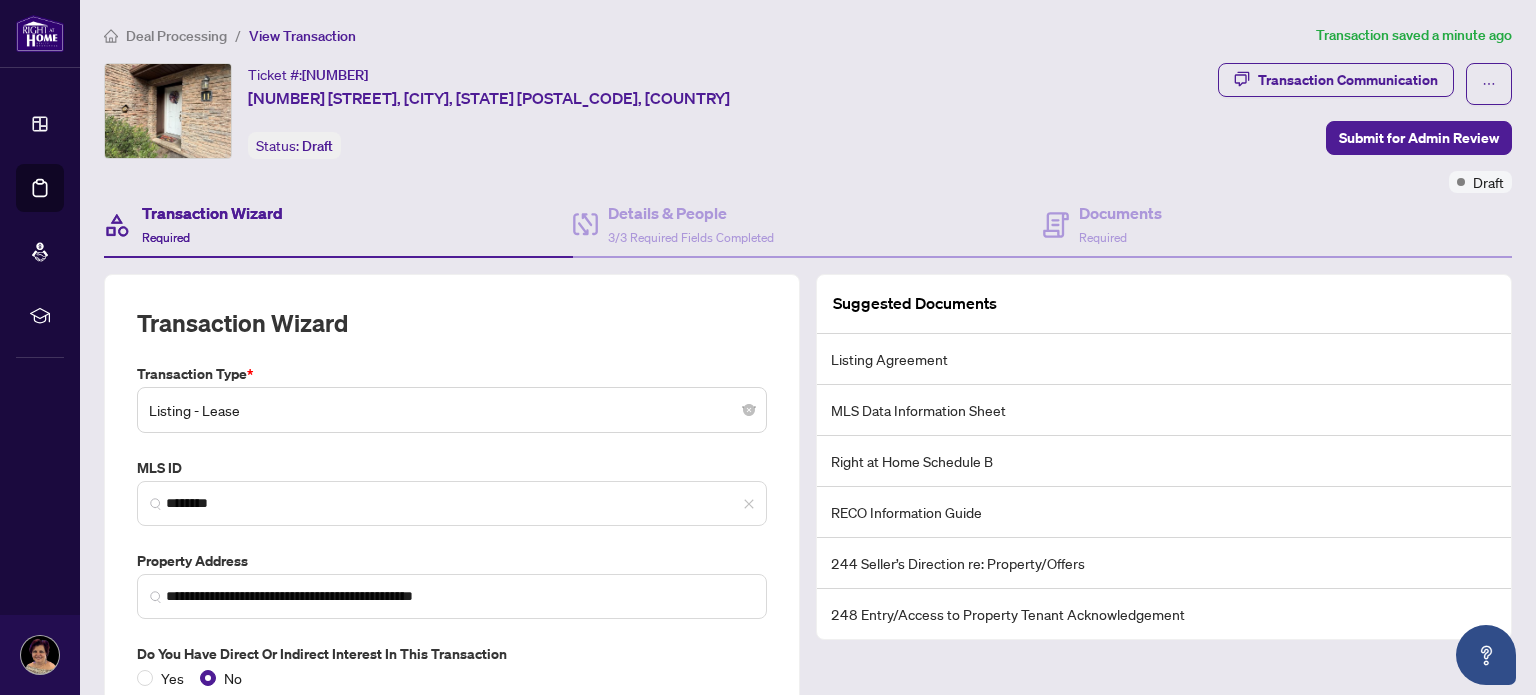 click on "Transaction Communication Submit for Admin Review Draft" at bounding box center (1365, 128) 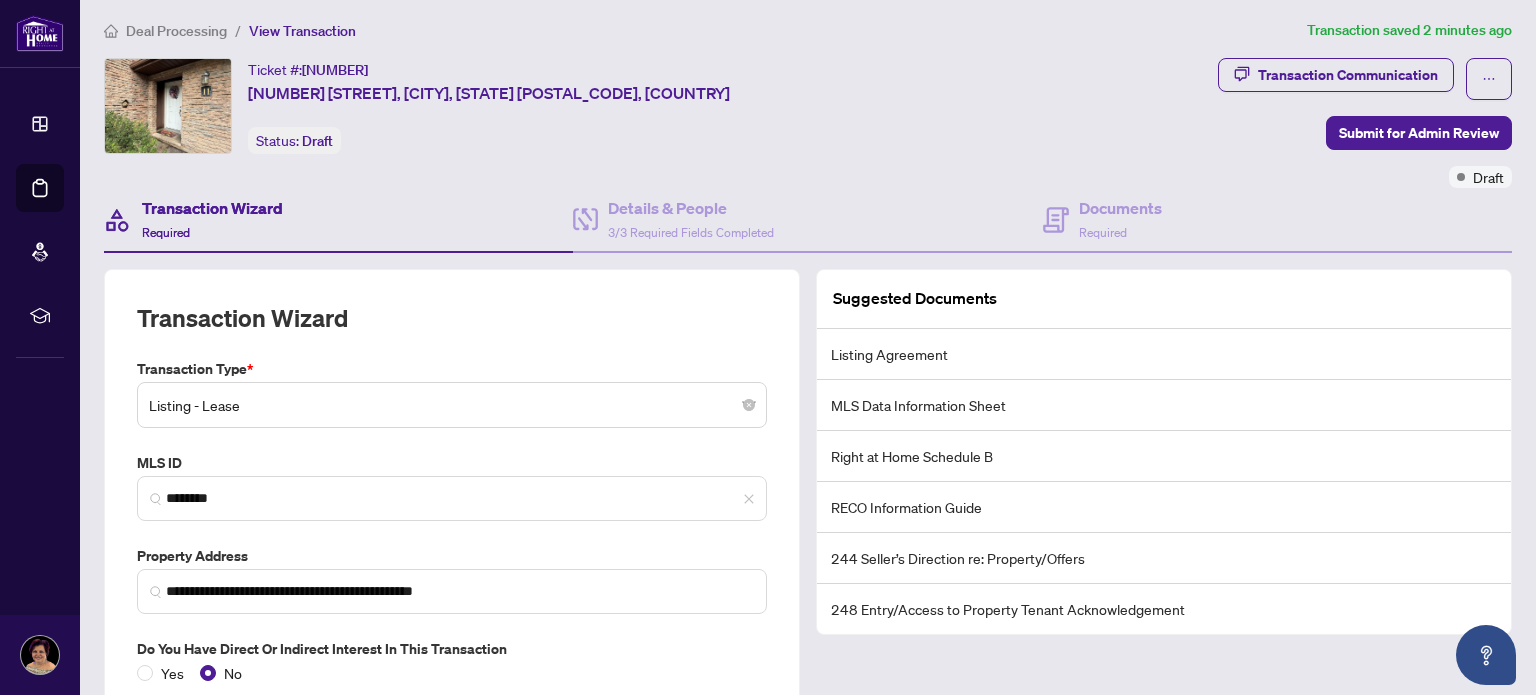 scroll, scrollTop: 0, scrollLeft: 0, axis: both 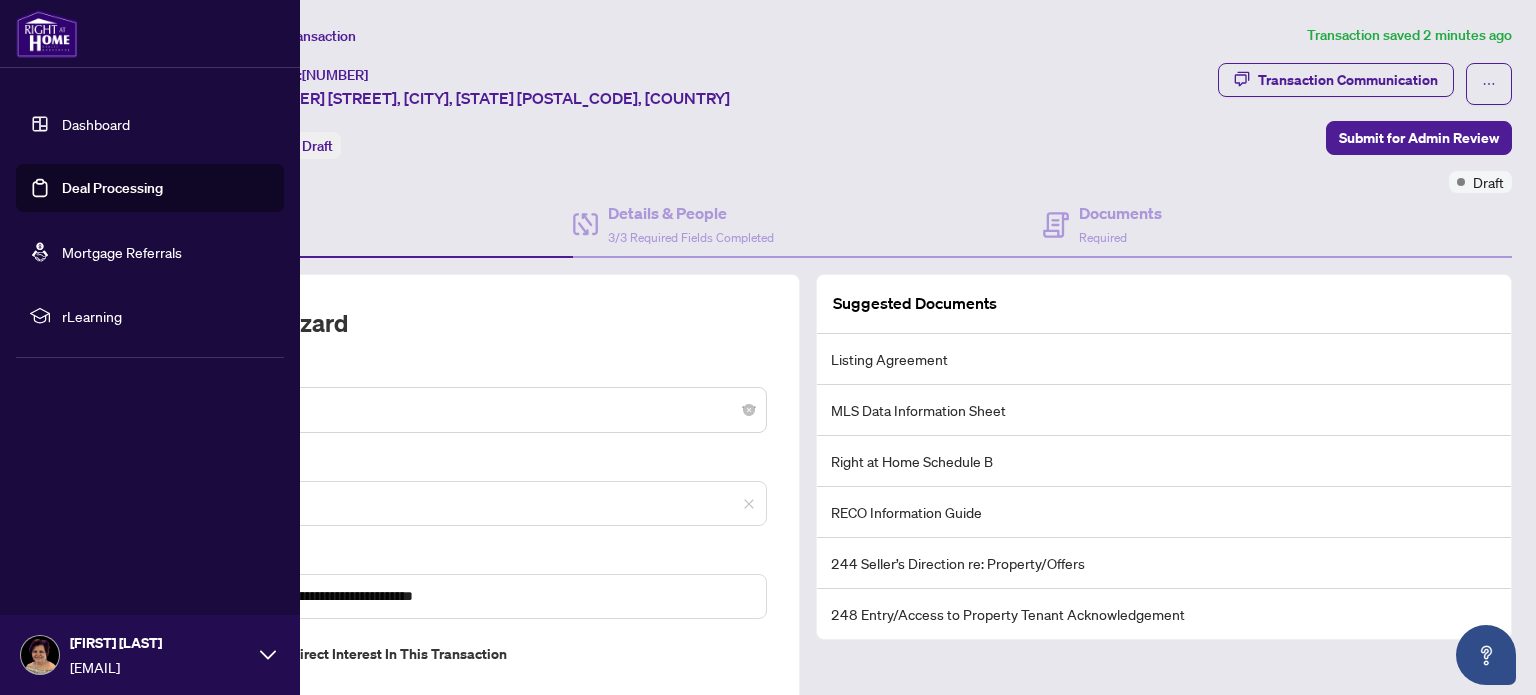 click on "Deal Processing" at bounding box center (112, 188) 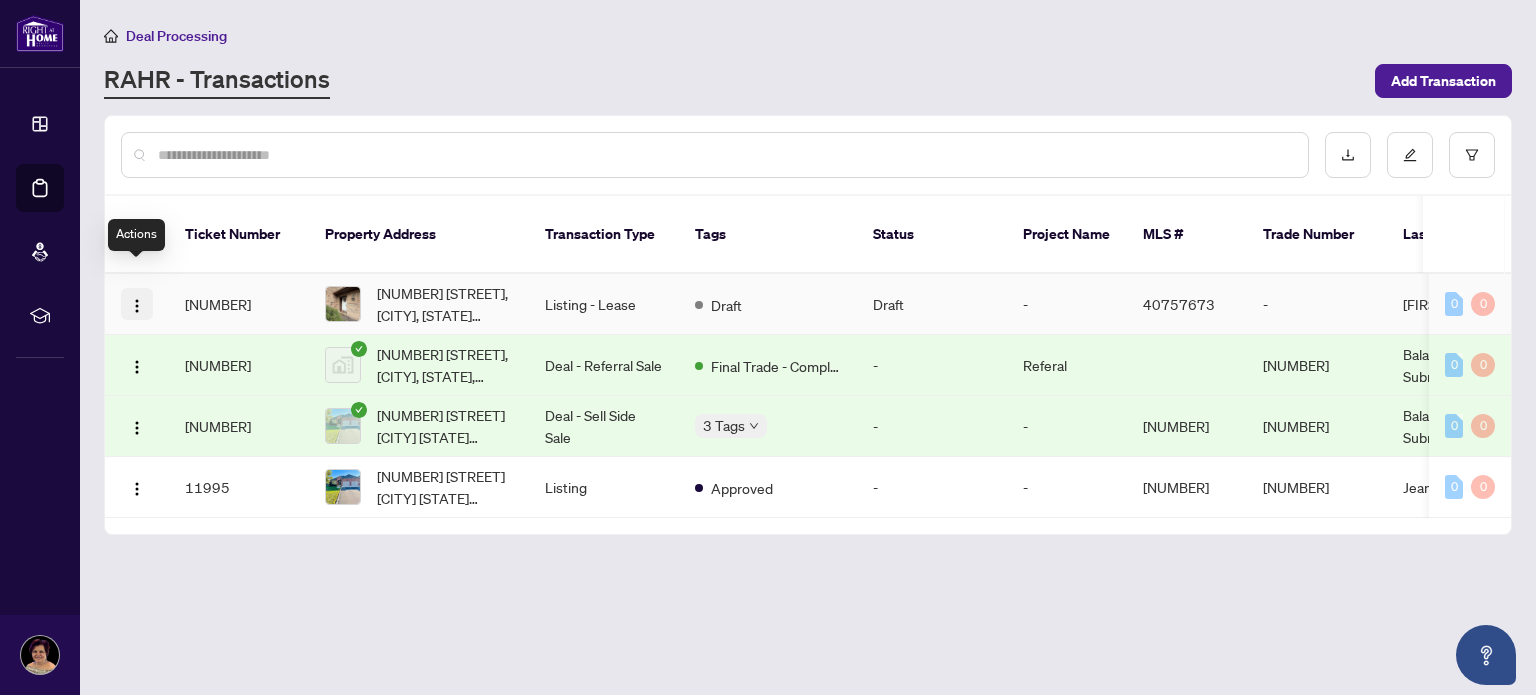 click at bounding box center (137, 306) 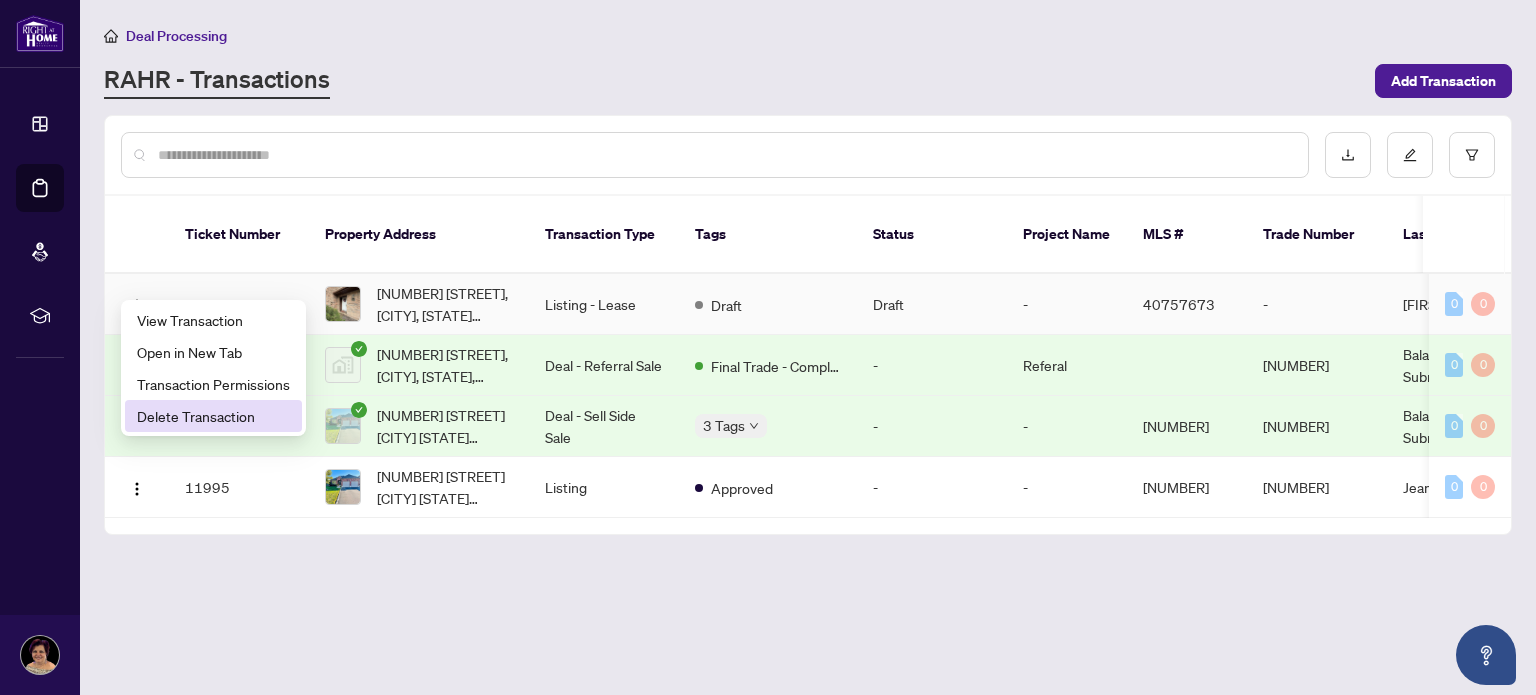click on "Delete Transaction" at bounding box center (213, 416) 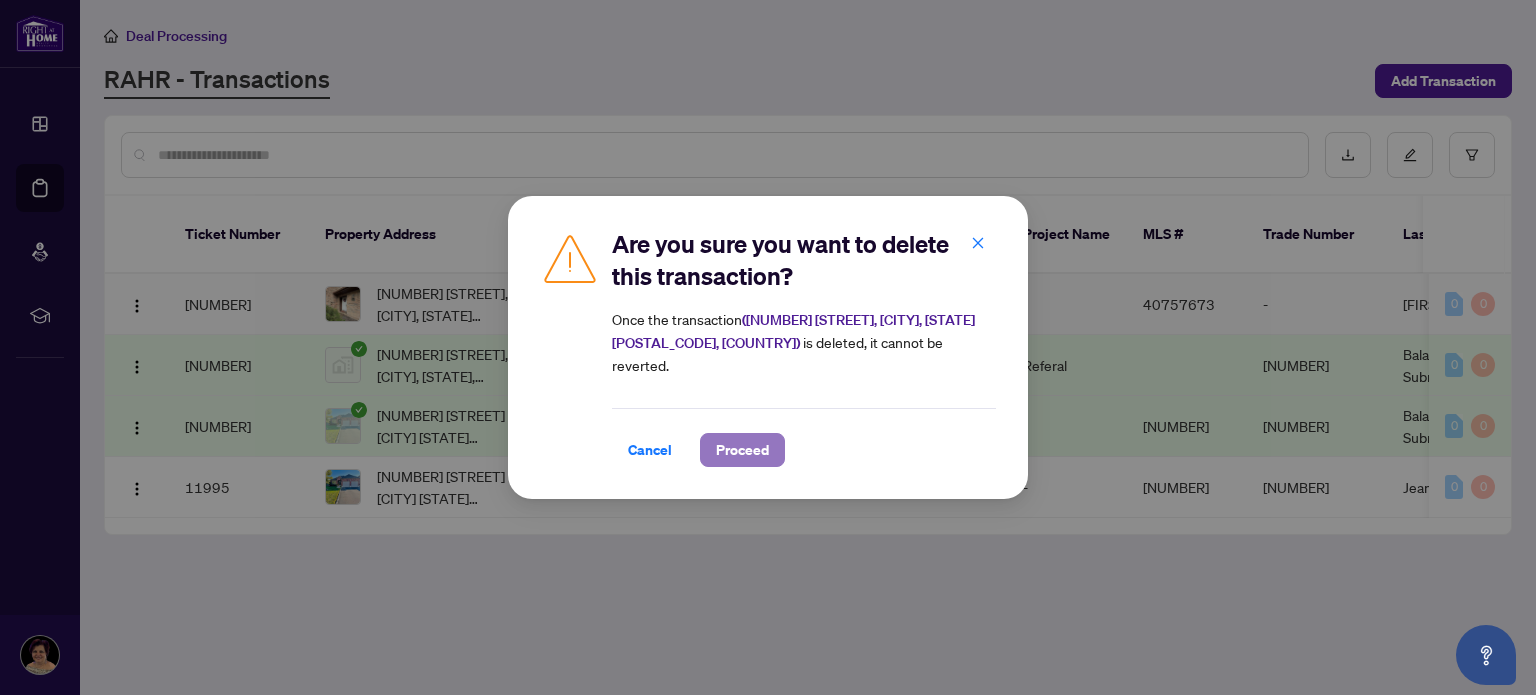click on "Proceed" at bounding box center (742, 450) 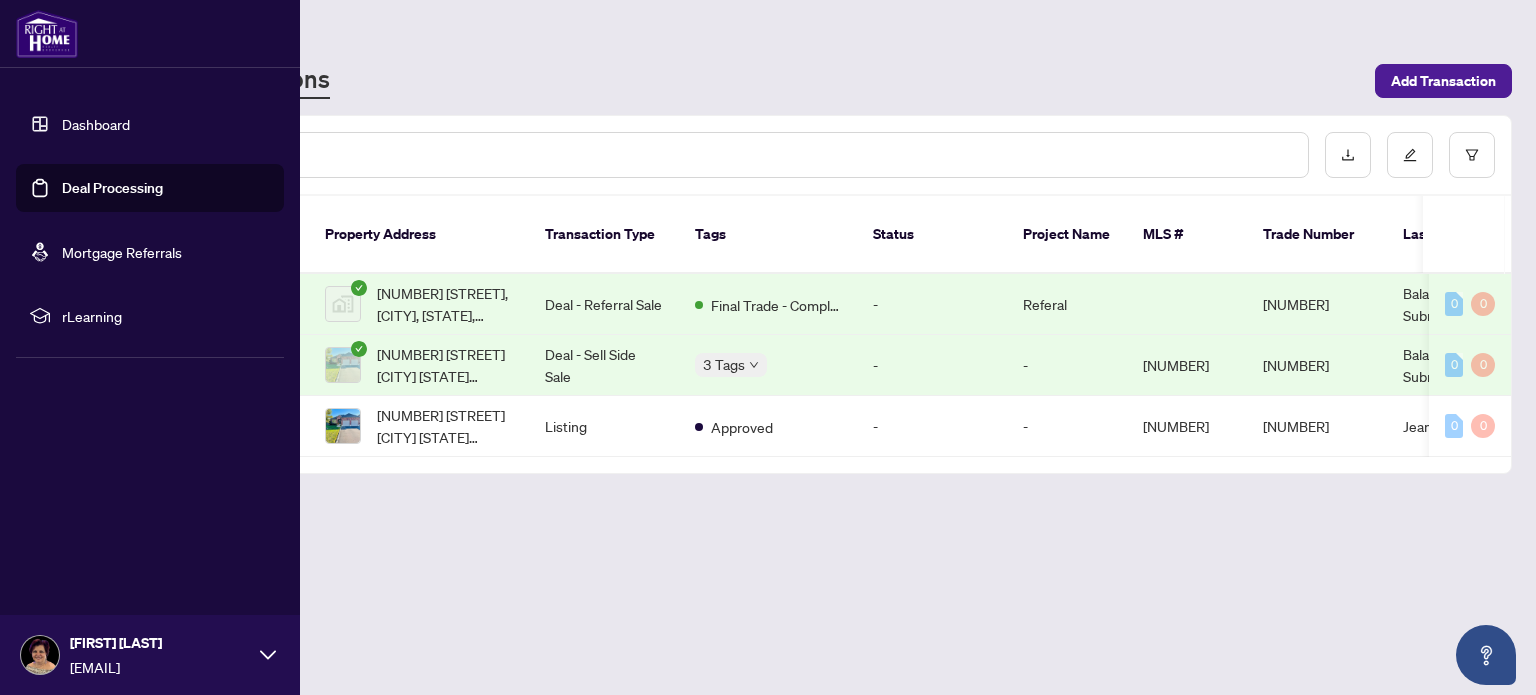 click on "Deal Processing" at bounding box center [112, 188] 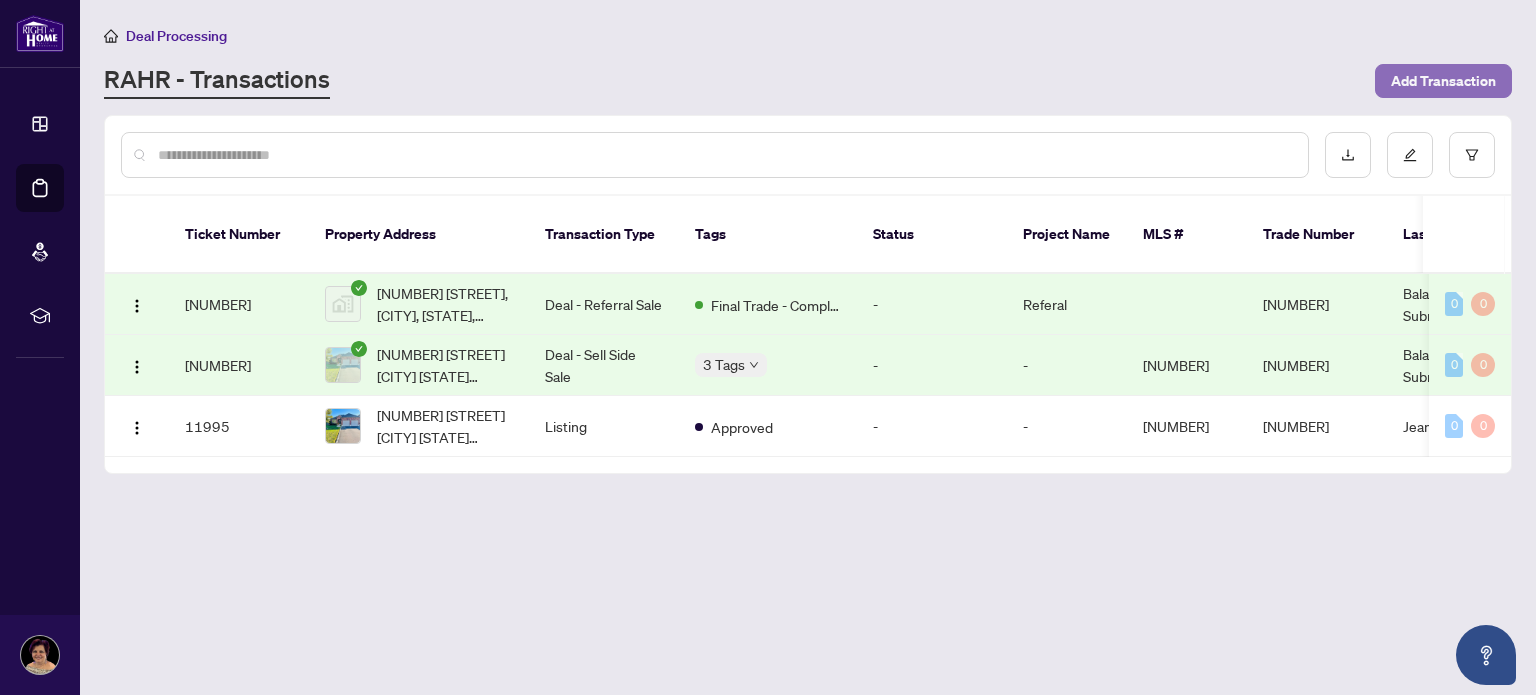 click on "Add Transaction" at bounding box center (1443, 81) 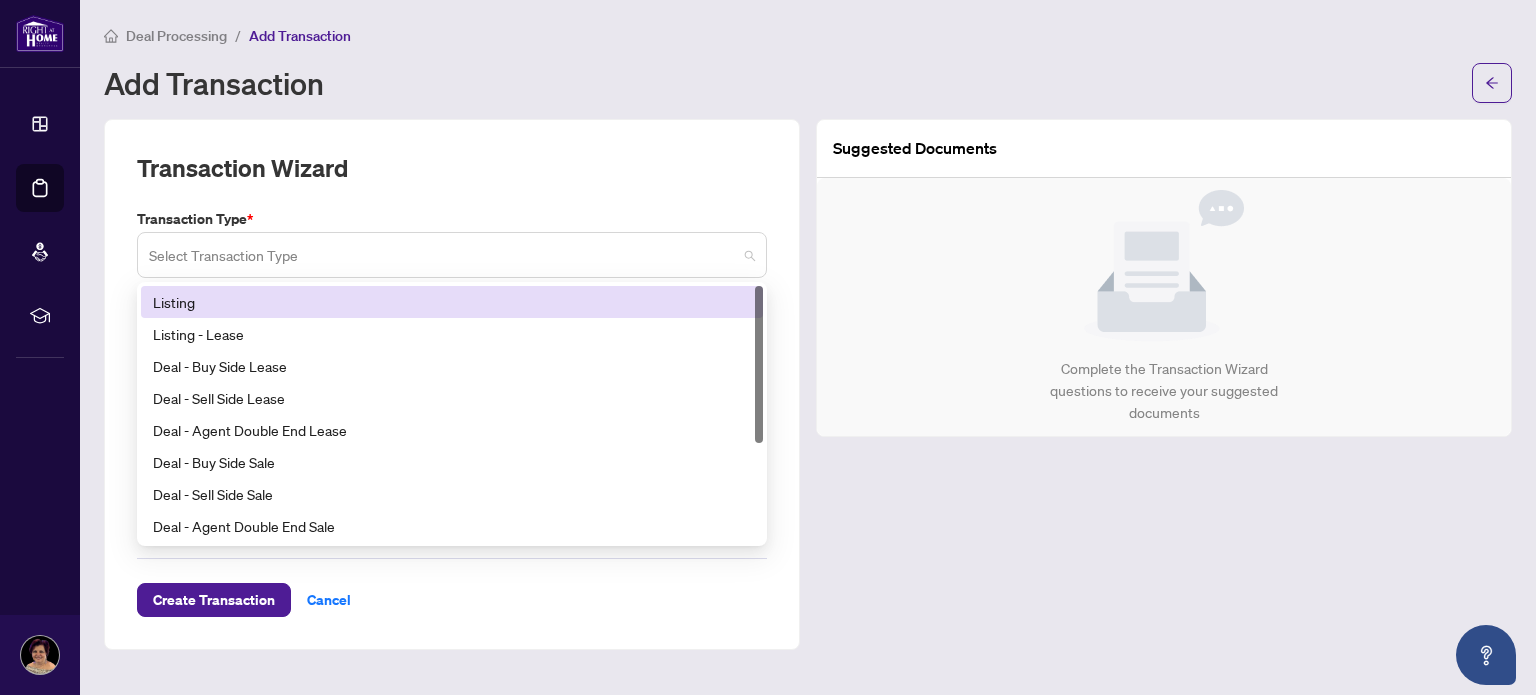 click at bounding box center (452, 255) 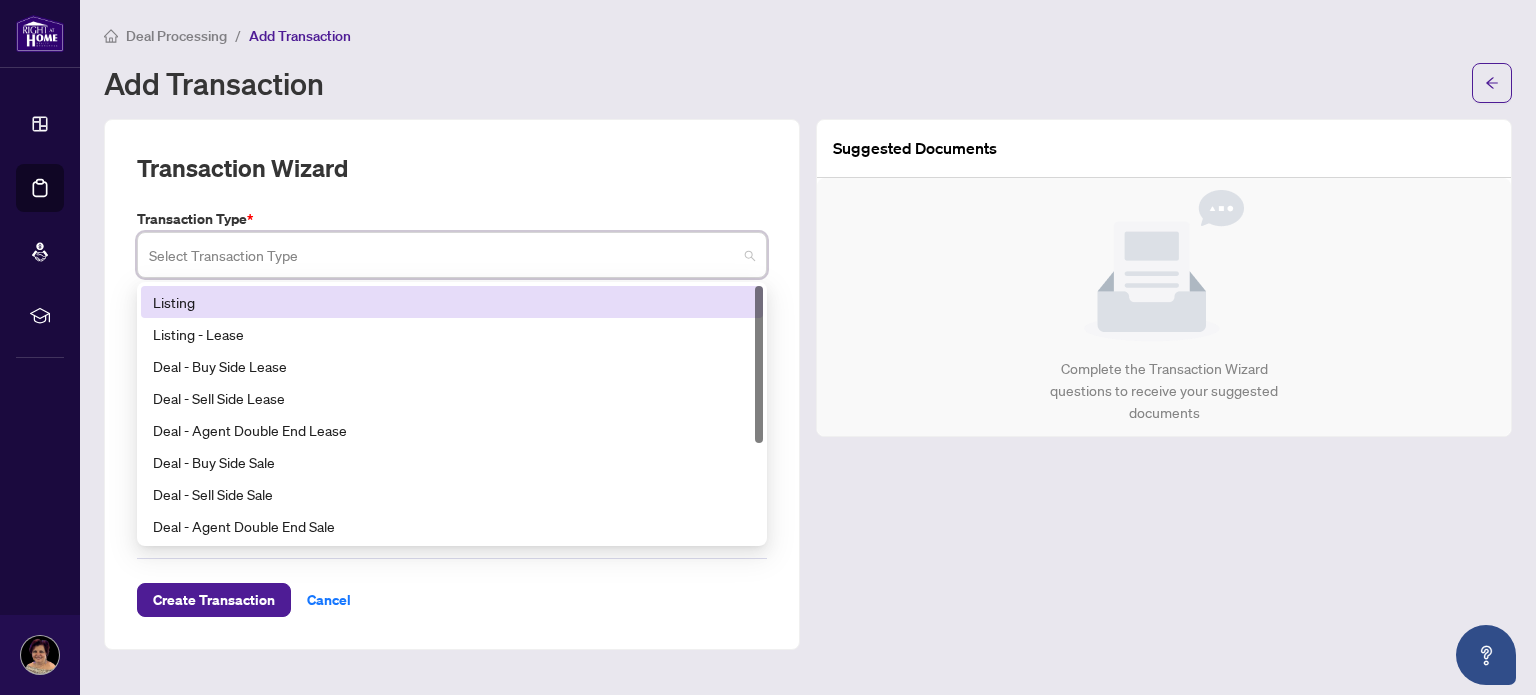 click on "Listing" at bounding box center [452, 302] 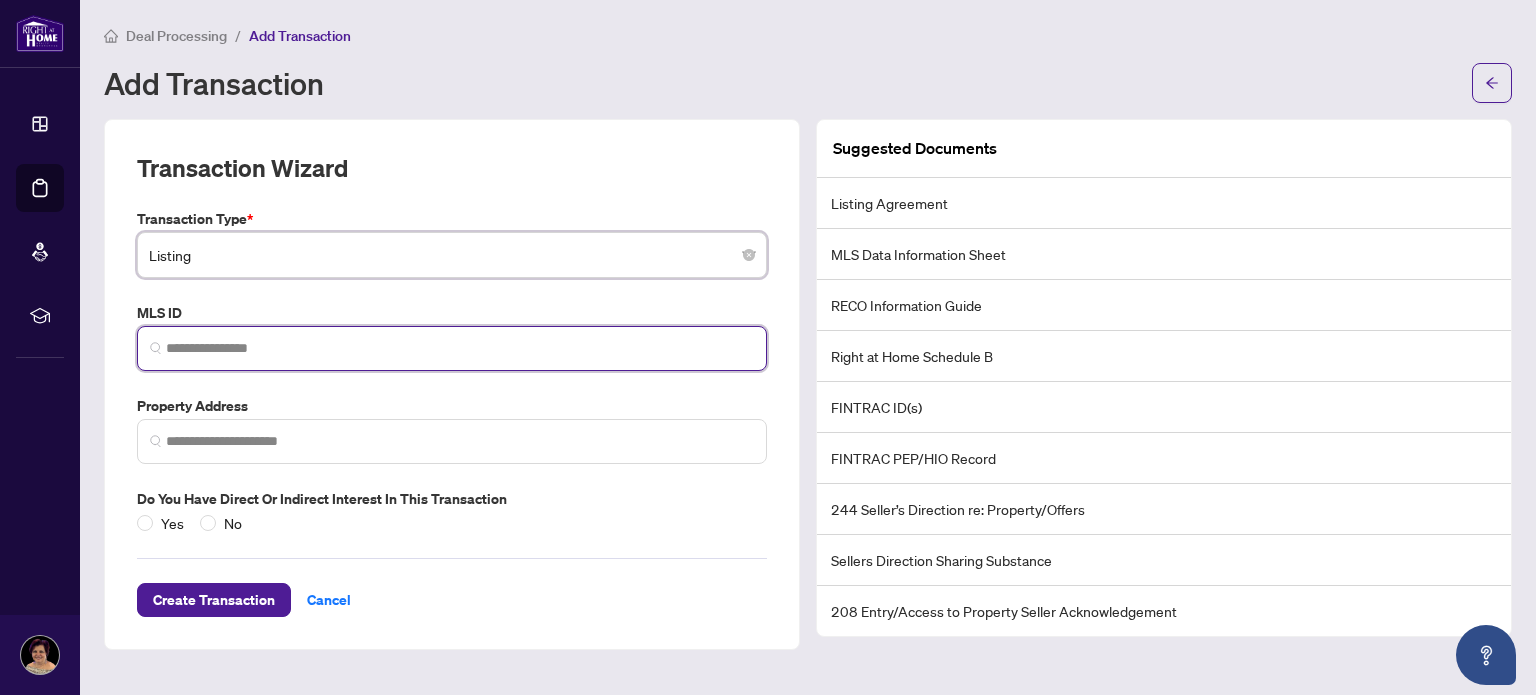 click at bounding box center [460, 348] 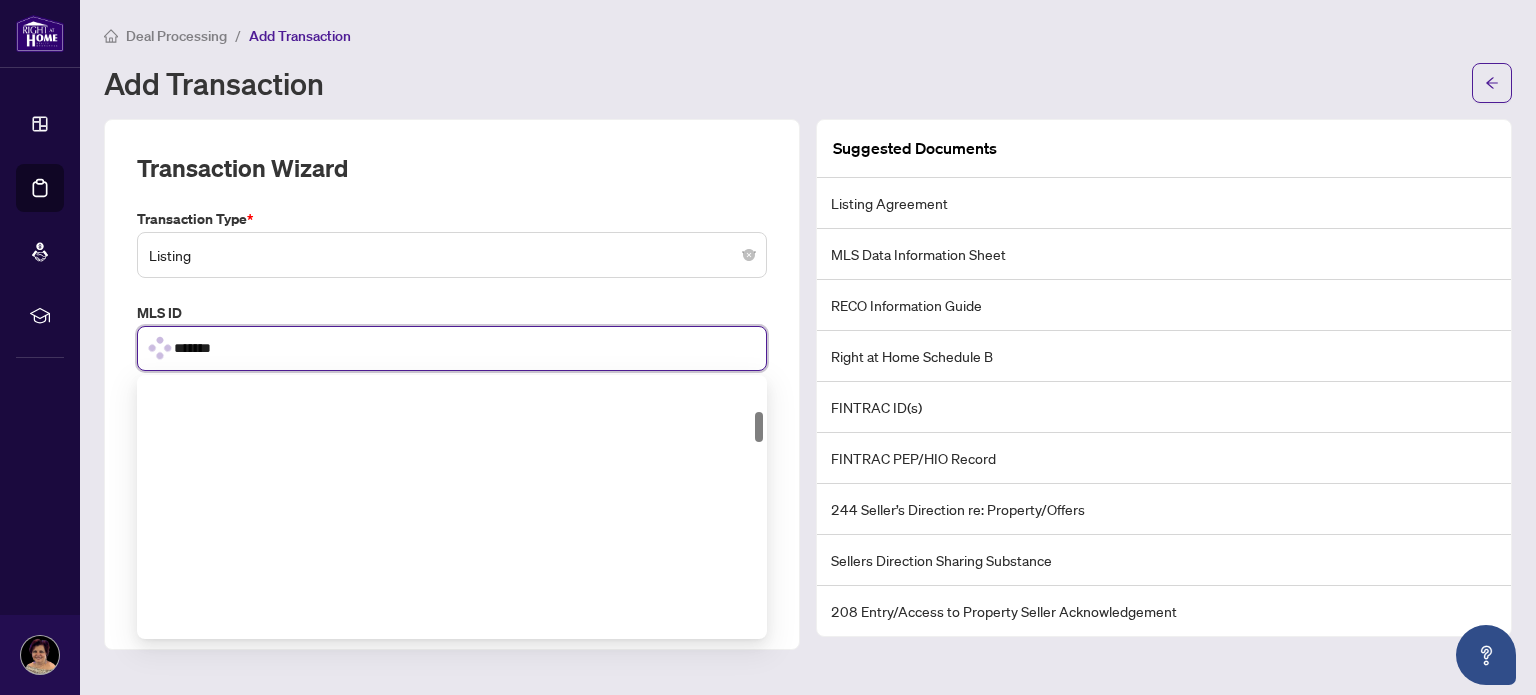 scroll, scrollTop: 270, scrollLeft: 0, axis: vertical 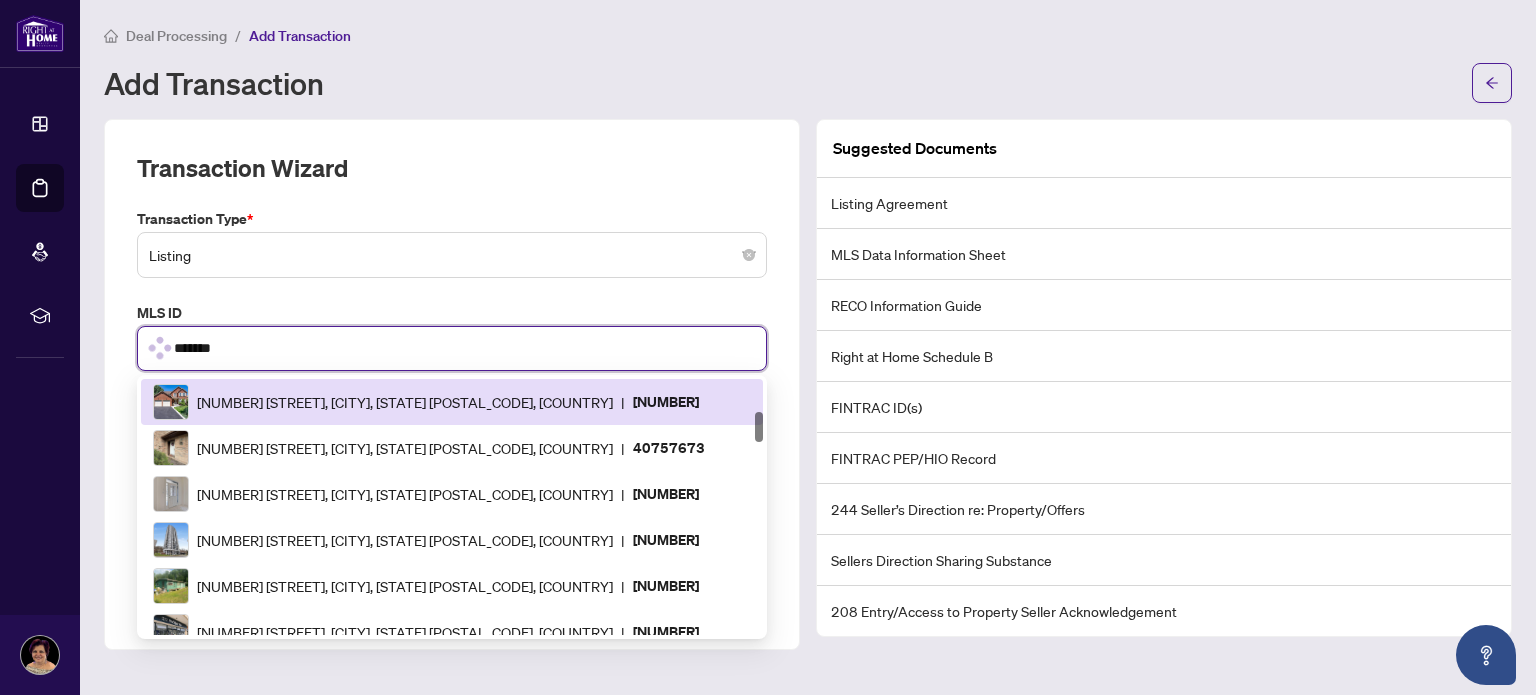 type on "********" 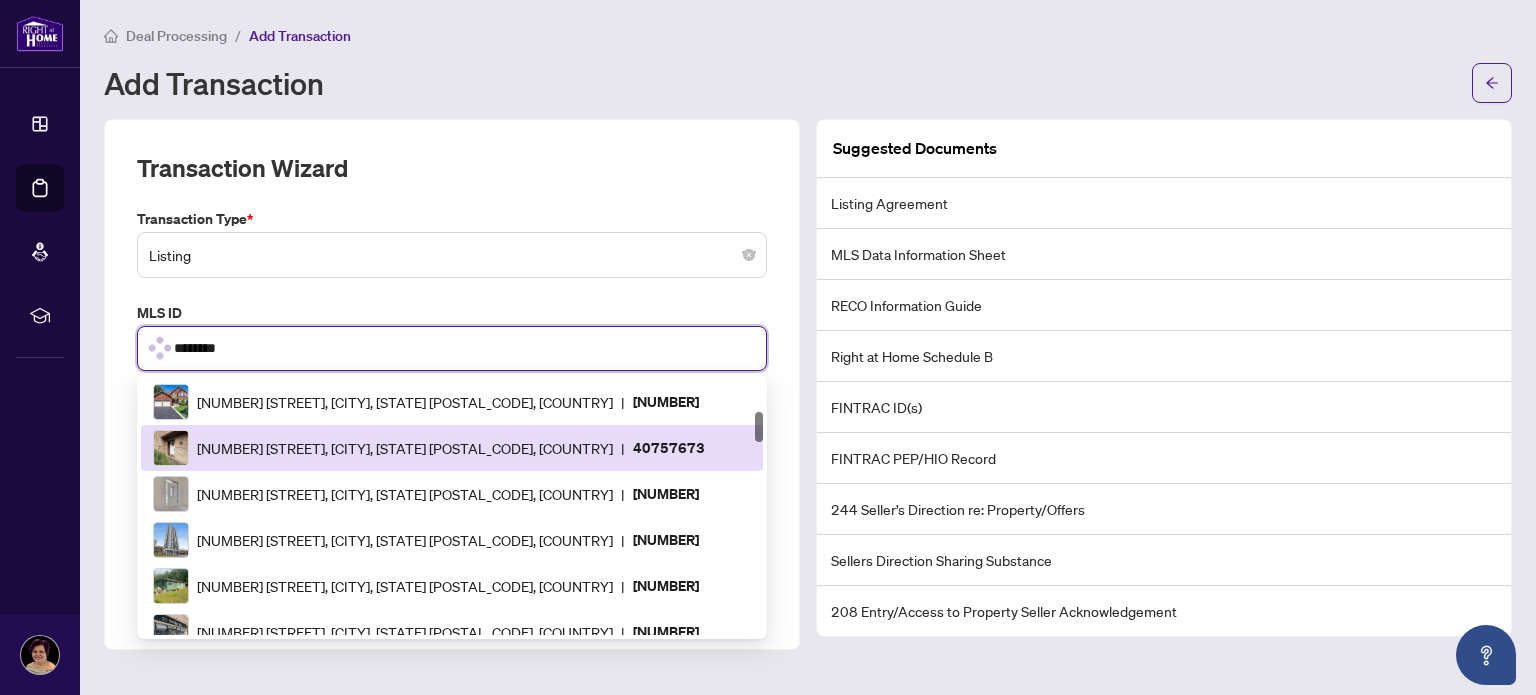 scroll, scrollTop: 0, scrollLeft: 0, axis: both 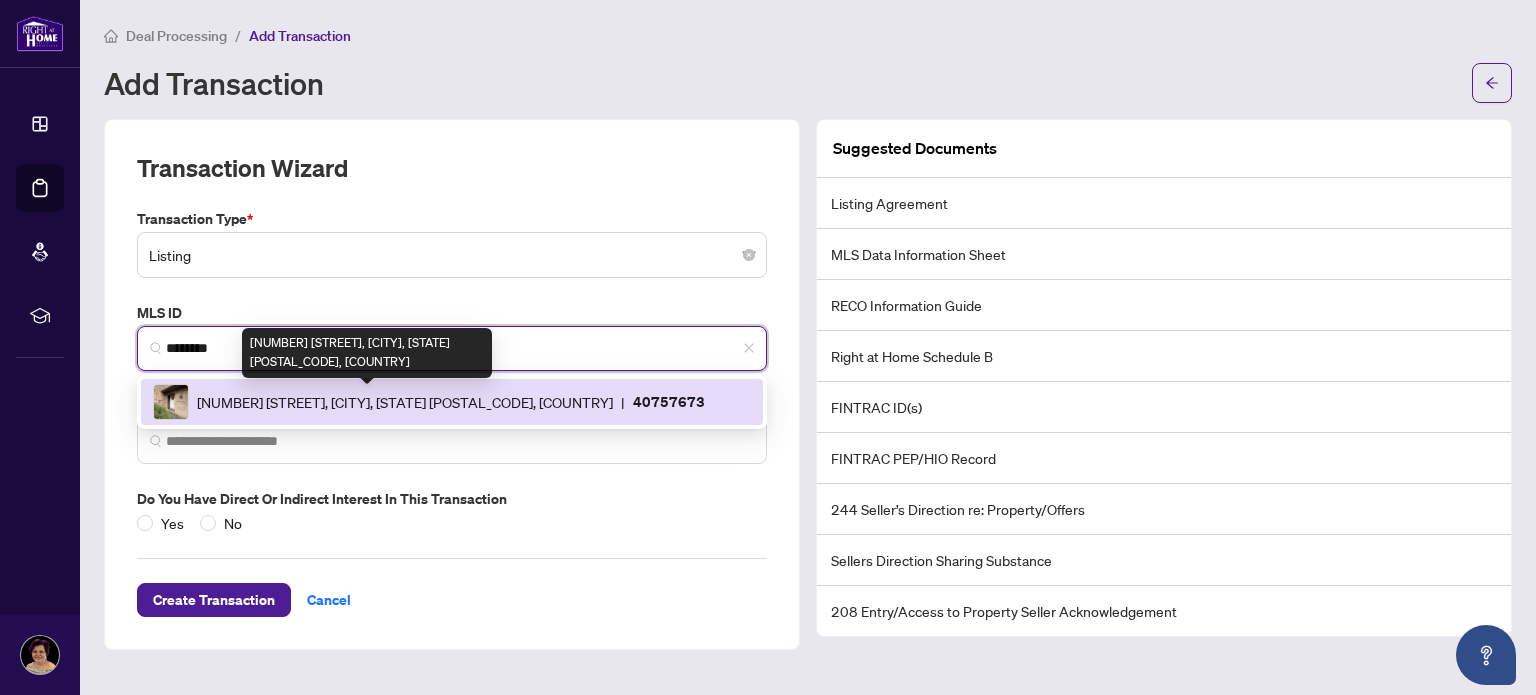 click on "[NUMBER] [STREET], [CITY], [STATE] [POSTAL_CODE], [COUNTRY]" at bounding box center (405, 402) 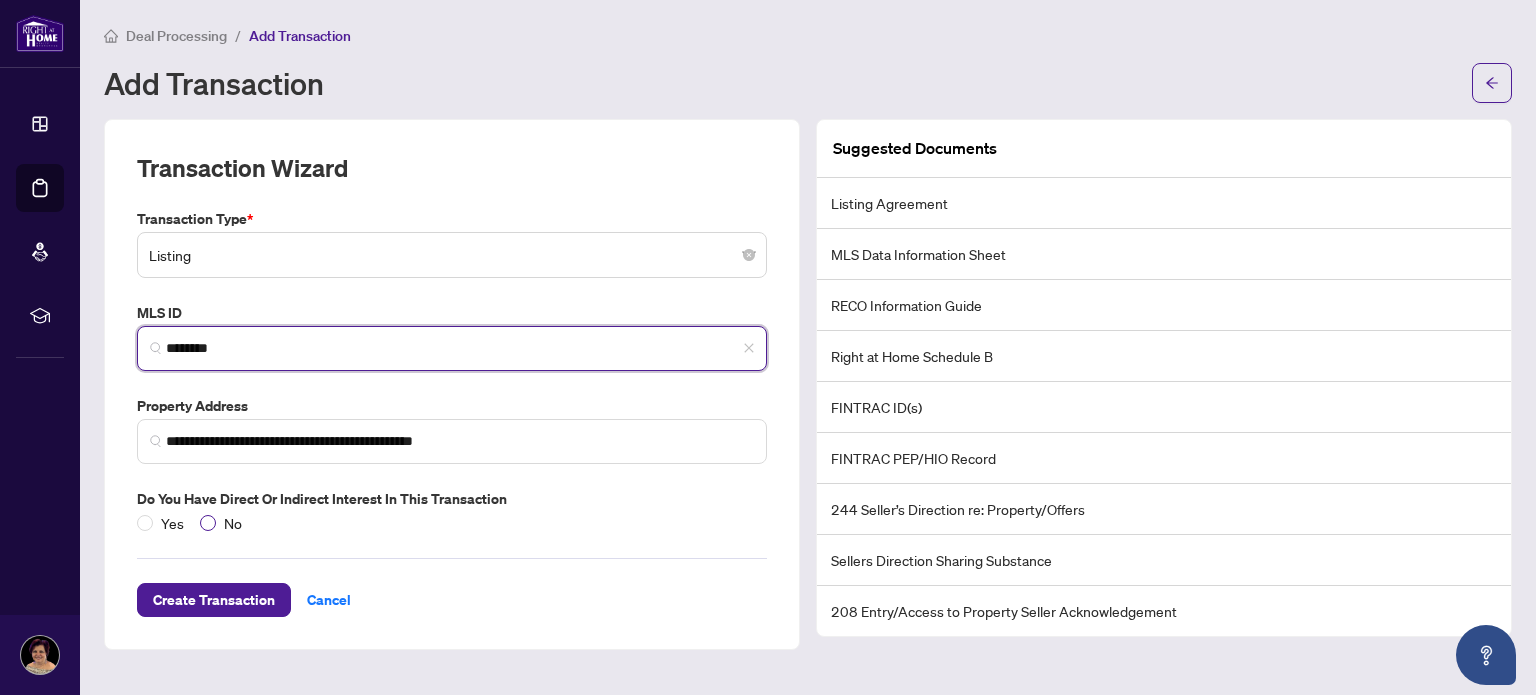 type on "********" 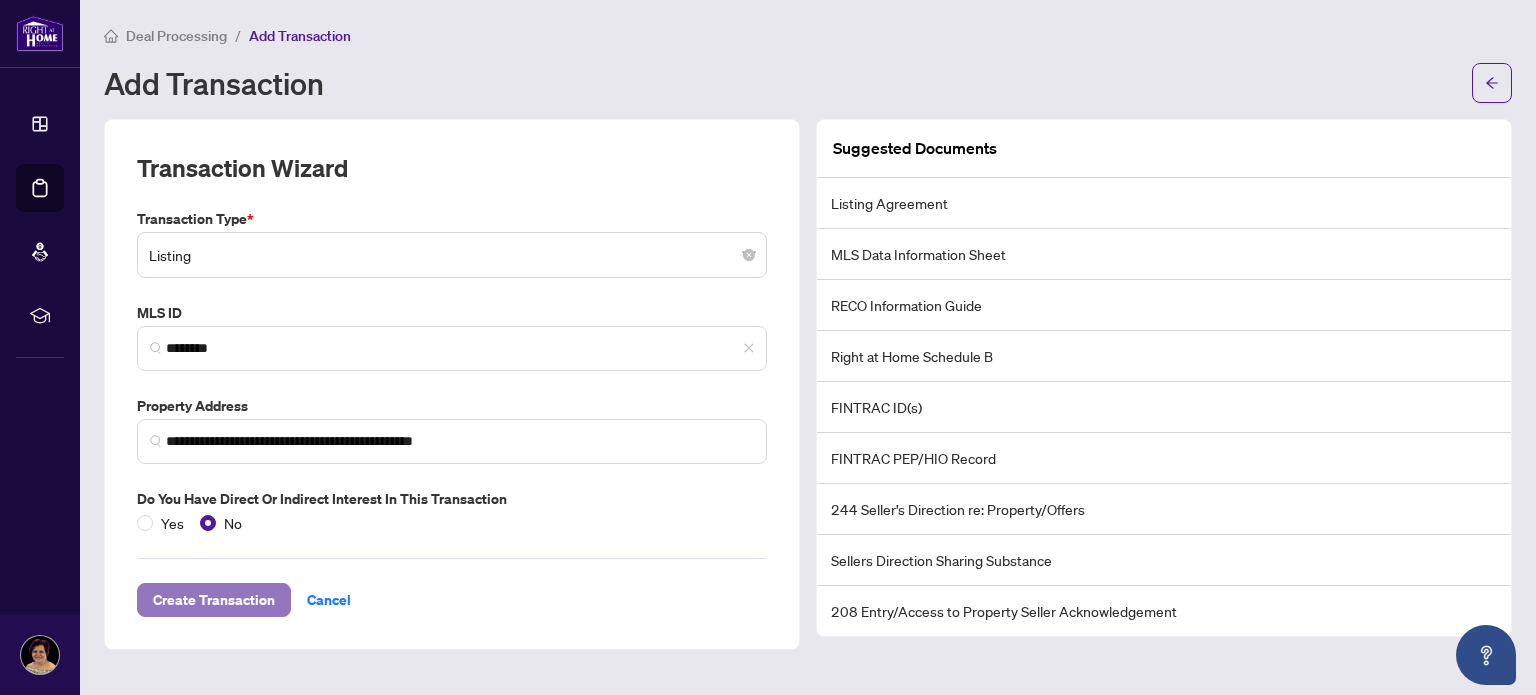 click on "Create Transaction" at bounding box center (214, 600) 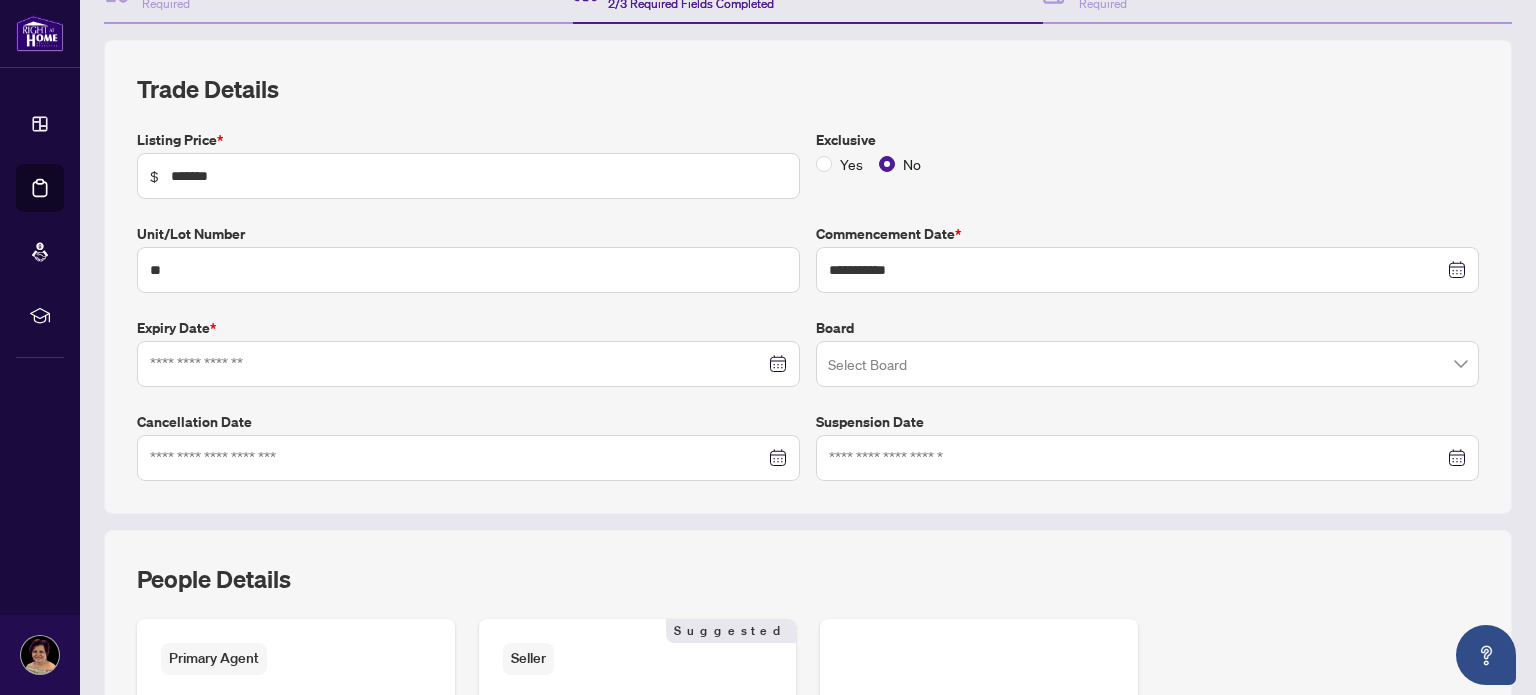 scroll, scrollTop: 240, scrollLeft: 0, axis: vertical 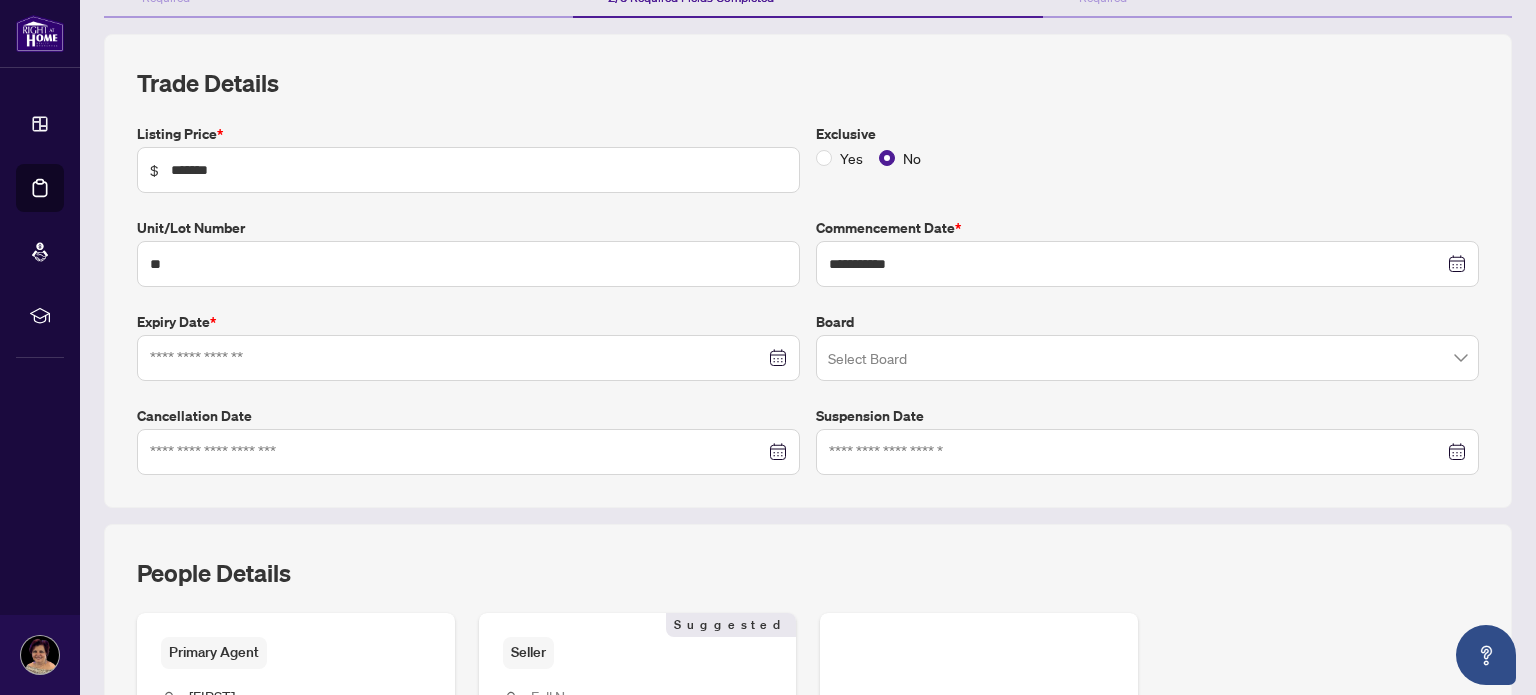 click at bounding box center (468, 358) 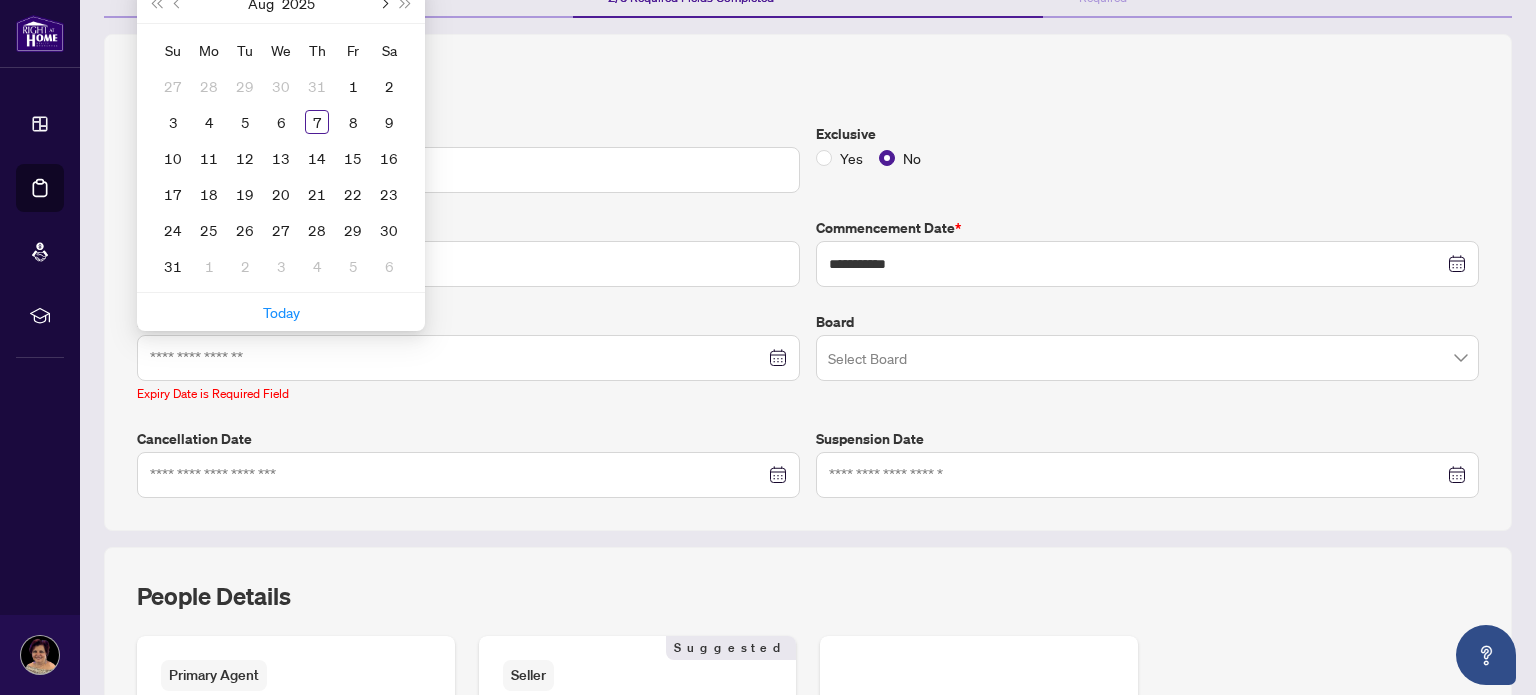 click at bounding box center [383, 3] 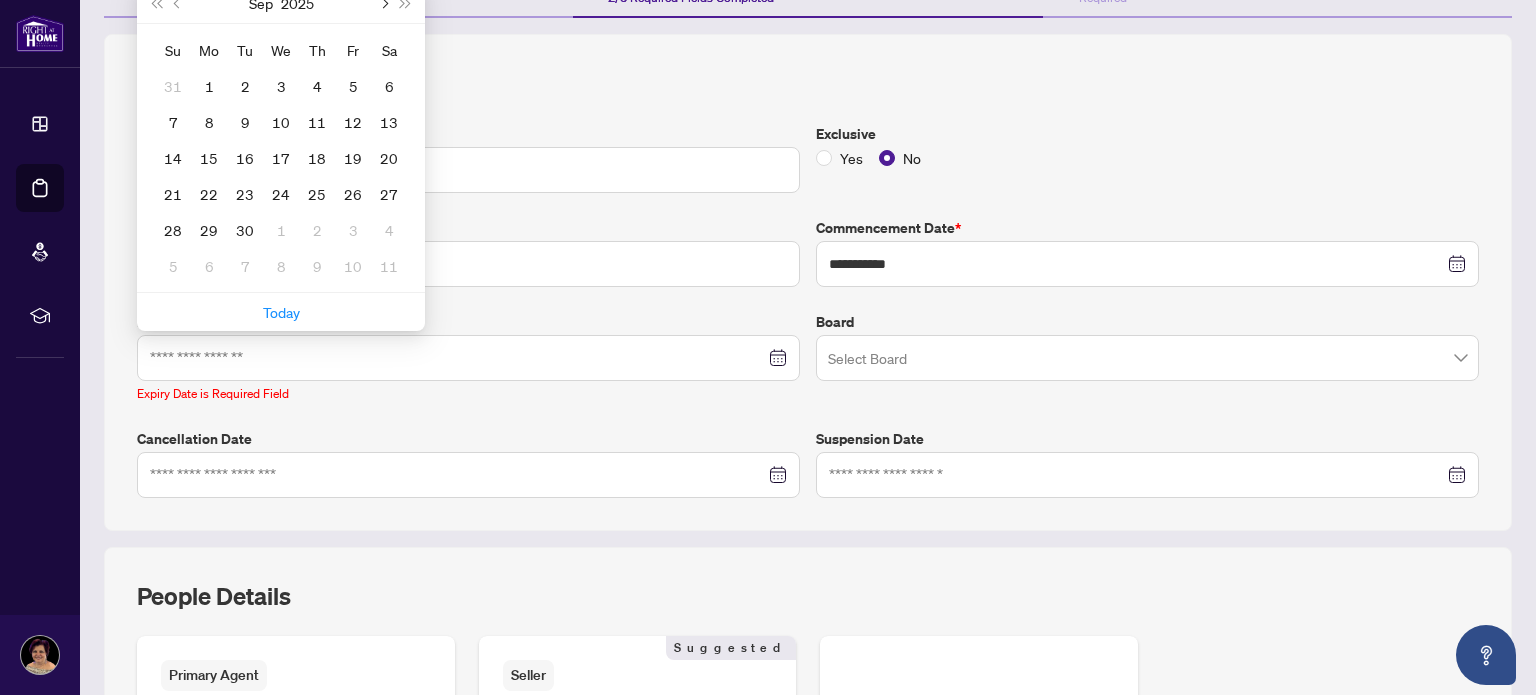 click at bounding box center (383, 3) 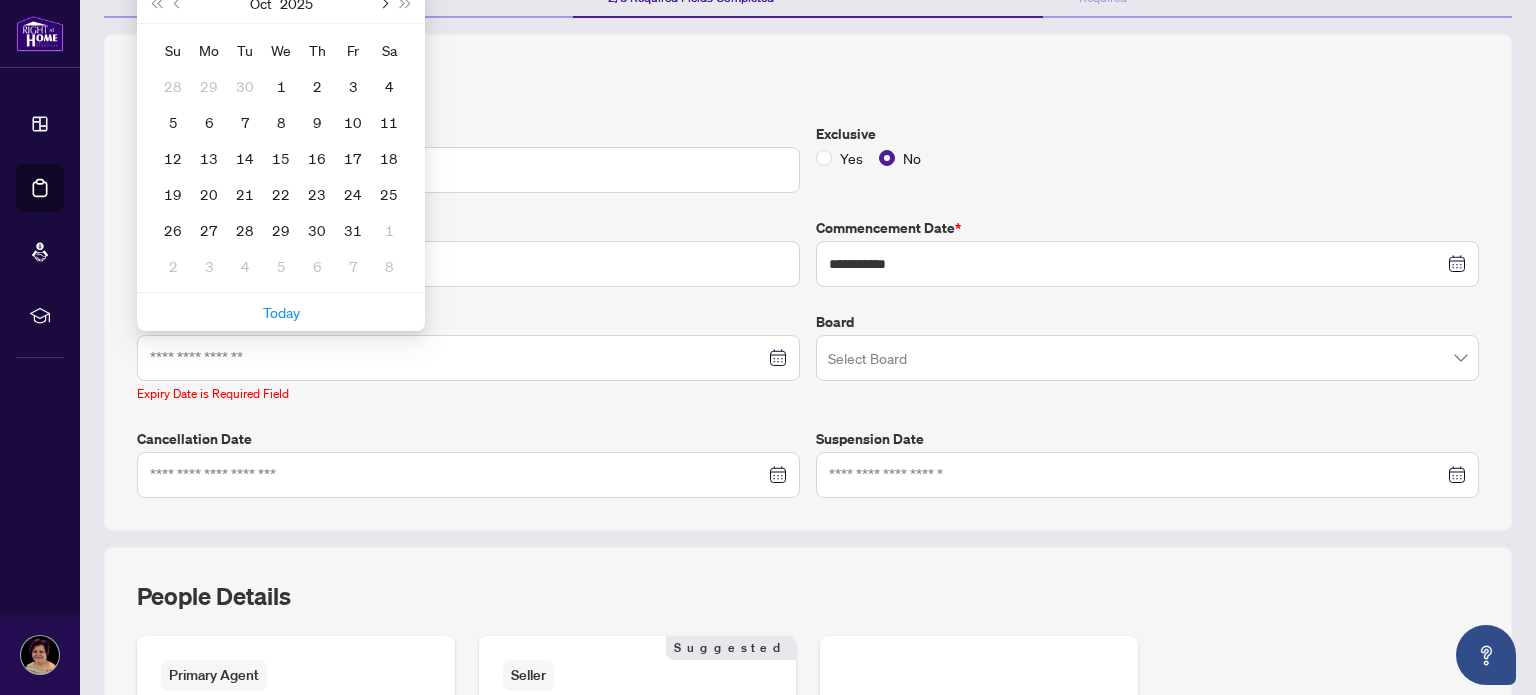 click at bounding box center [383, 3] 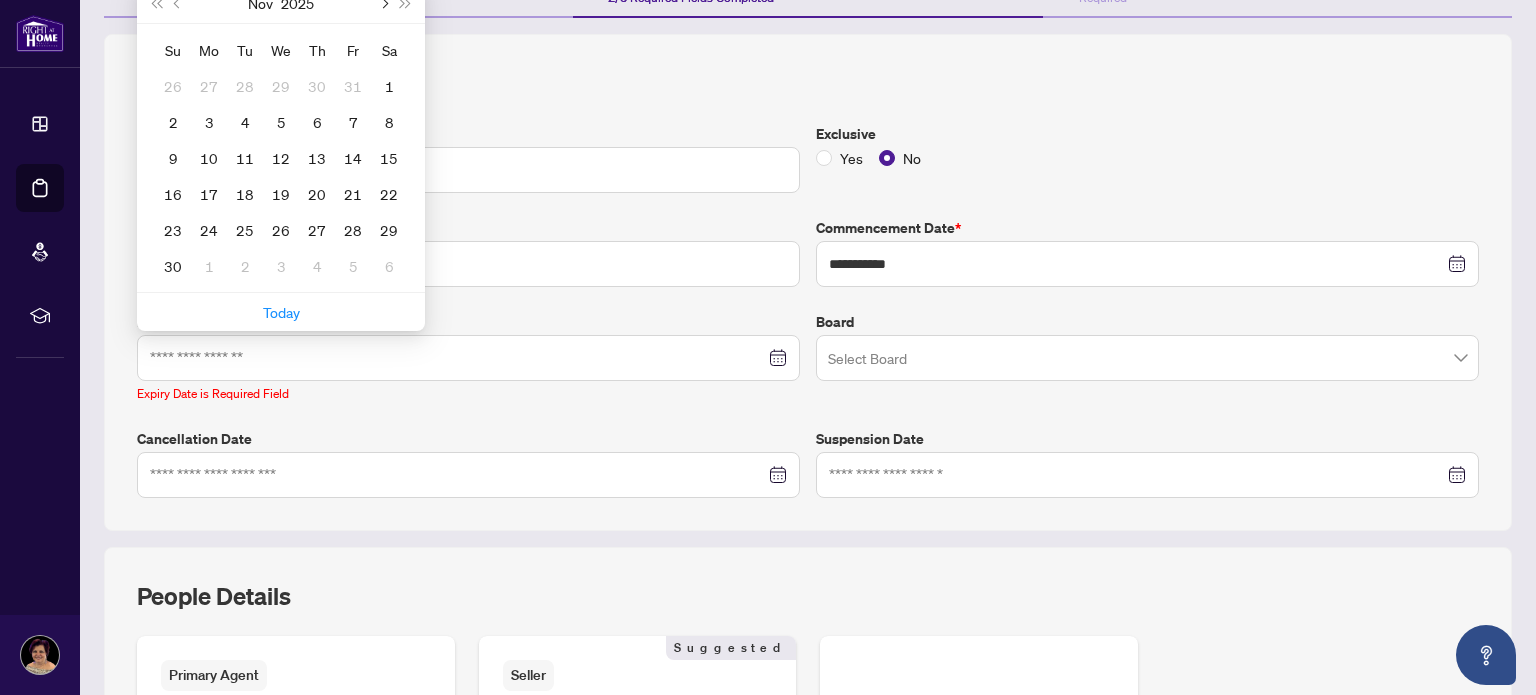 click at bounding box center (383, 3) 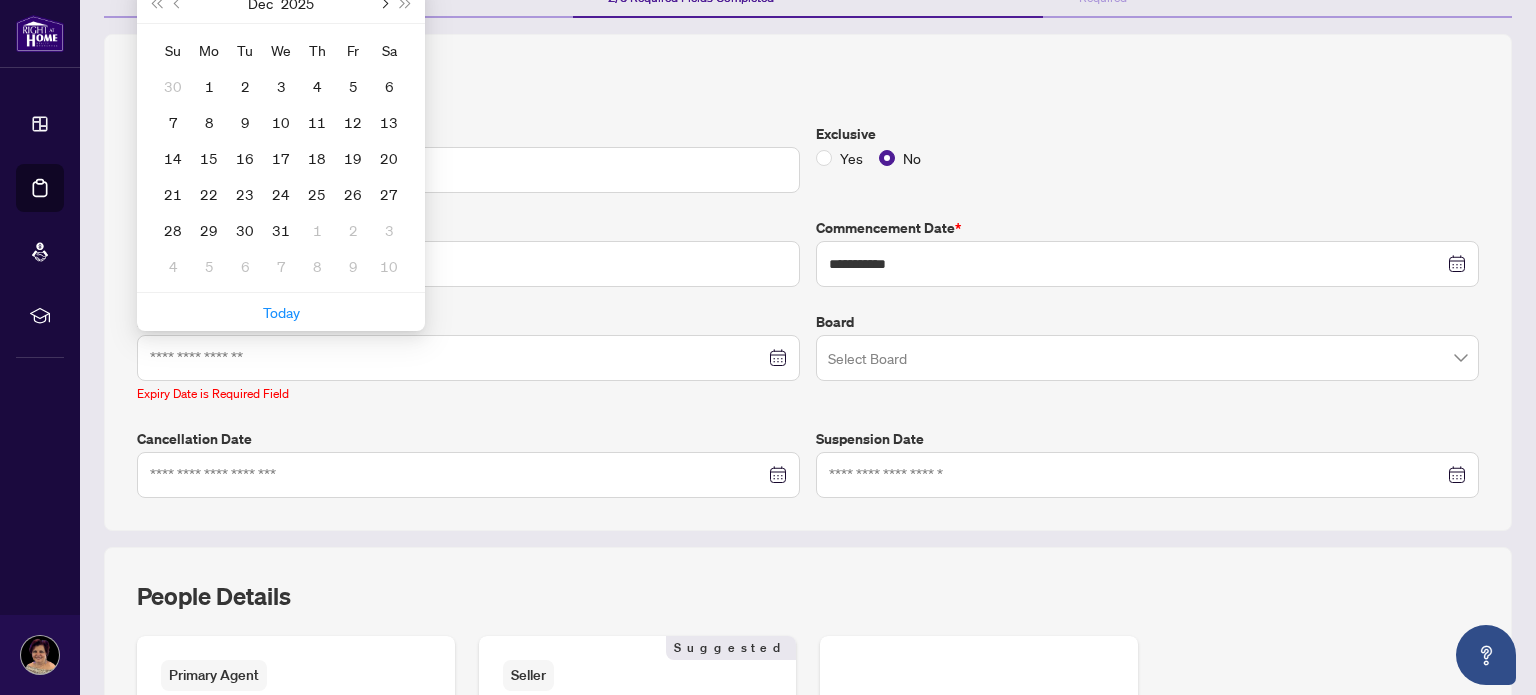 click at bounding box center [383, 3] 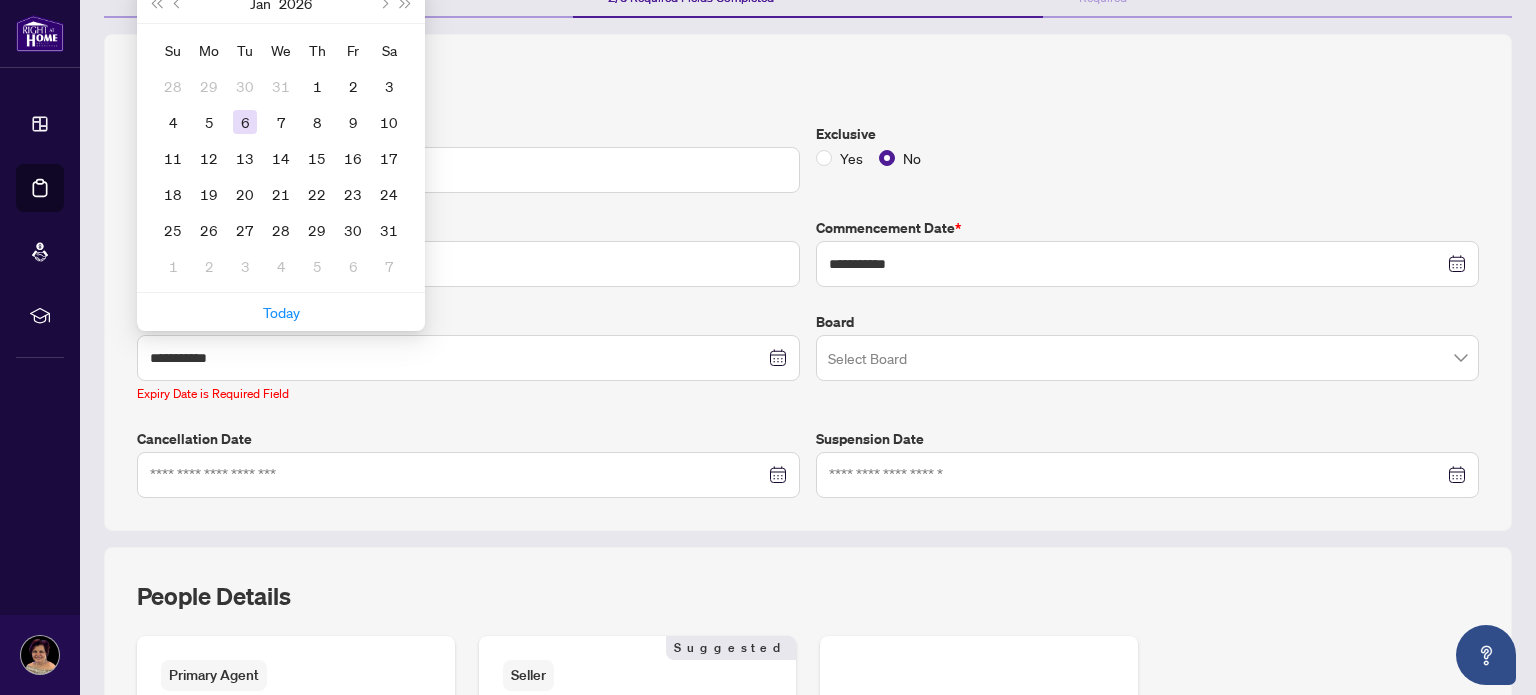 type on "**********" 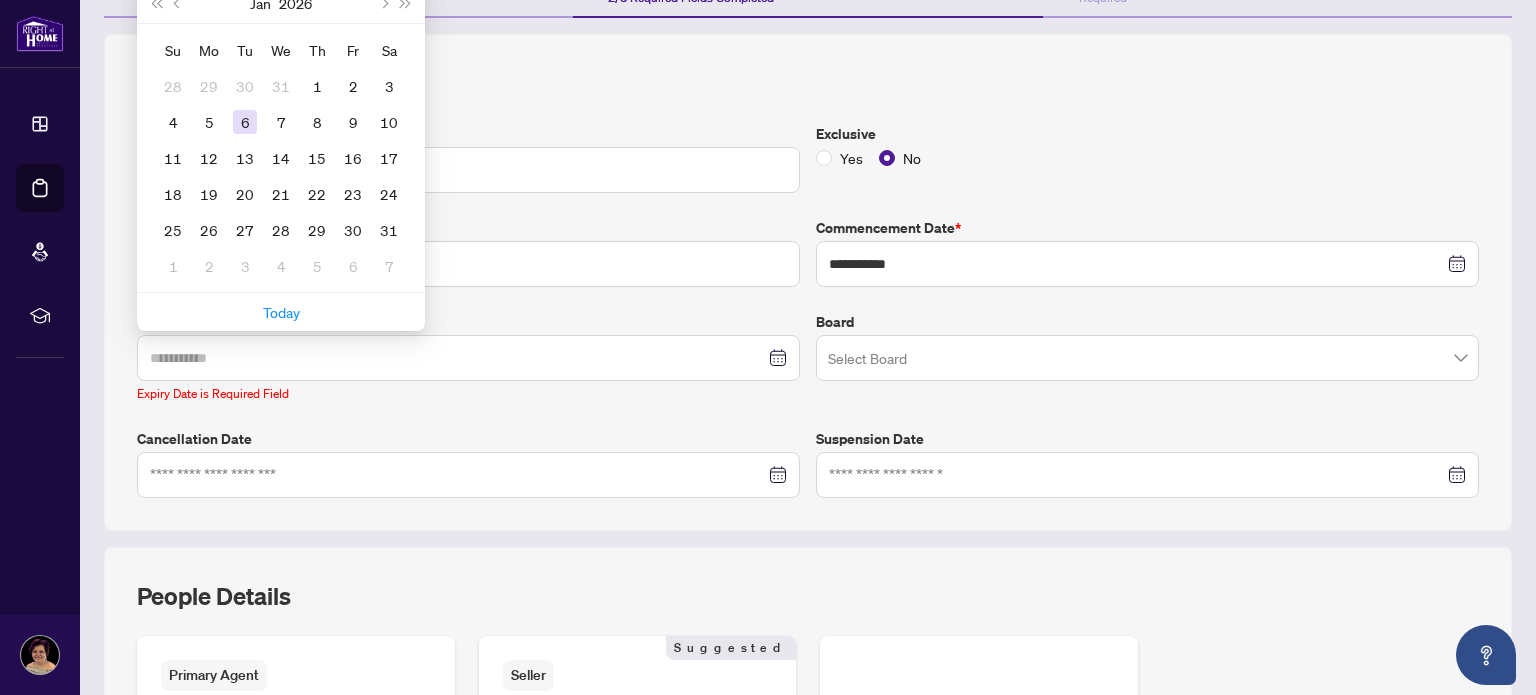 click on "6" at bounding box center [245, 122] 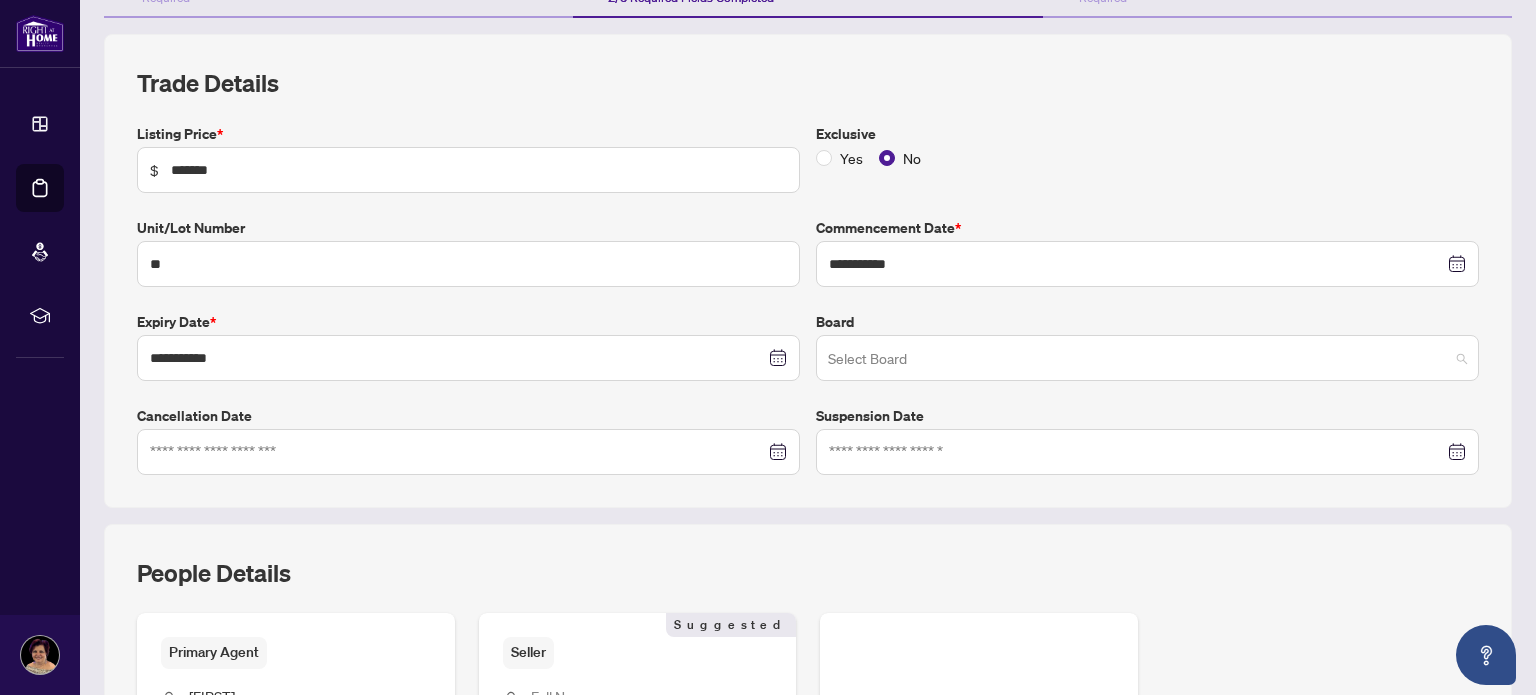 click at bounding box center [1147, 358] 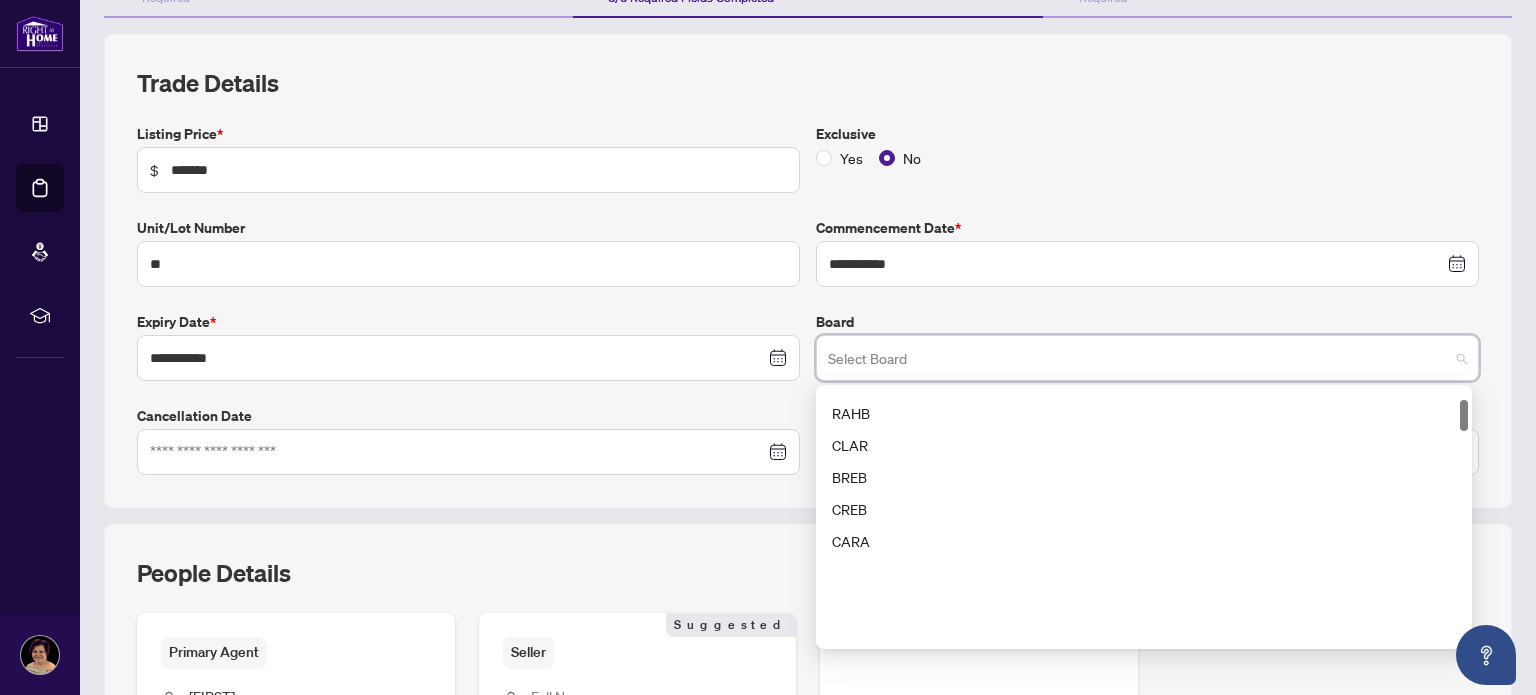 scroll, scrollTop: 0, scrollLeft: 0, axis: both 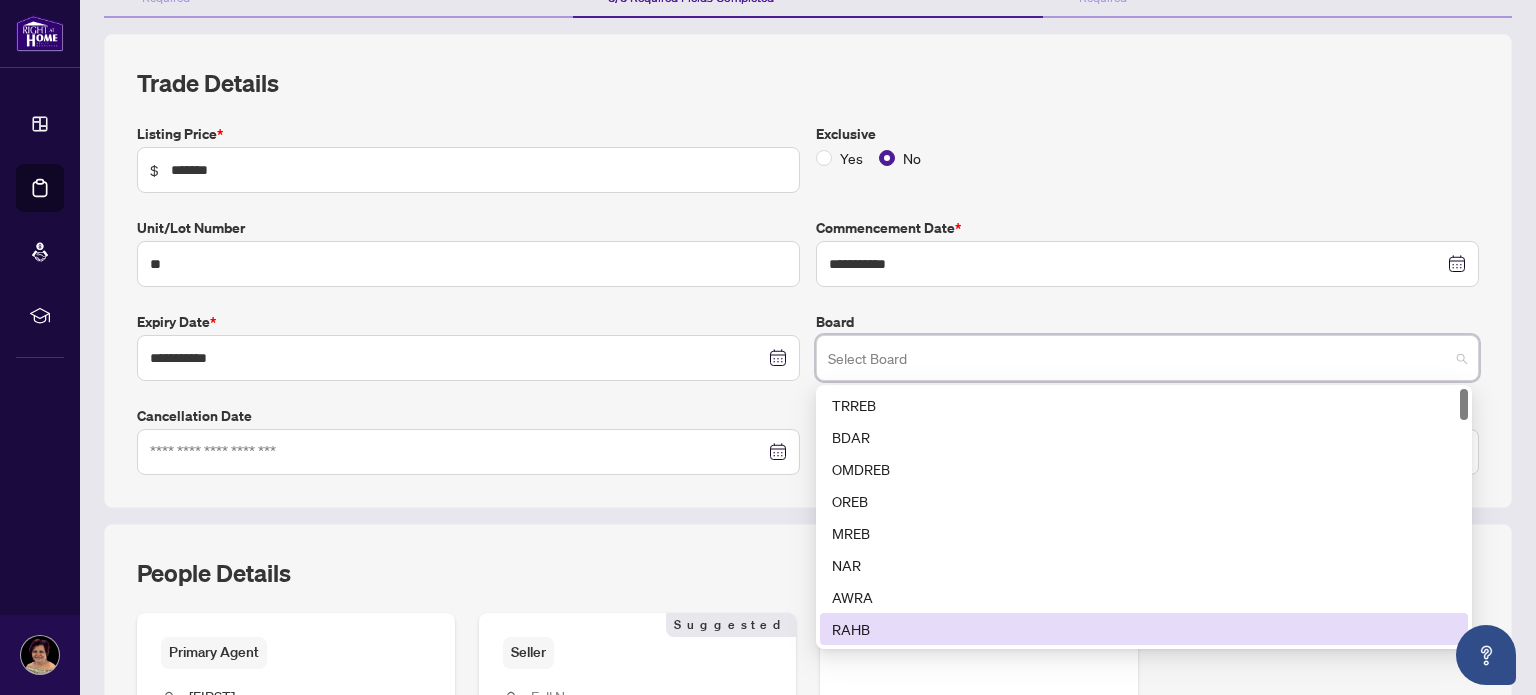 click on "RAHB" at bounding box center [1144, 629] 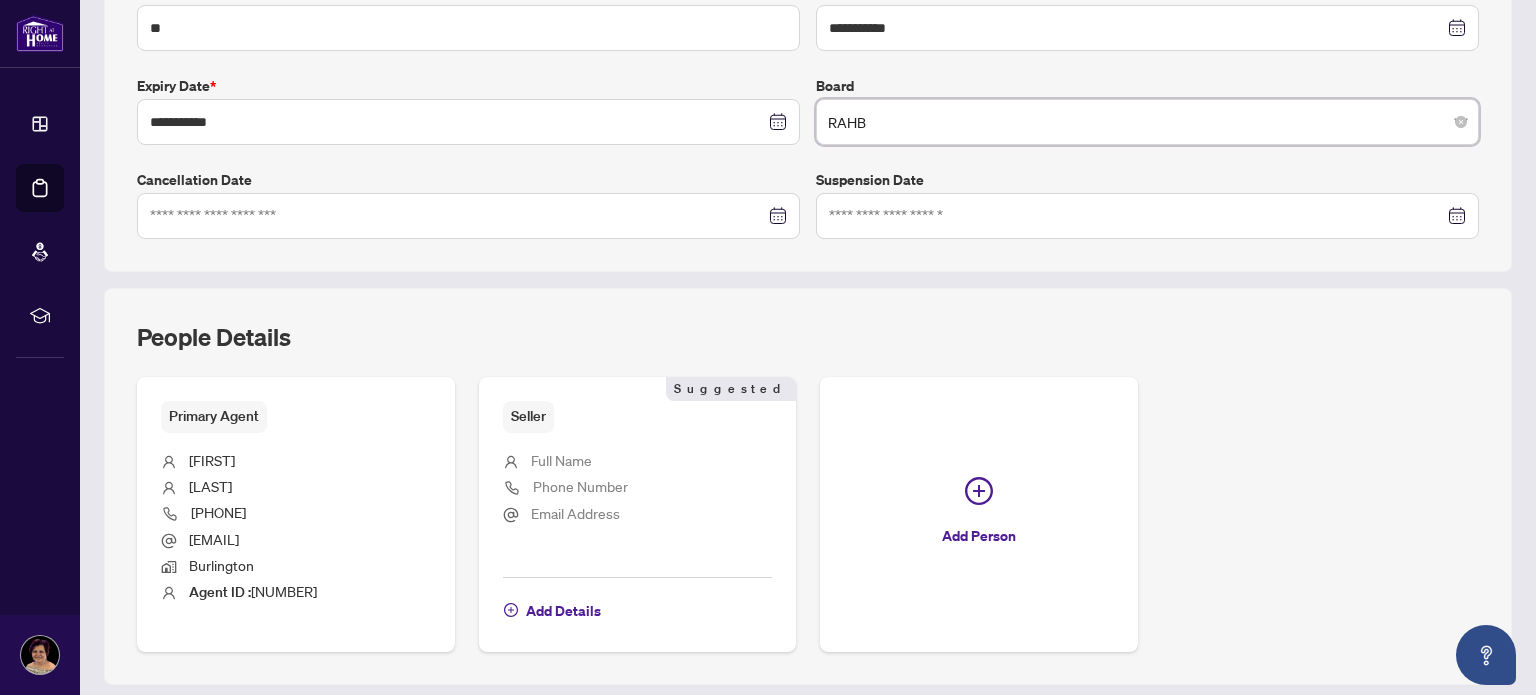 scroll, scrollTop: 524, scrollLeft: 0, axis: vertical 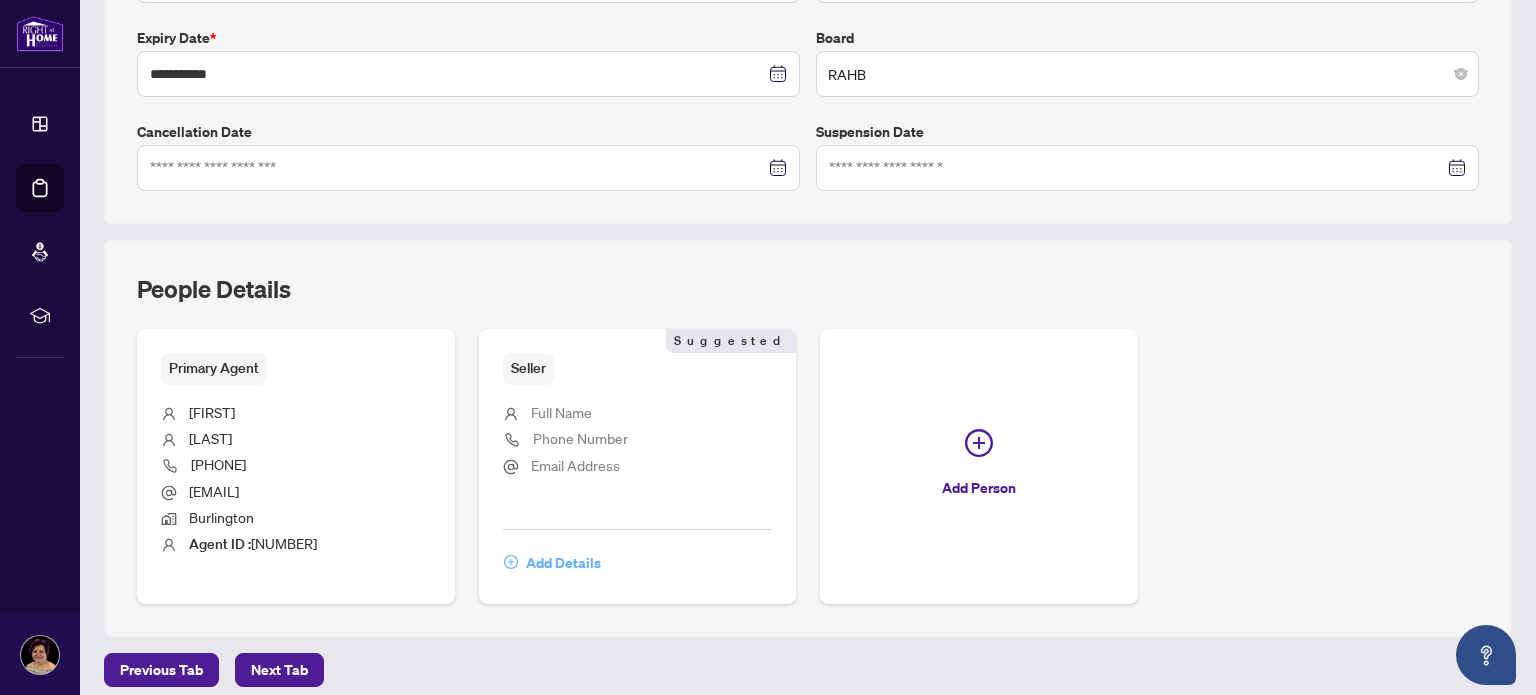 click on "Add Details" at bounding box center [563, 563] 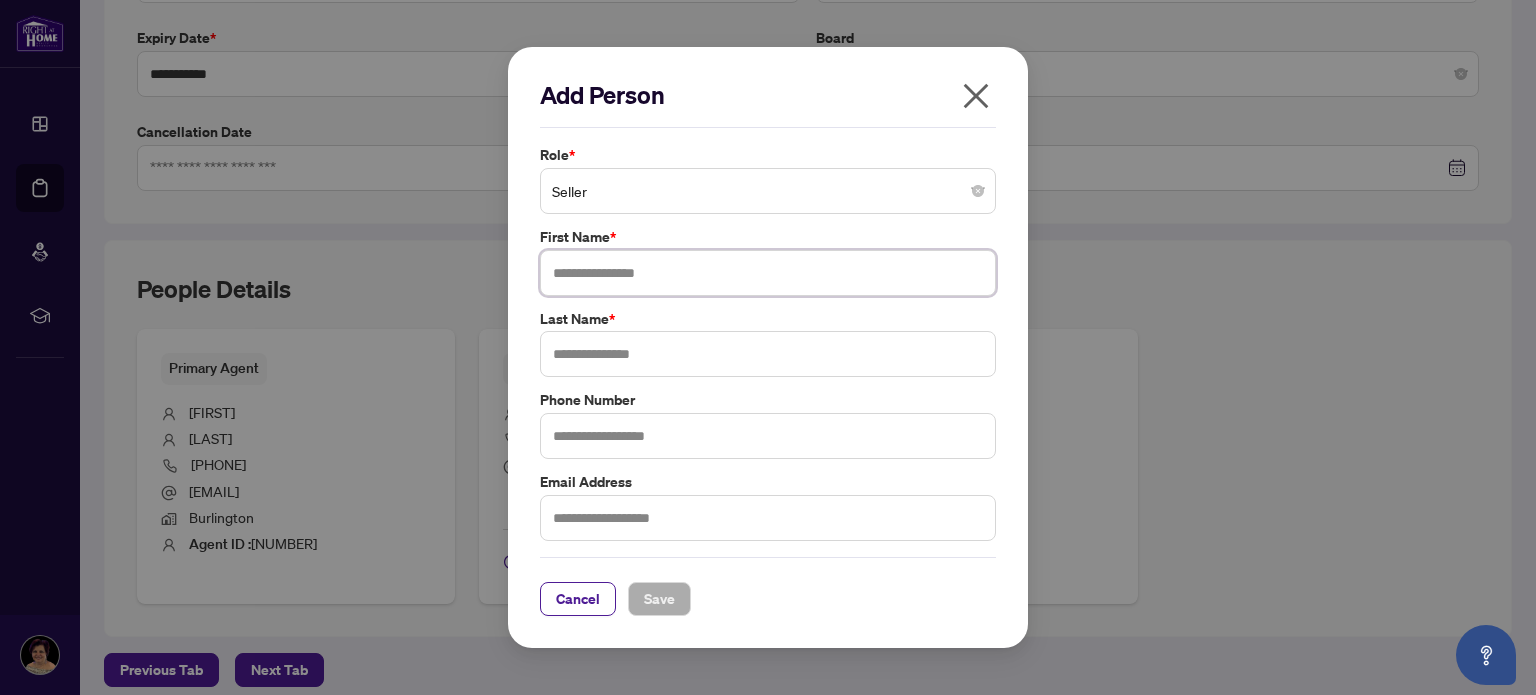 click at bounding box center [768, 273] 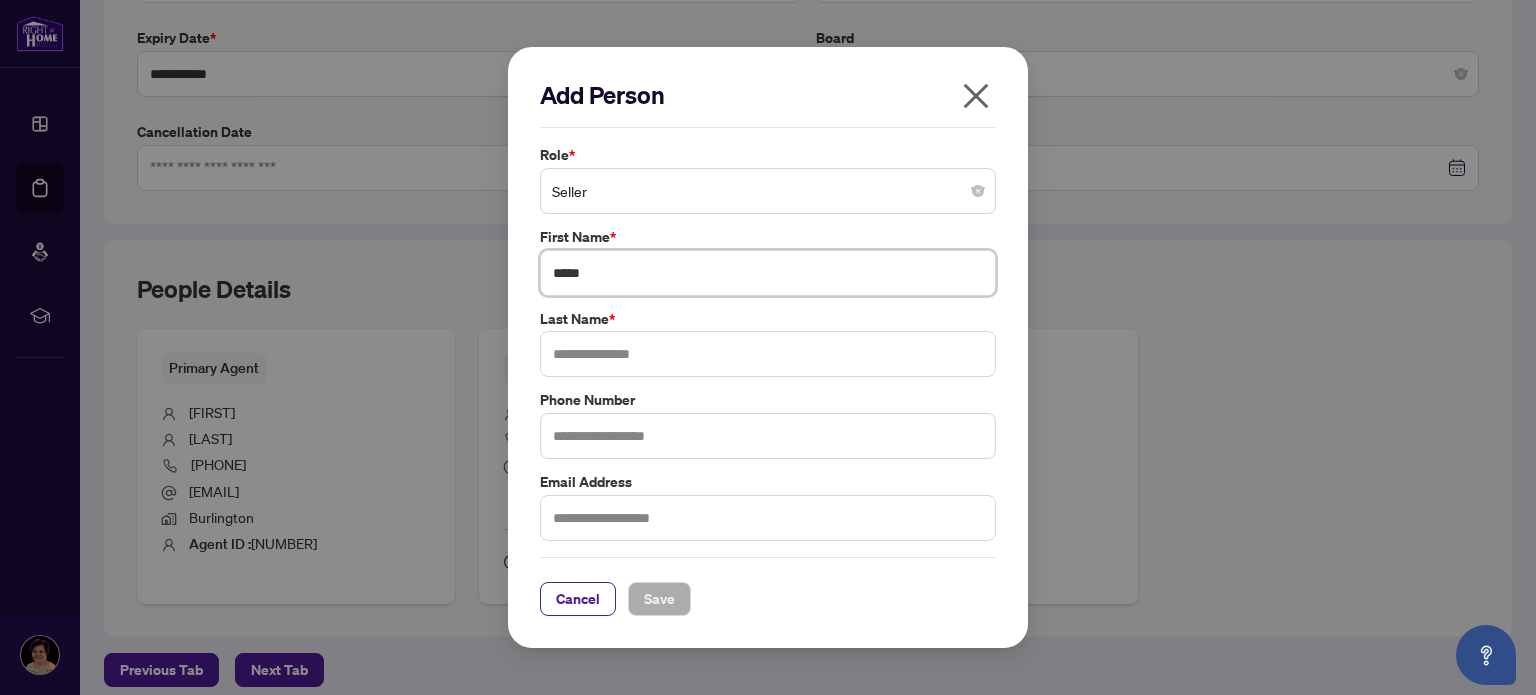 type on "*****" 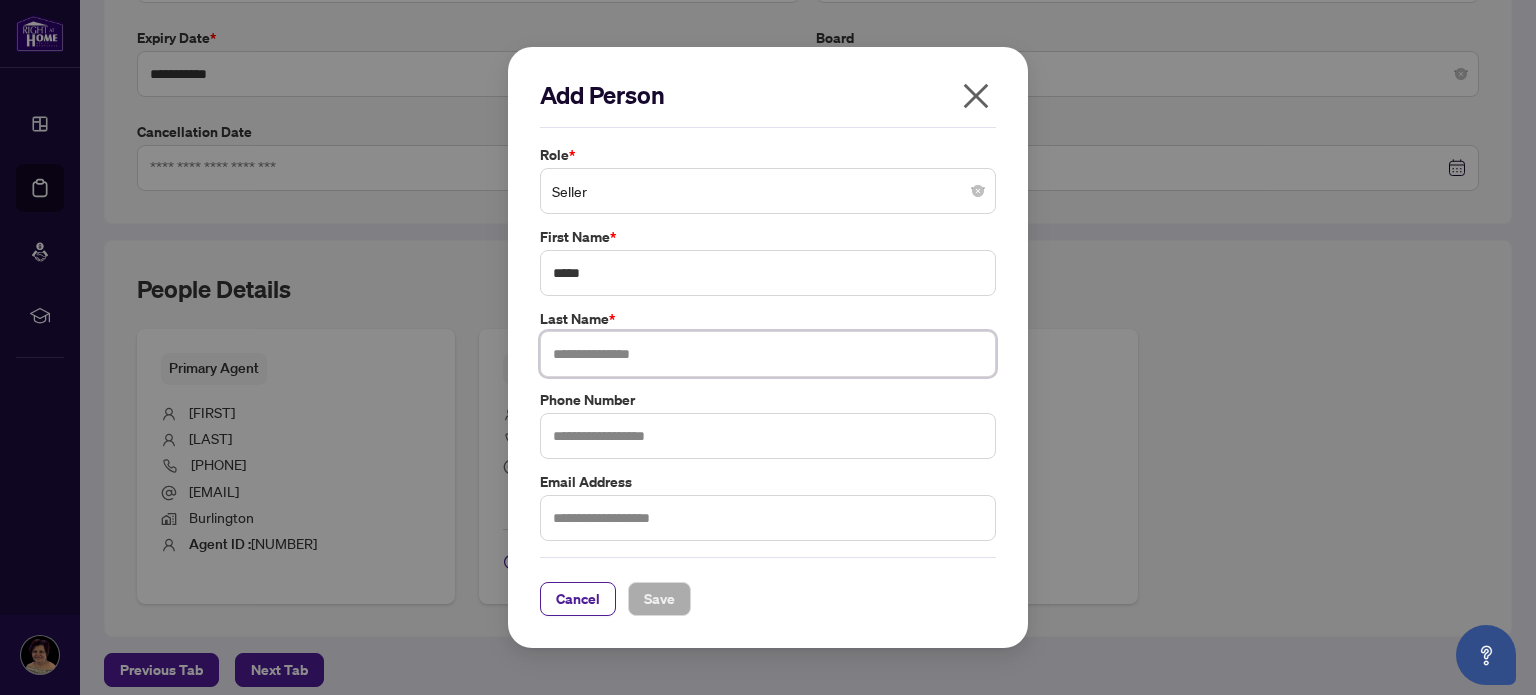click at bounding box center (768, 354) 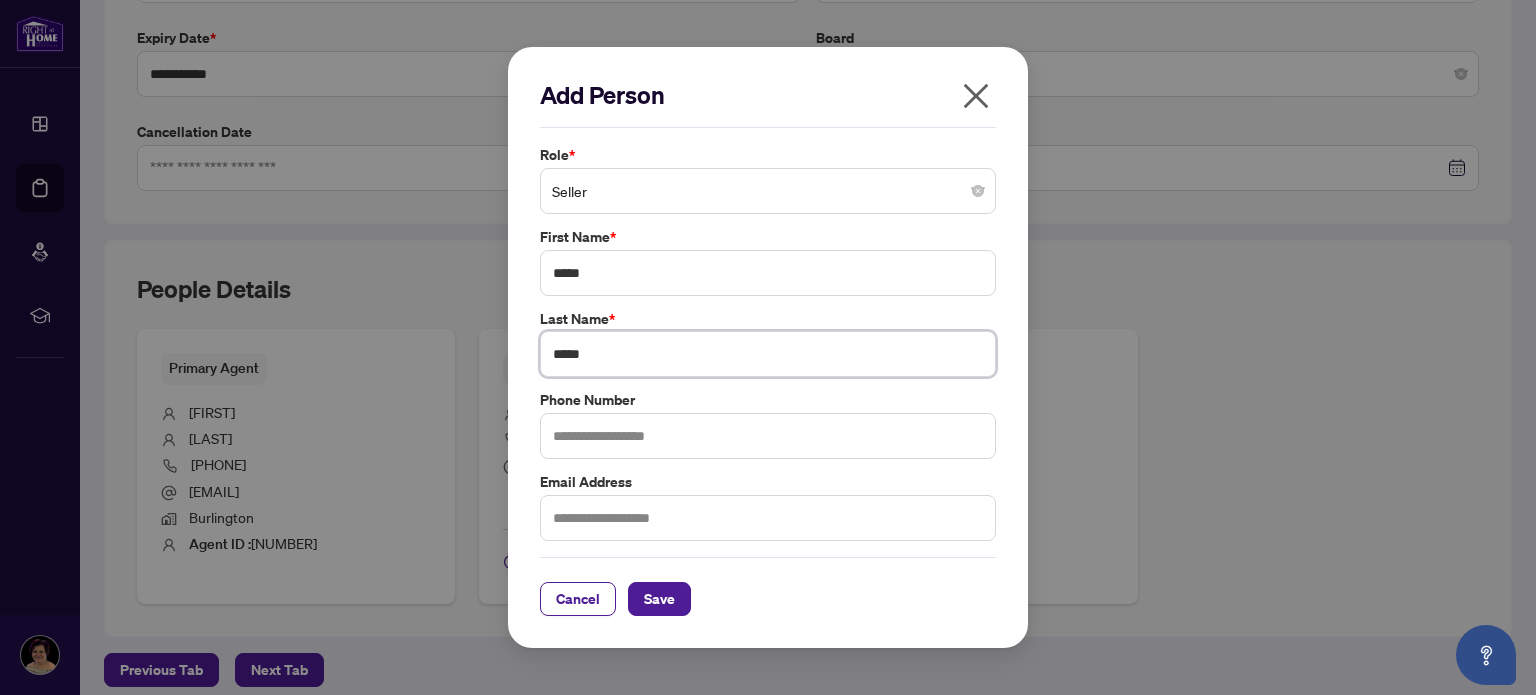 type on "*****" 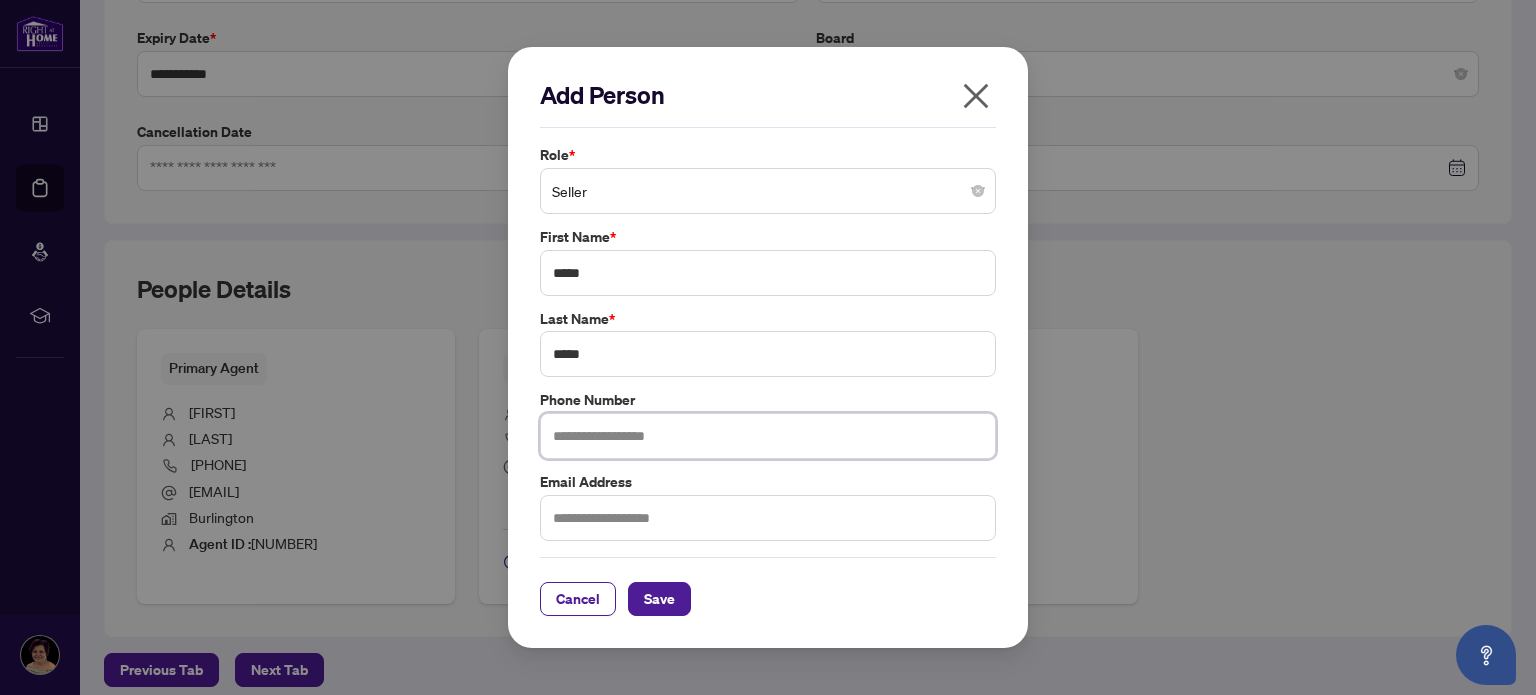 click at bounding box center [768, 436] 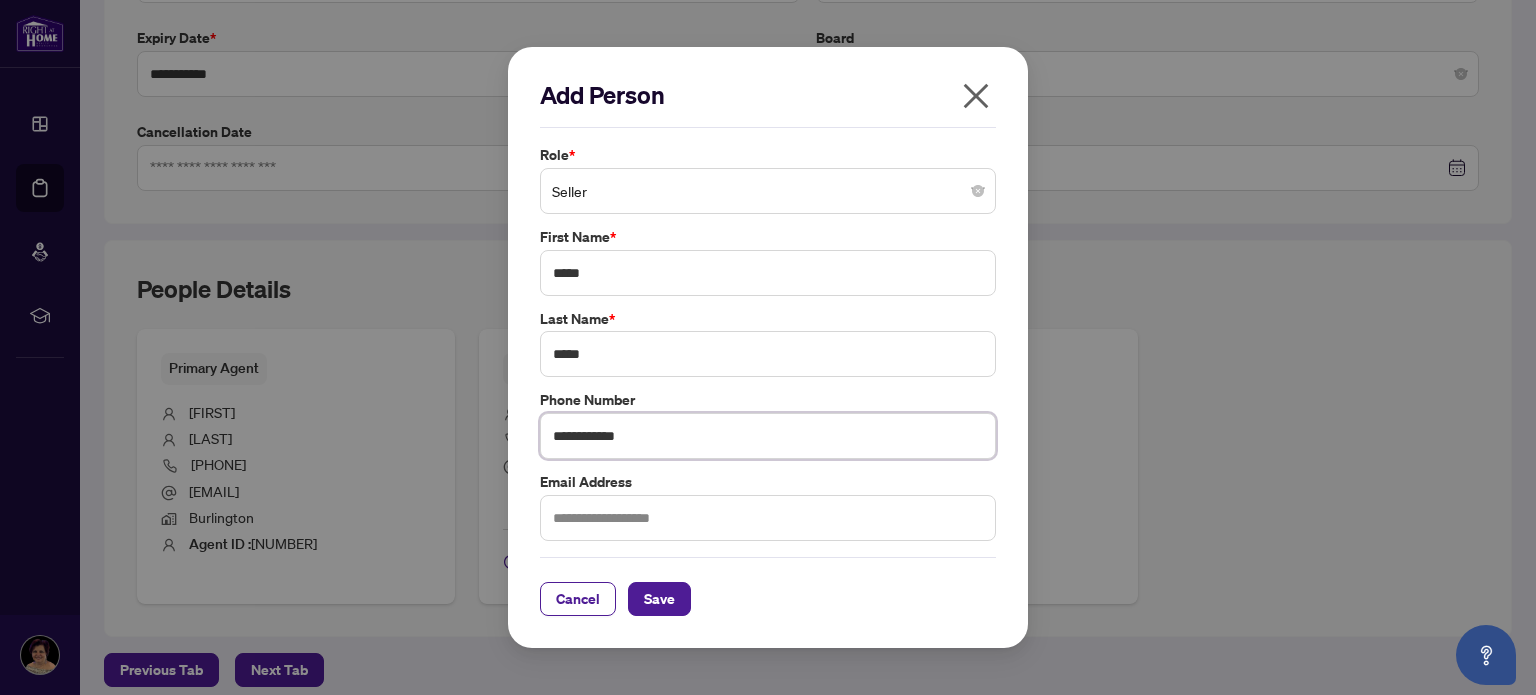 type on "**********" 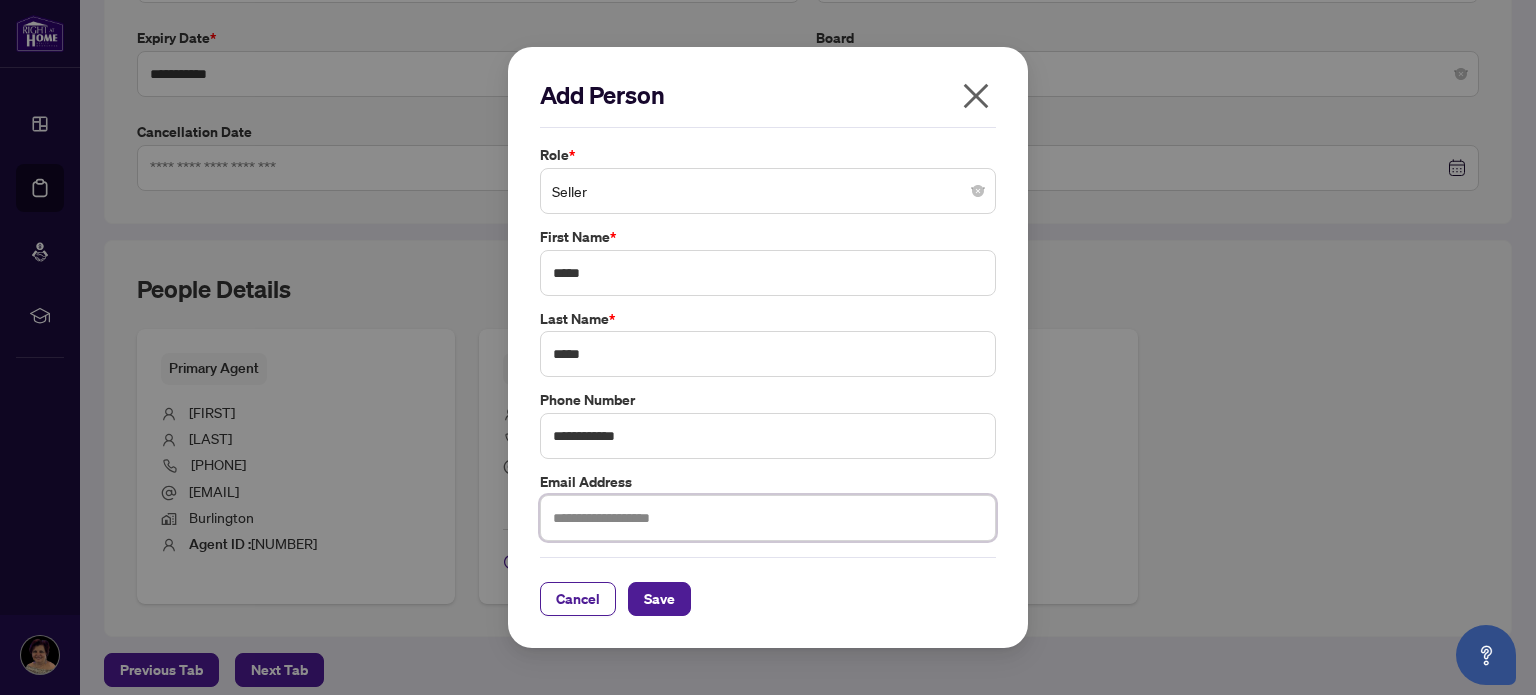 click at bounding box center [768, 518] 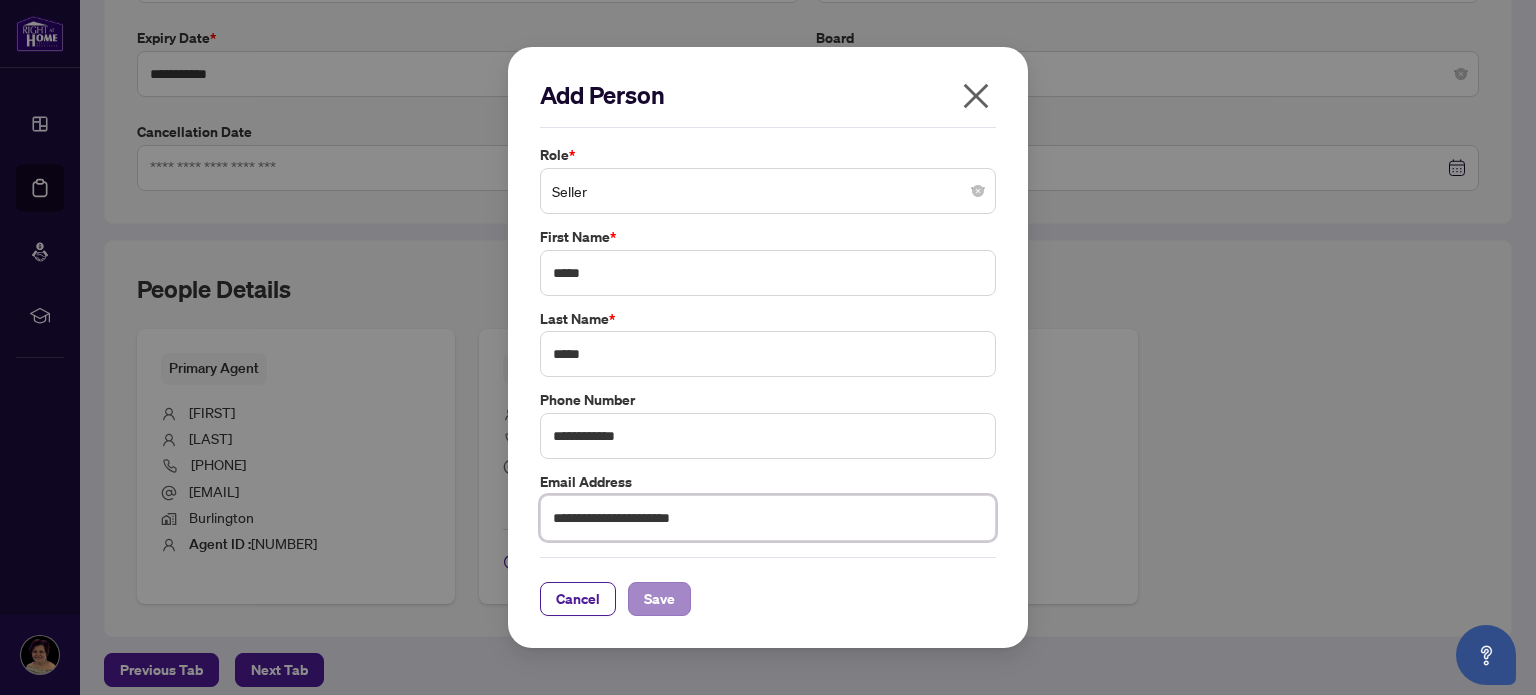 type on "**********" 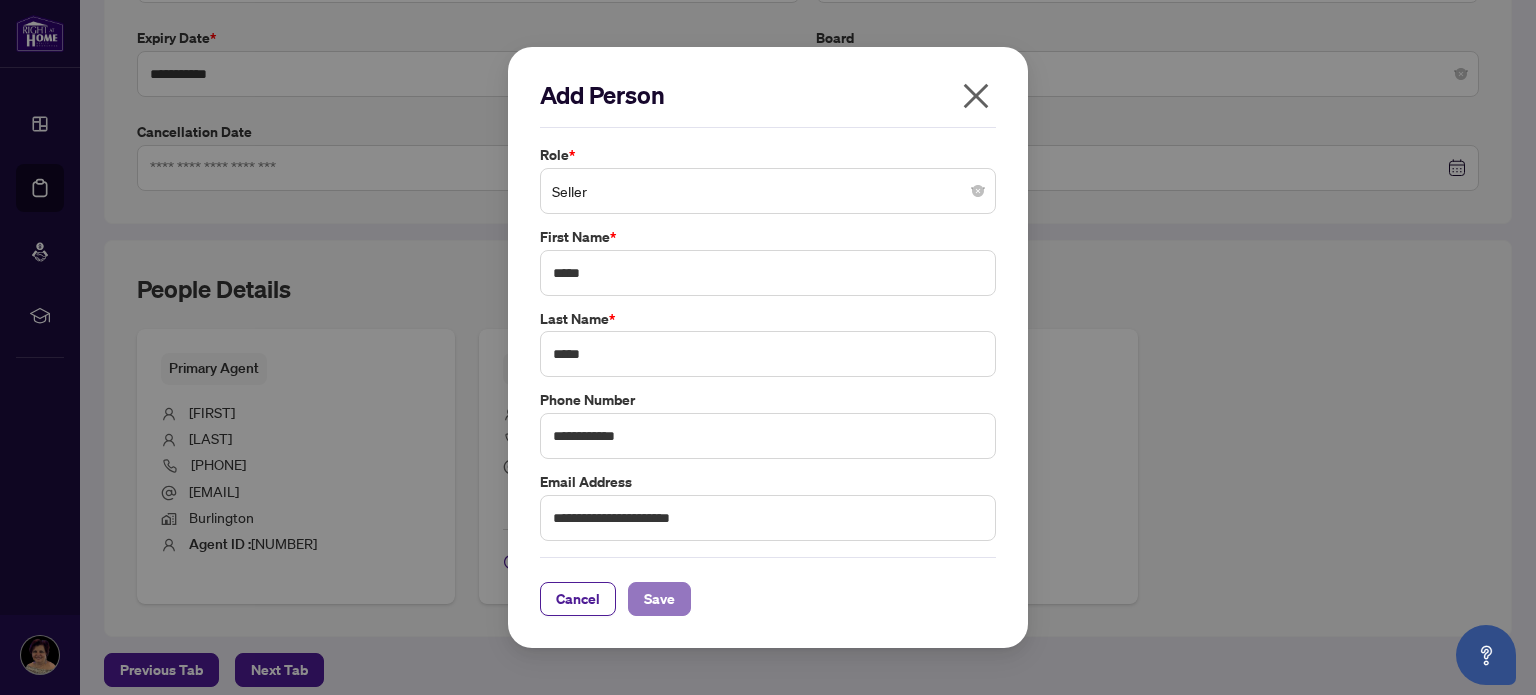 click on "Save" at bounding box center (659, 599) 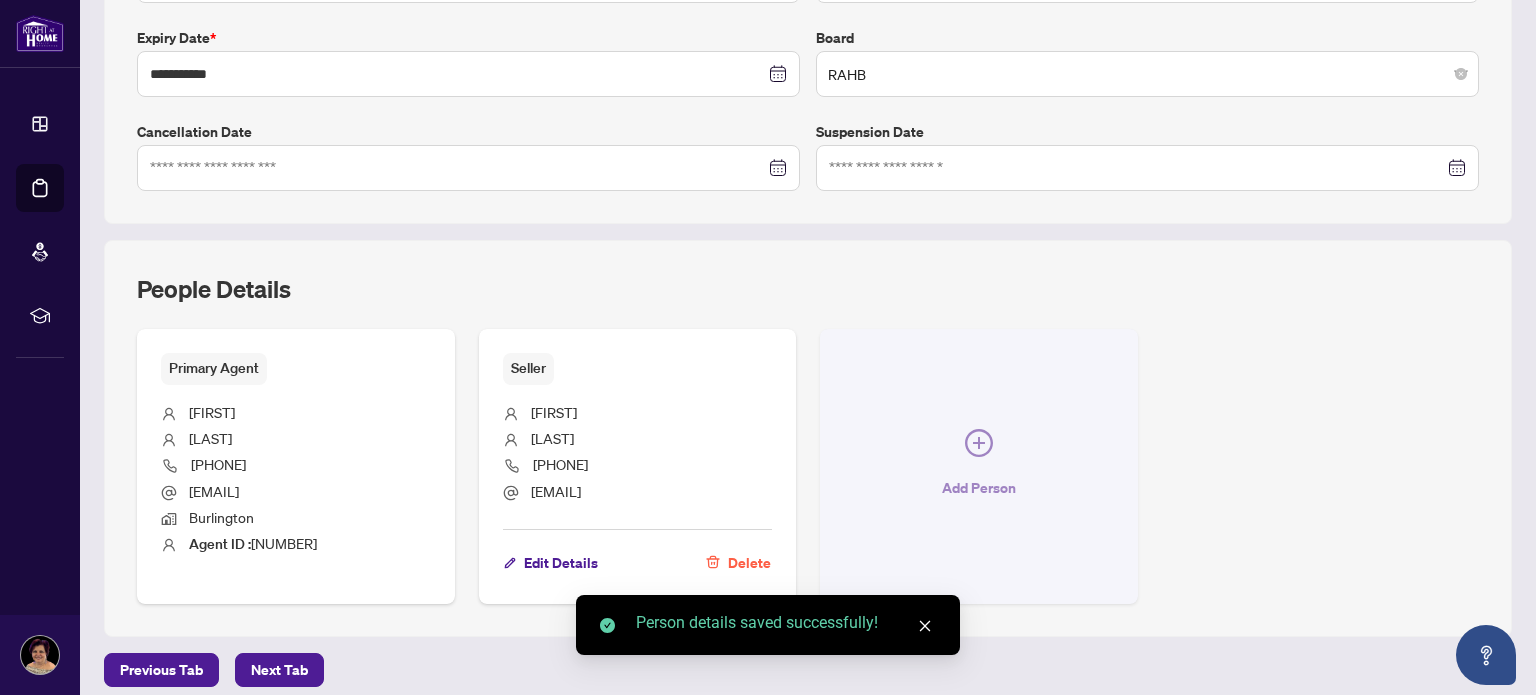 click 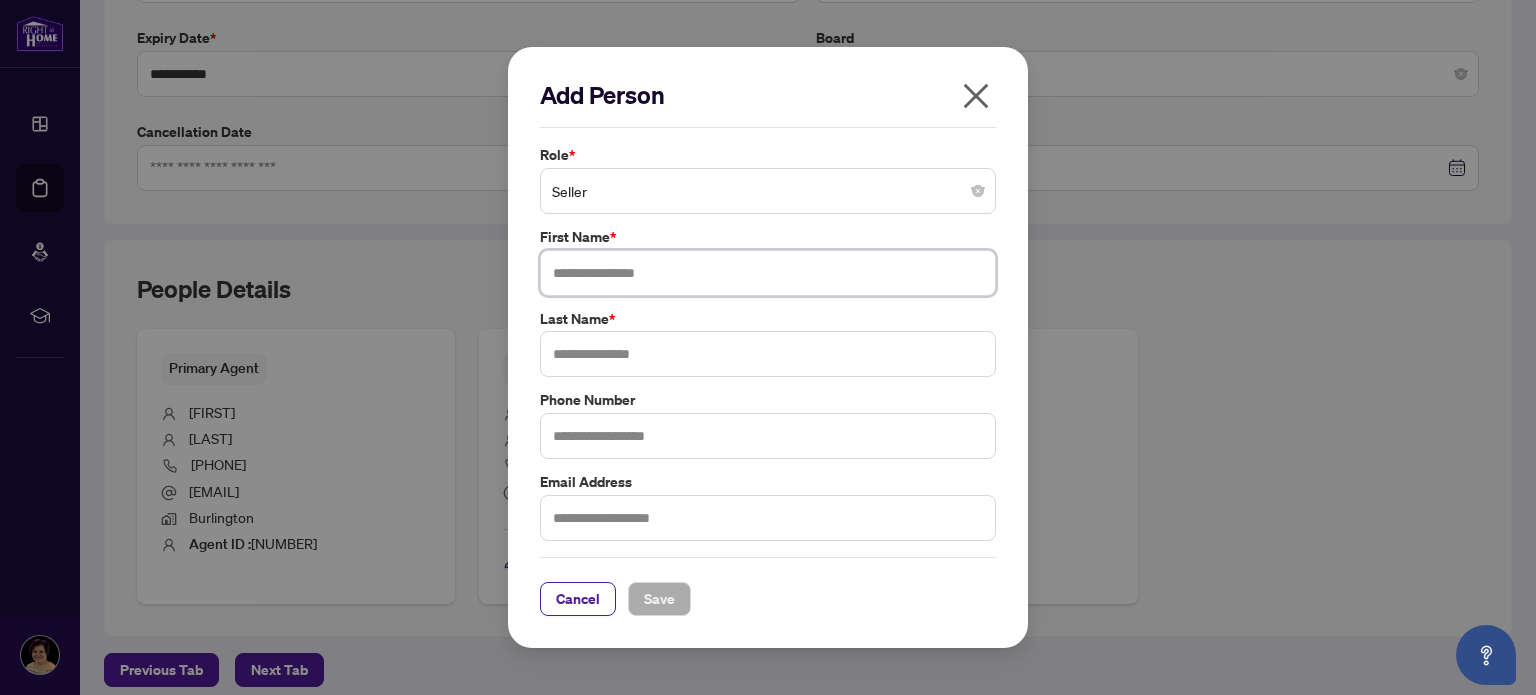 click at bounding box center (768, 273) 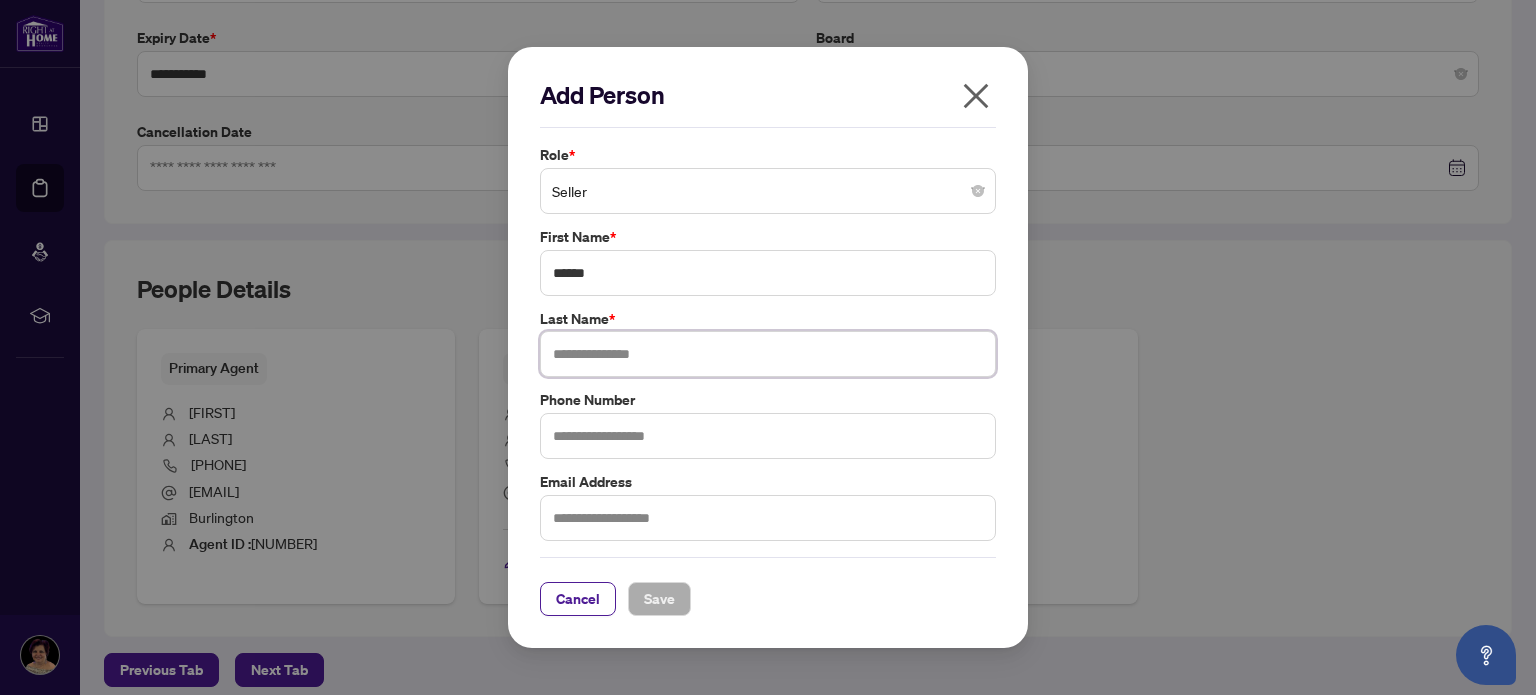 drag, startPoint x: 557, startPoint y: 275, endPoint x: 848, endPoint y: 365, distance: 304.59973 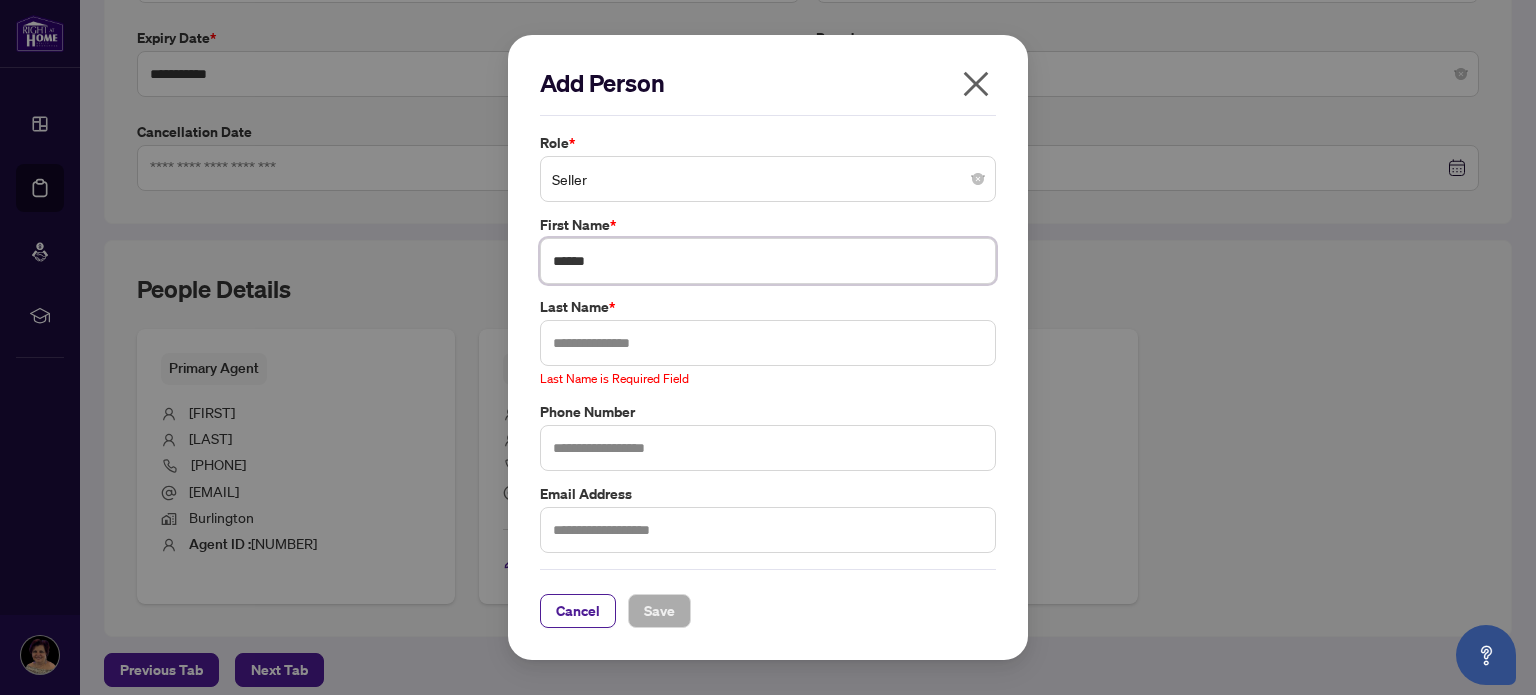 click on "******" at bounding box center [768, 261] 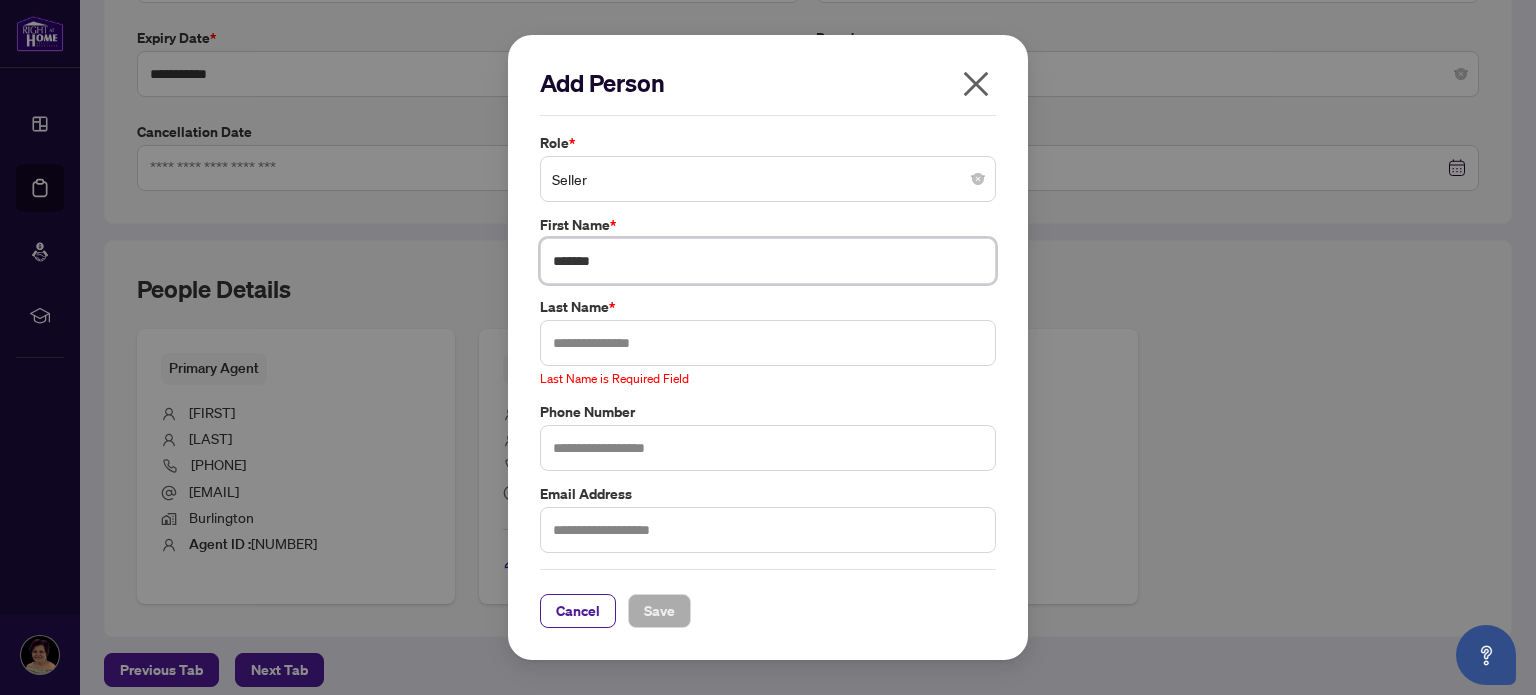 type on "*******" 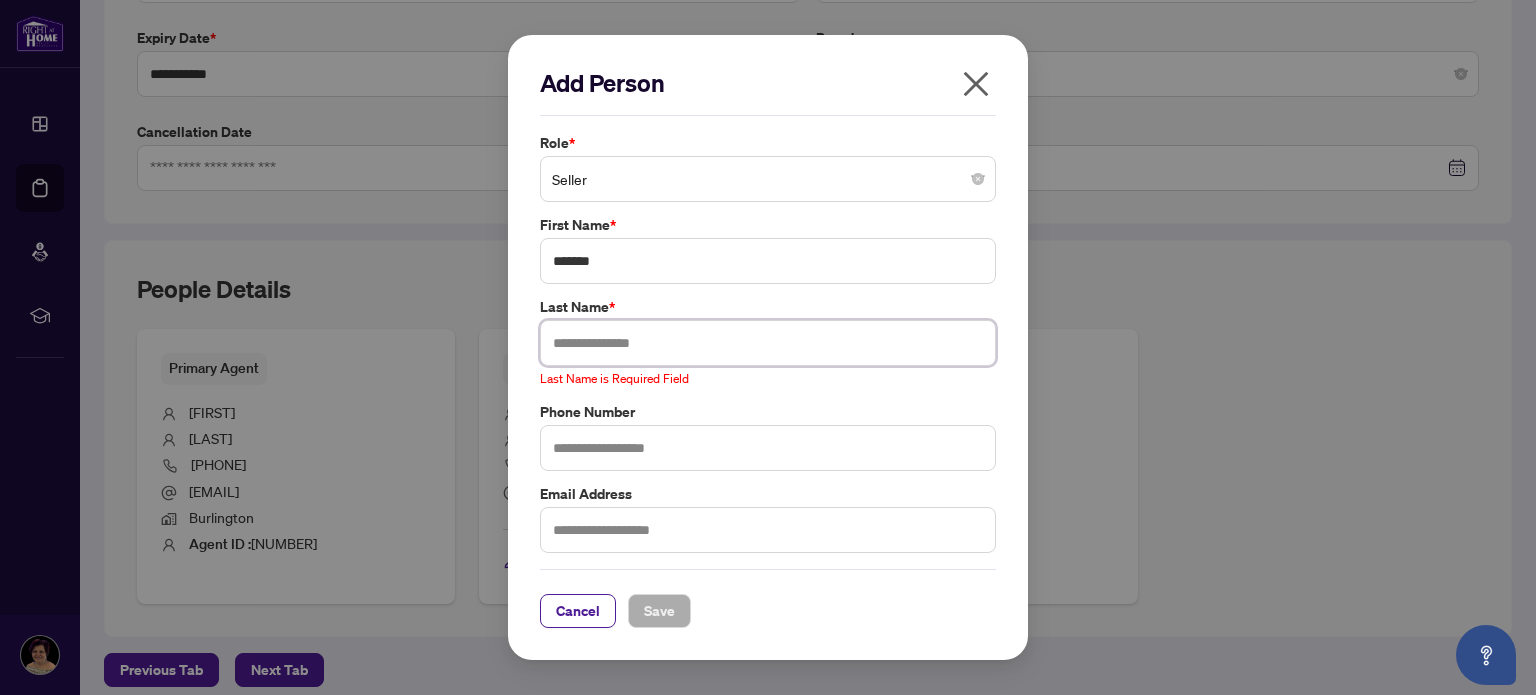 click at bounding box center (768, 343) 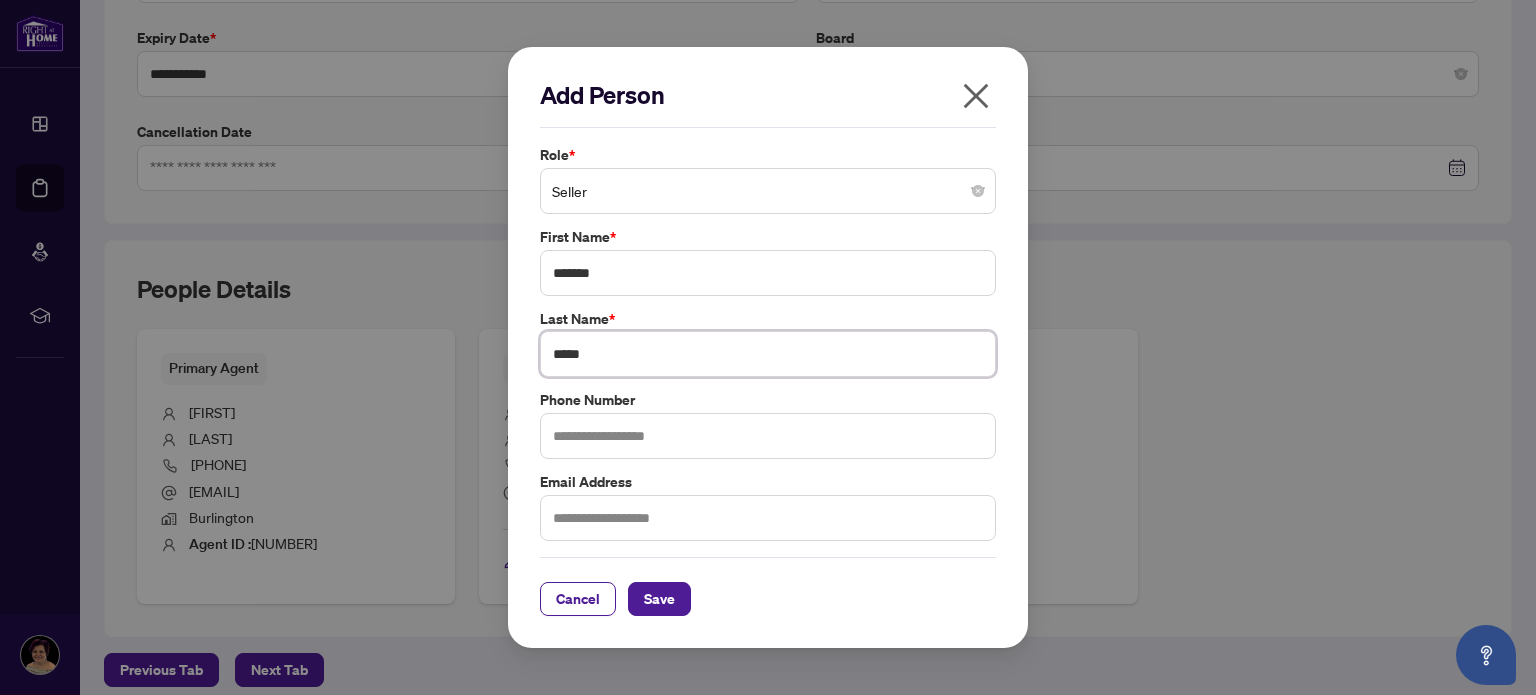type on "*****" 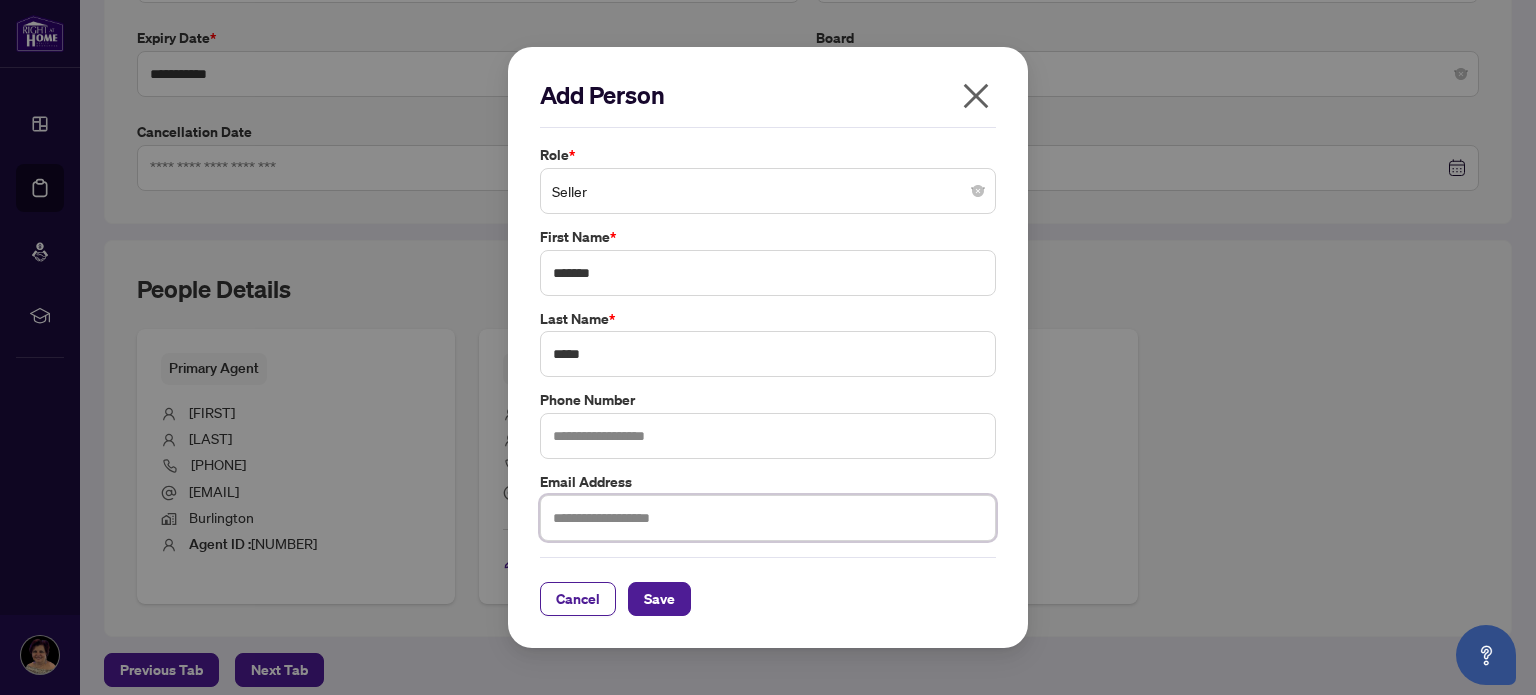 click at bounding box center (768, 518) 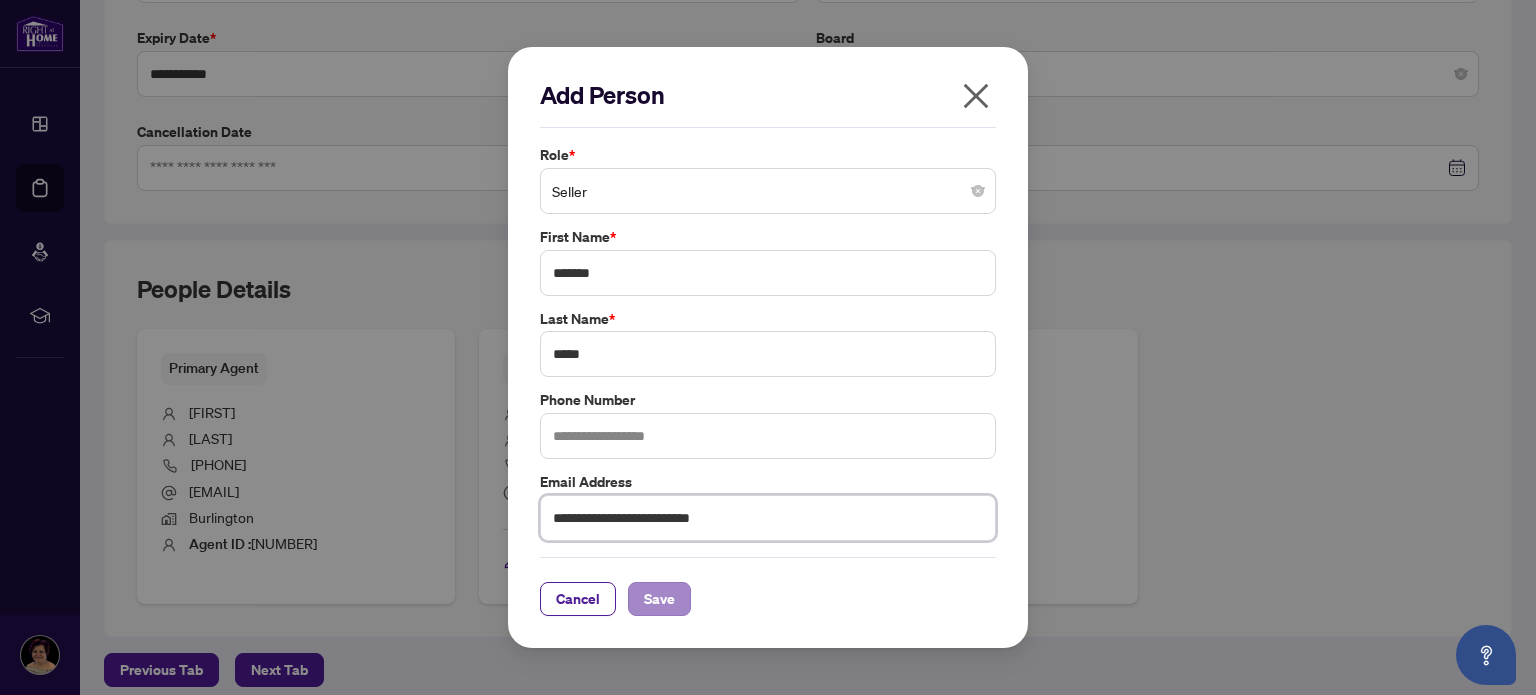 type on "**********" 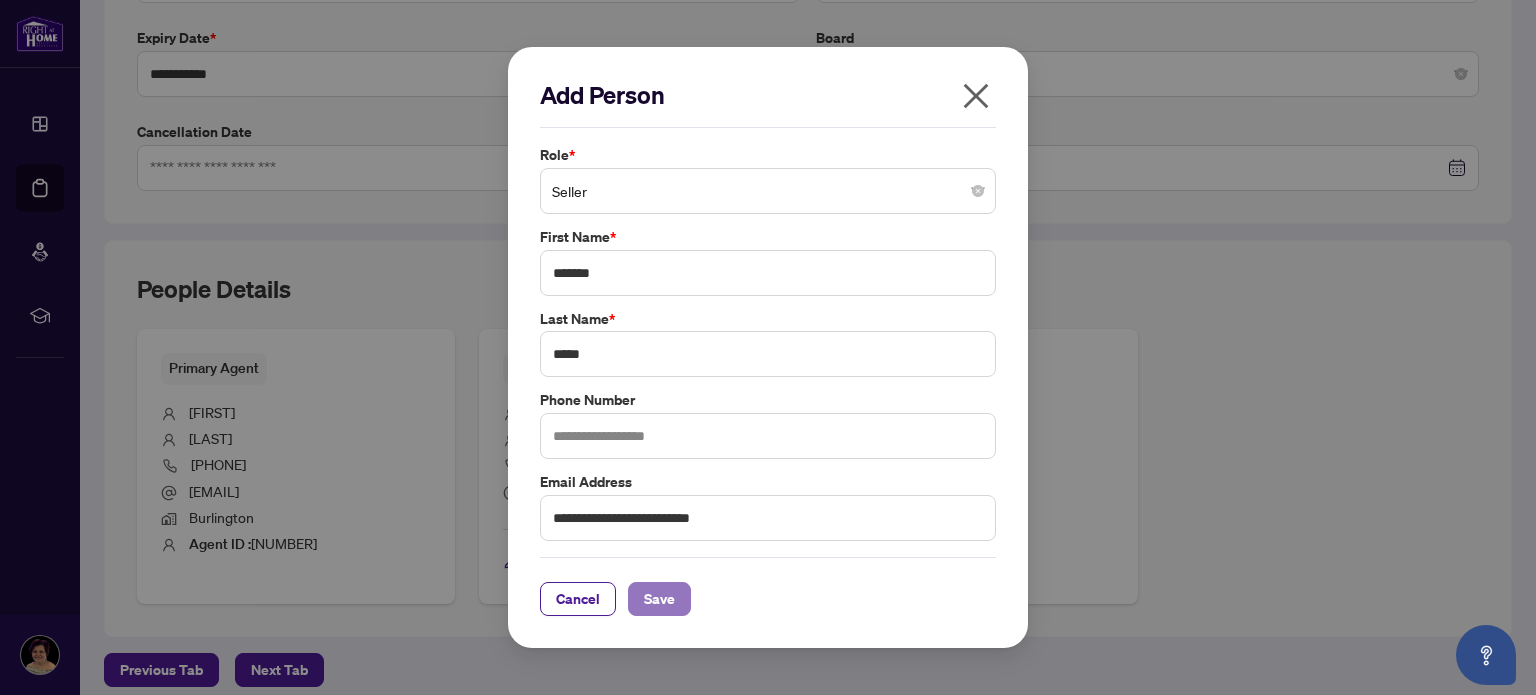 click on "Save" at bounding box center (659, 599) 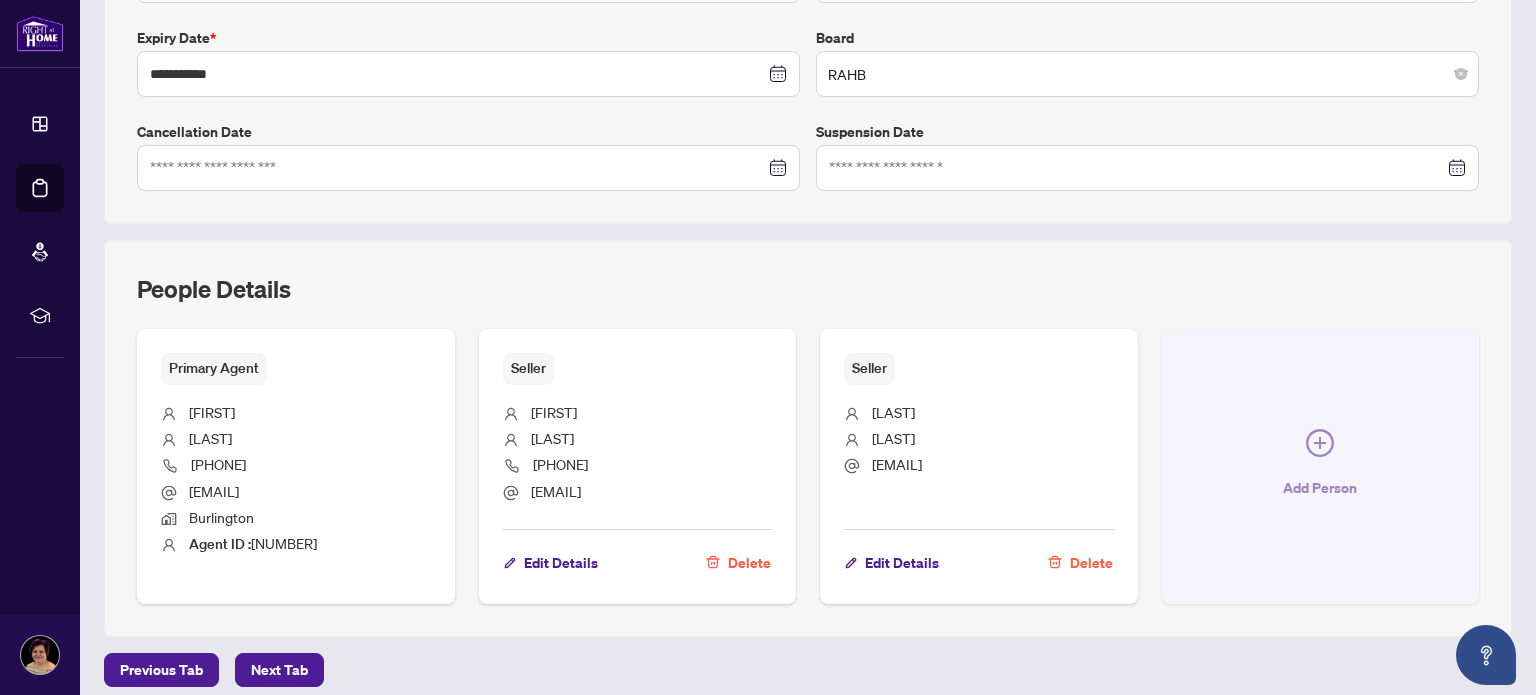 scroll, scrollTop: 604, scrollLeft: 0, axis: vertical 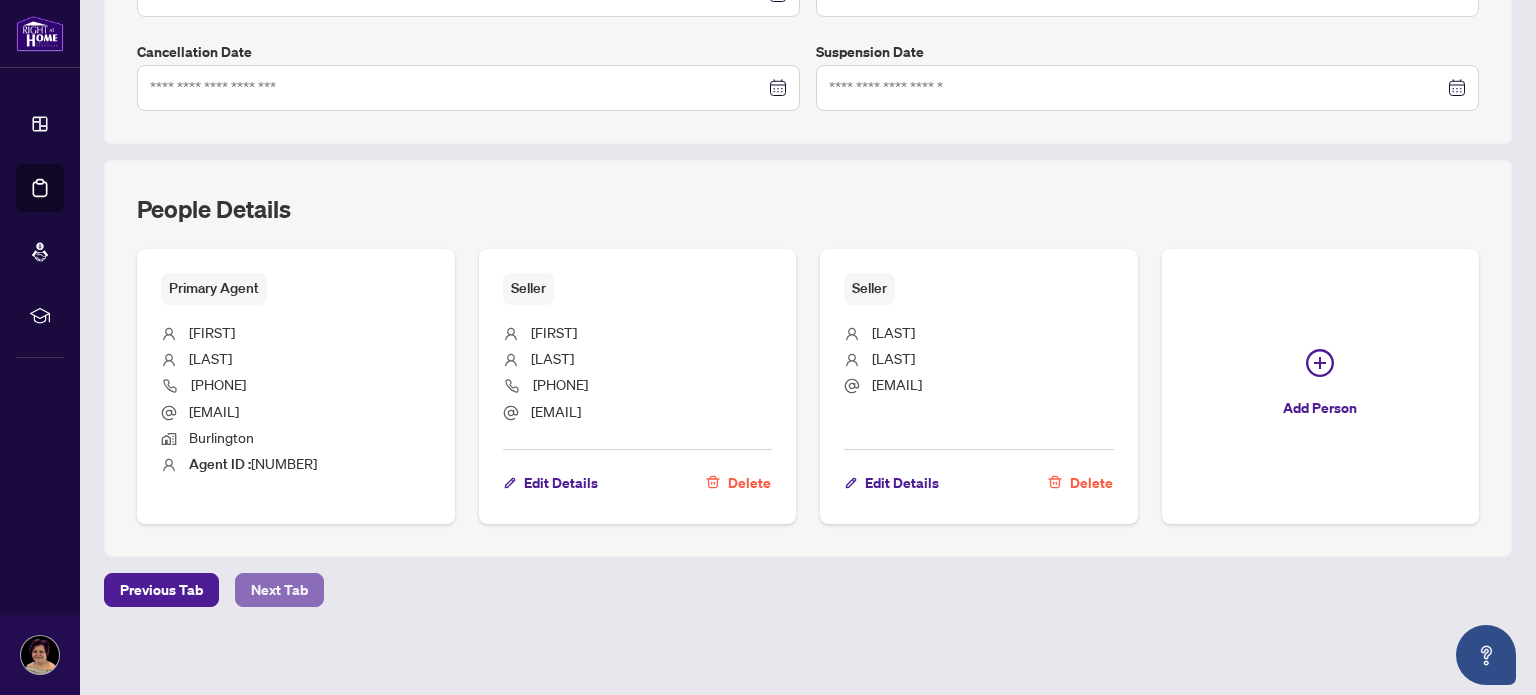 click on "Next Tab" at bounding box center [279, 590] 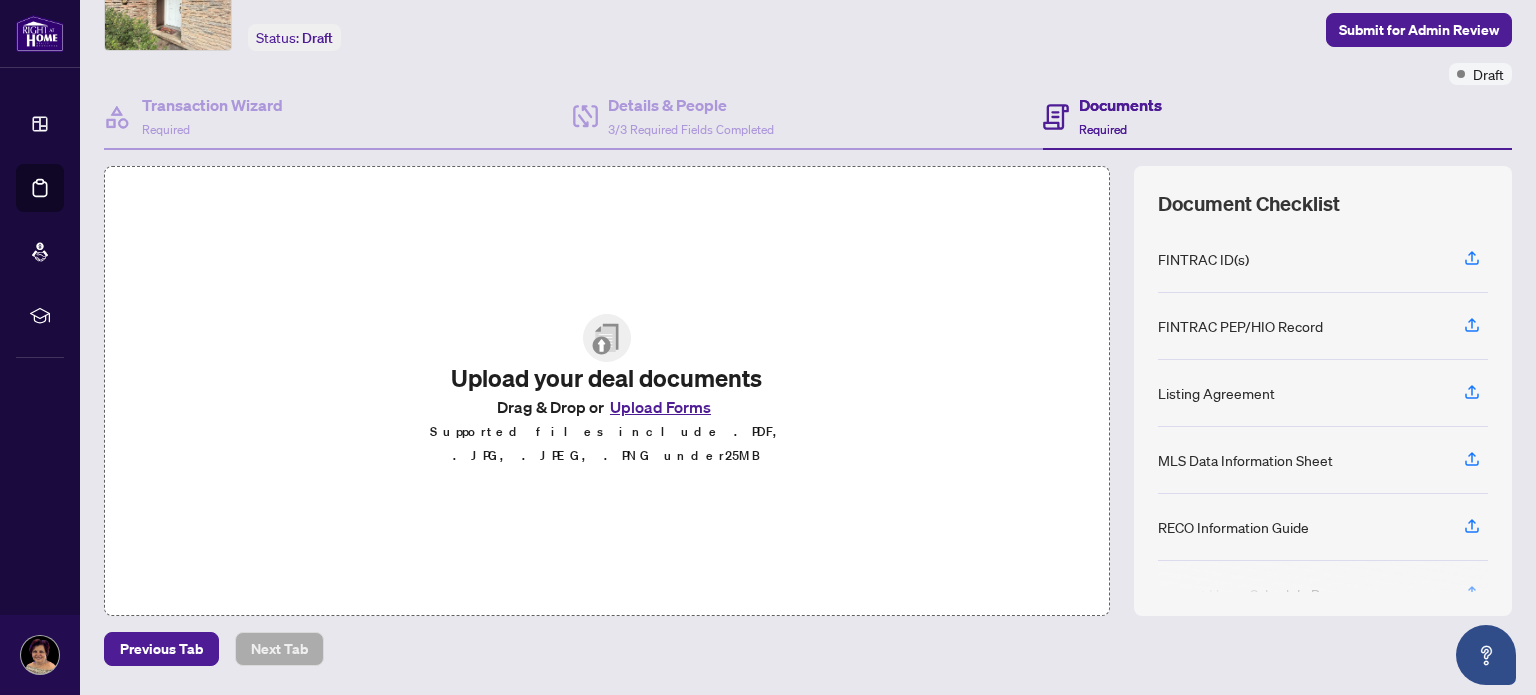 scroll, scrollTop: 77, scrollLeft: 0, axis: vertical 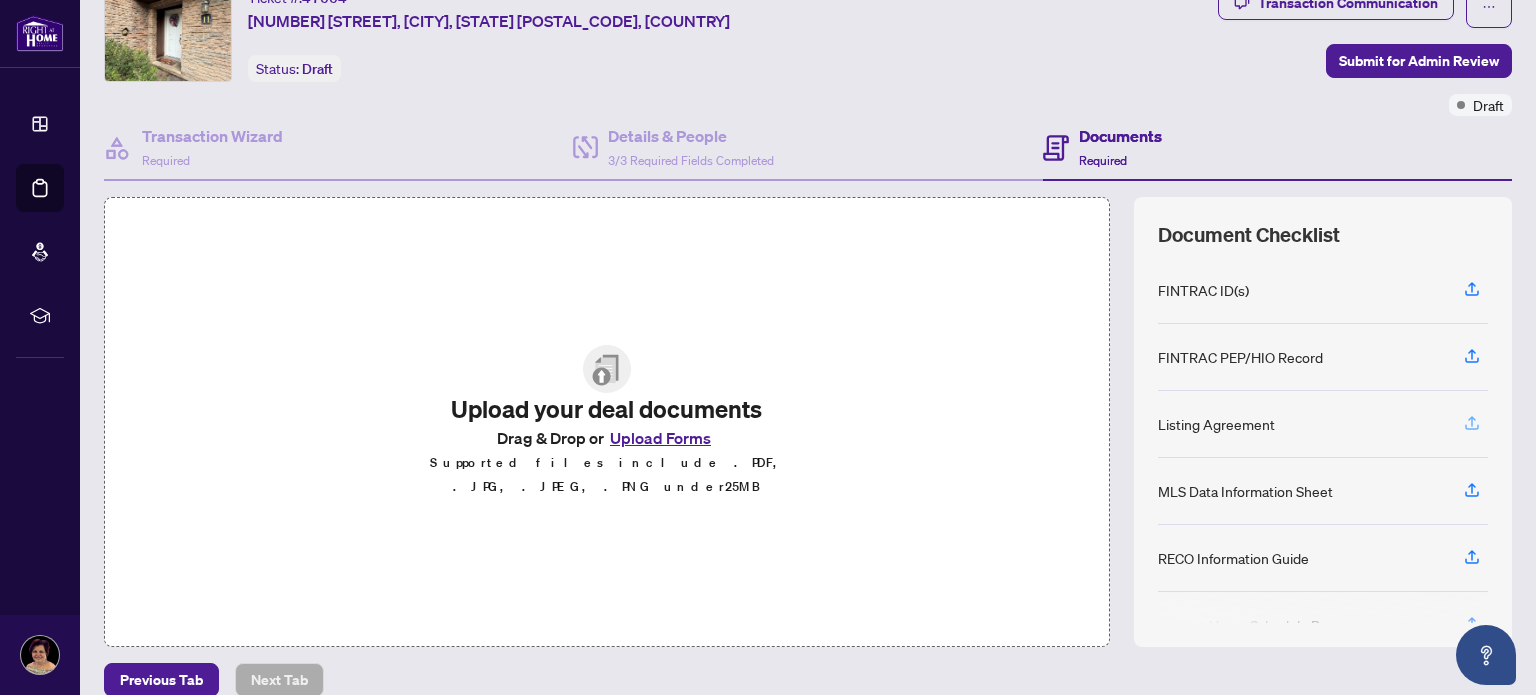 click 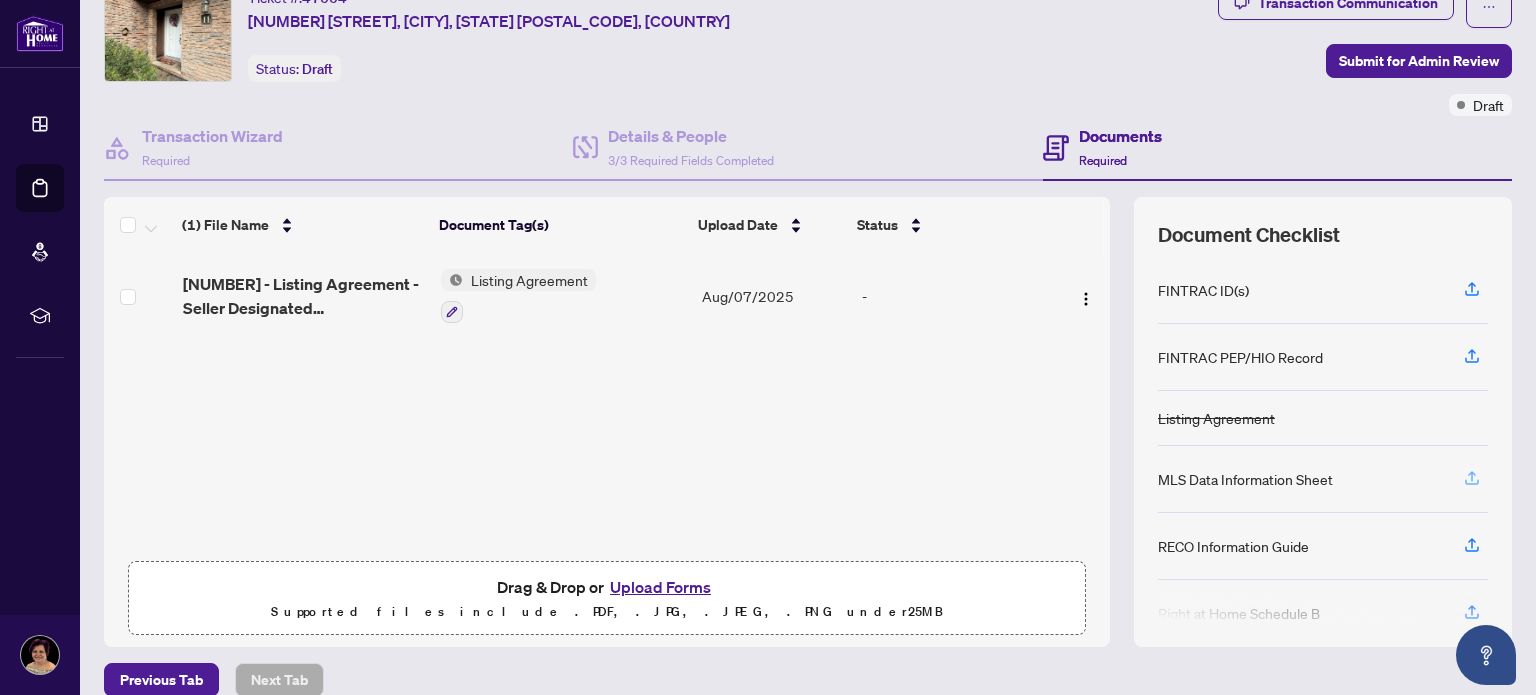 click 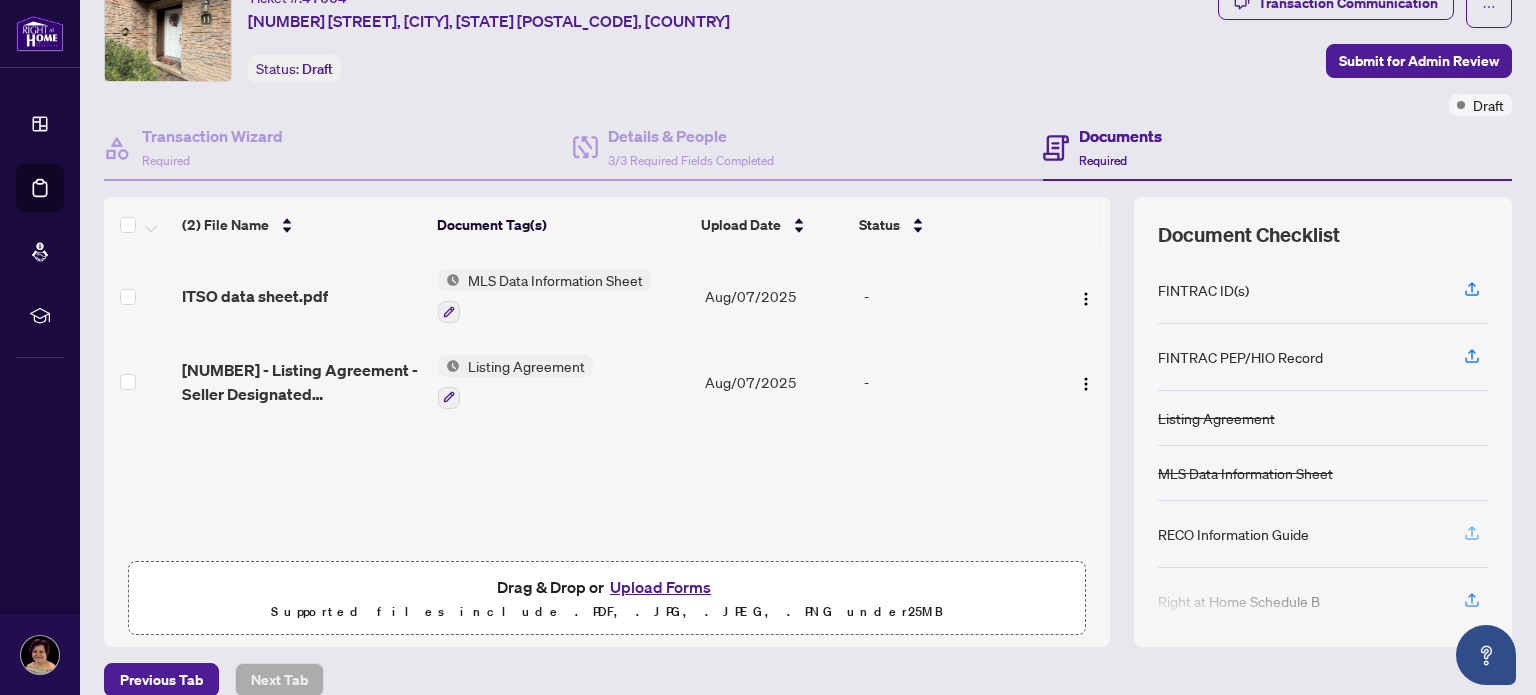 click 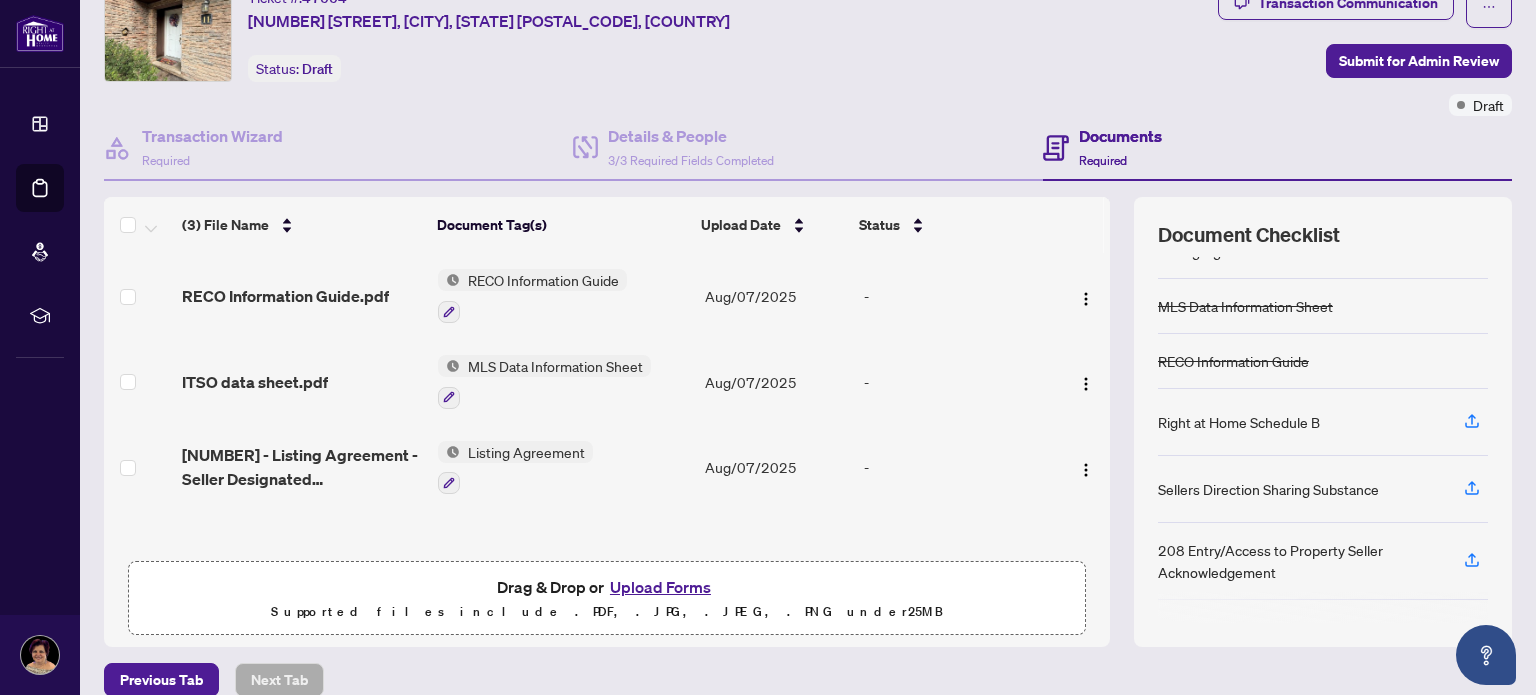 scroll, scrollTop: 214, scrollLeft: 0, axis: vertical 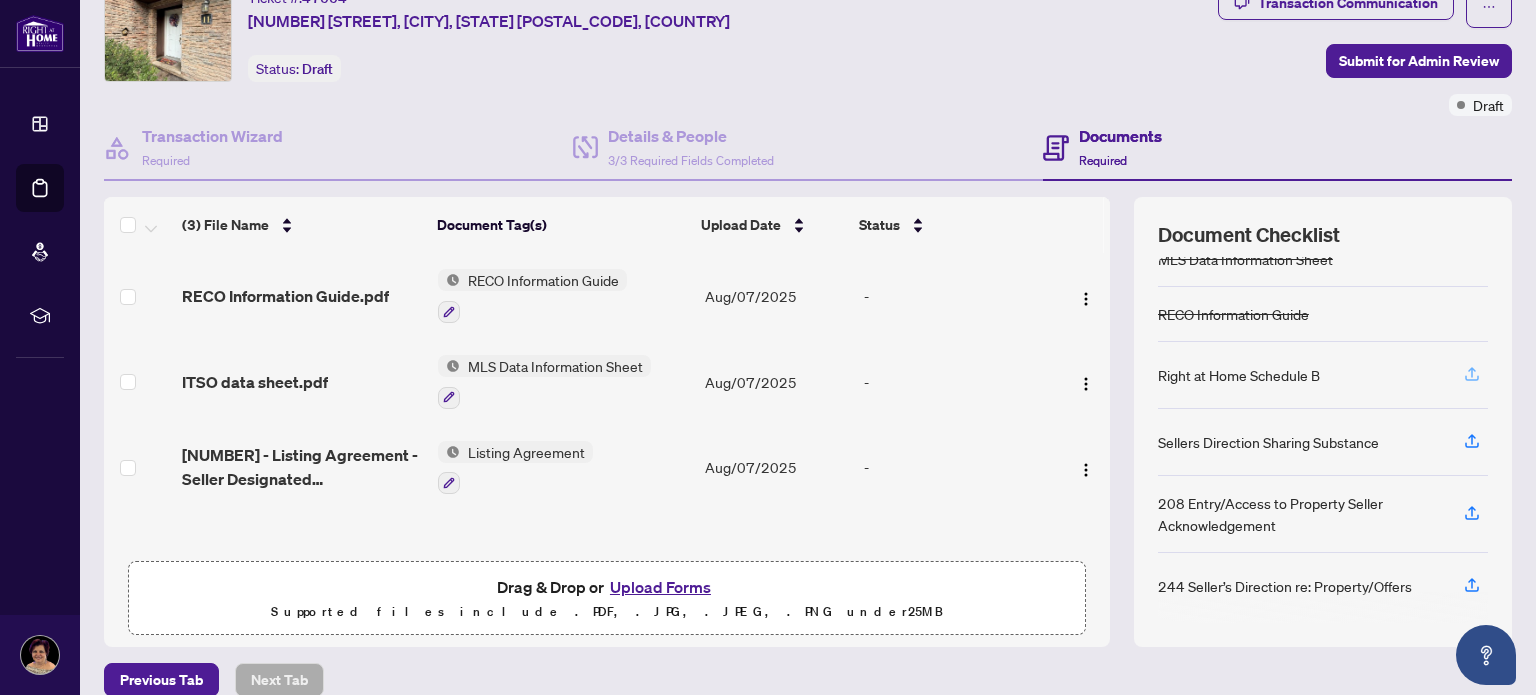 click 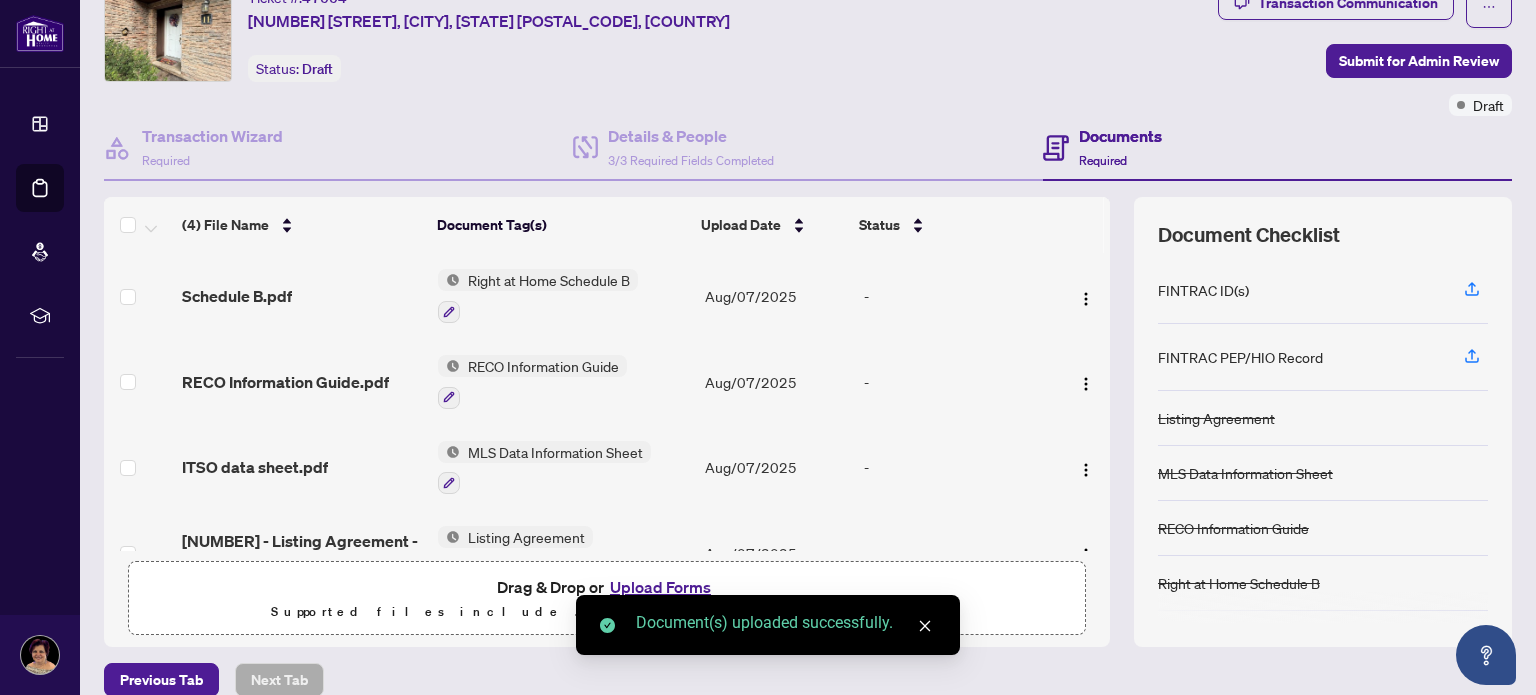scroll, scrollTop: 0, scrollLeft: 0, axis: both 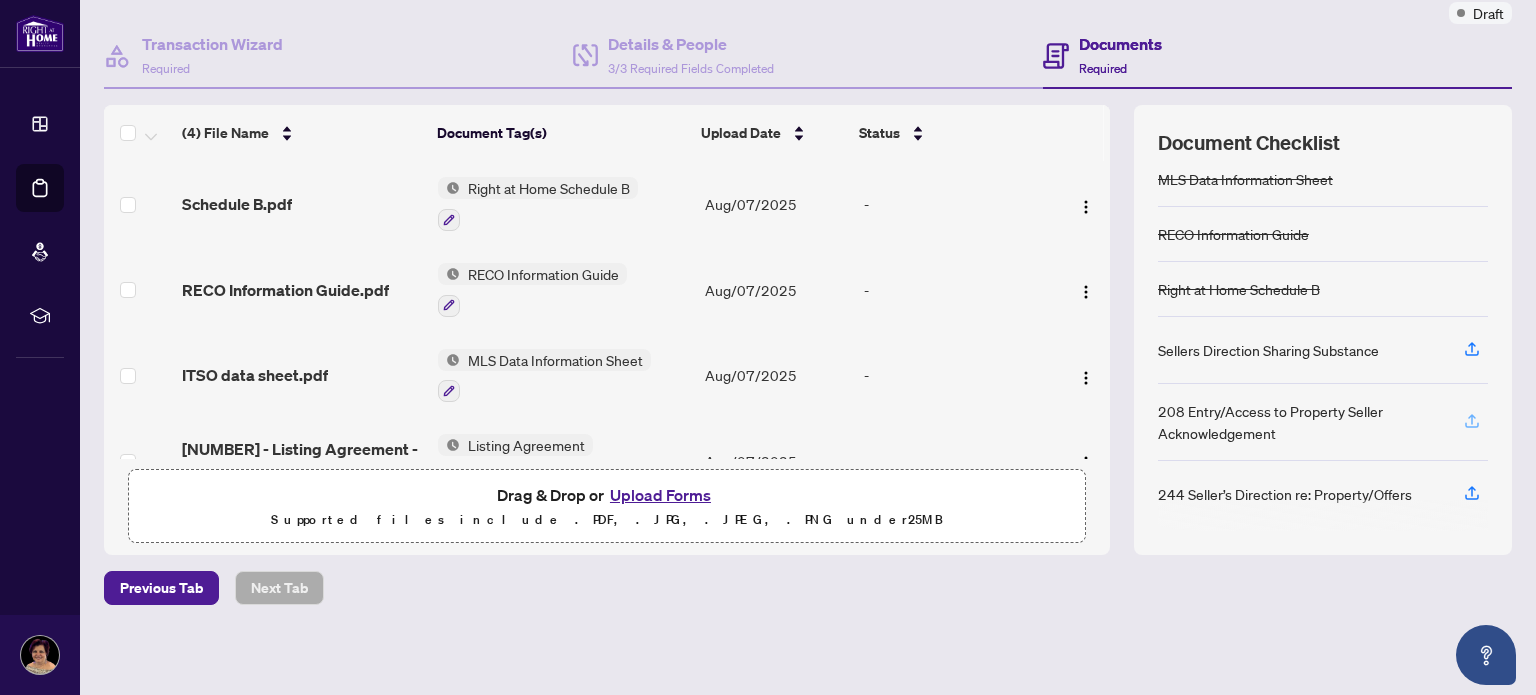 click 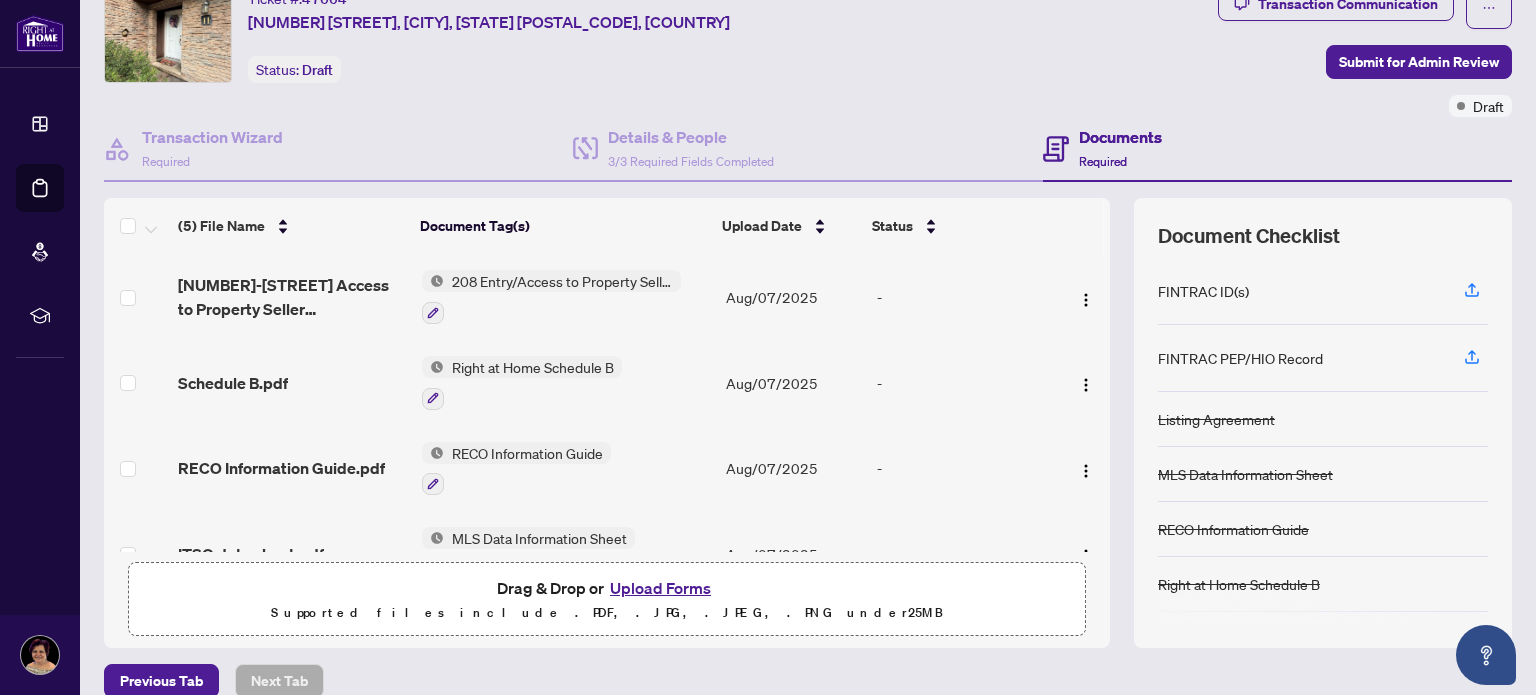 scroll, scrollTop: 0, scrollLeft: 0, axis: both 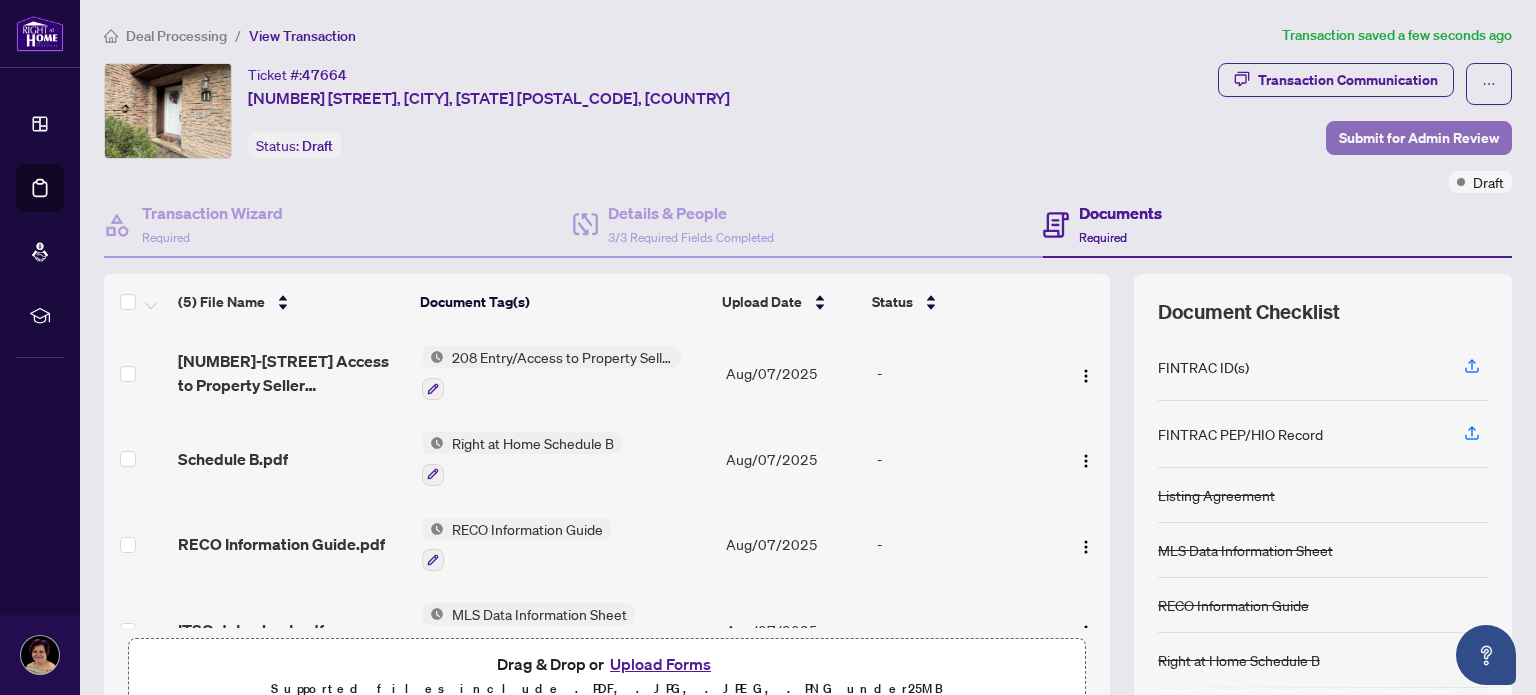 click on "Submit for Admin Review" at bounding box center (1419, 138) 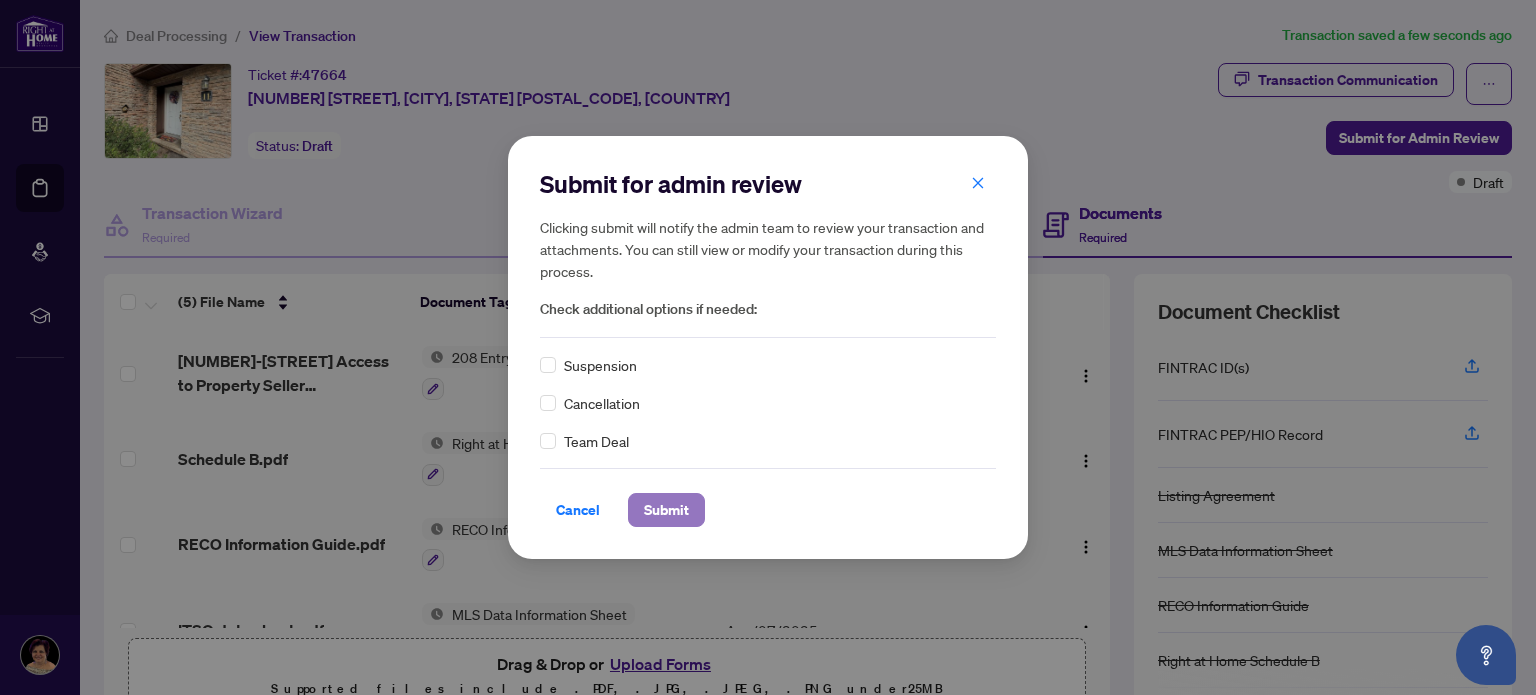 click on "Submit" at bounding box center (666, 510) 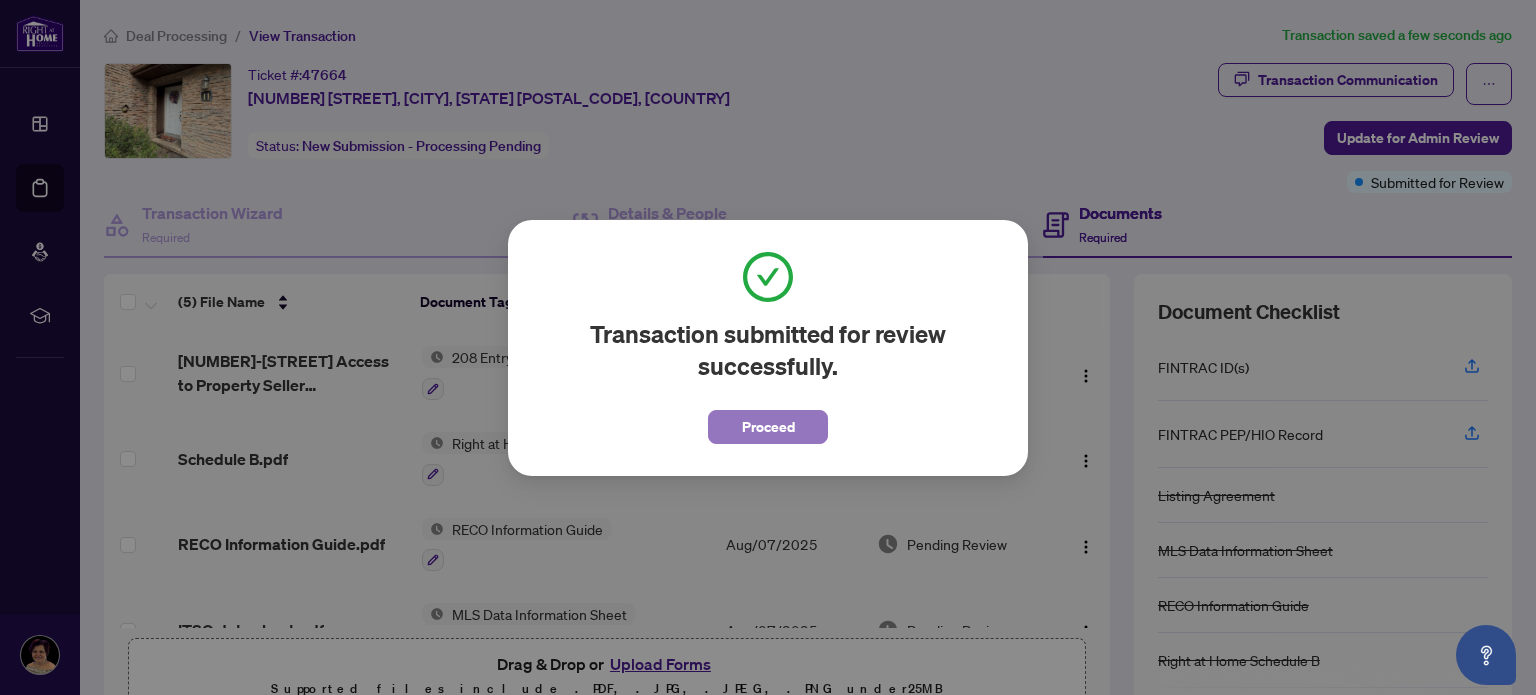 click on "Proceed" at bounding box center [768, 427] 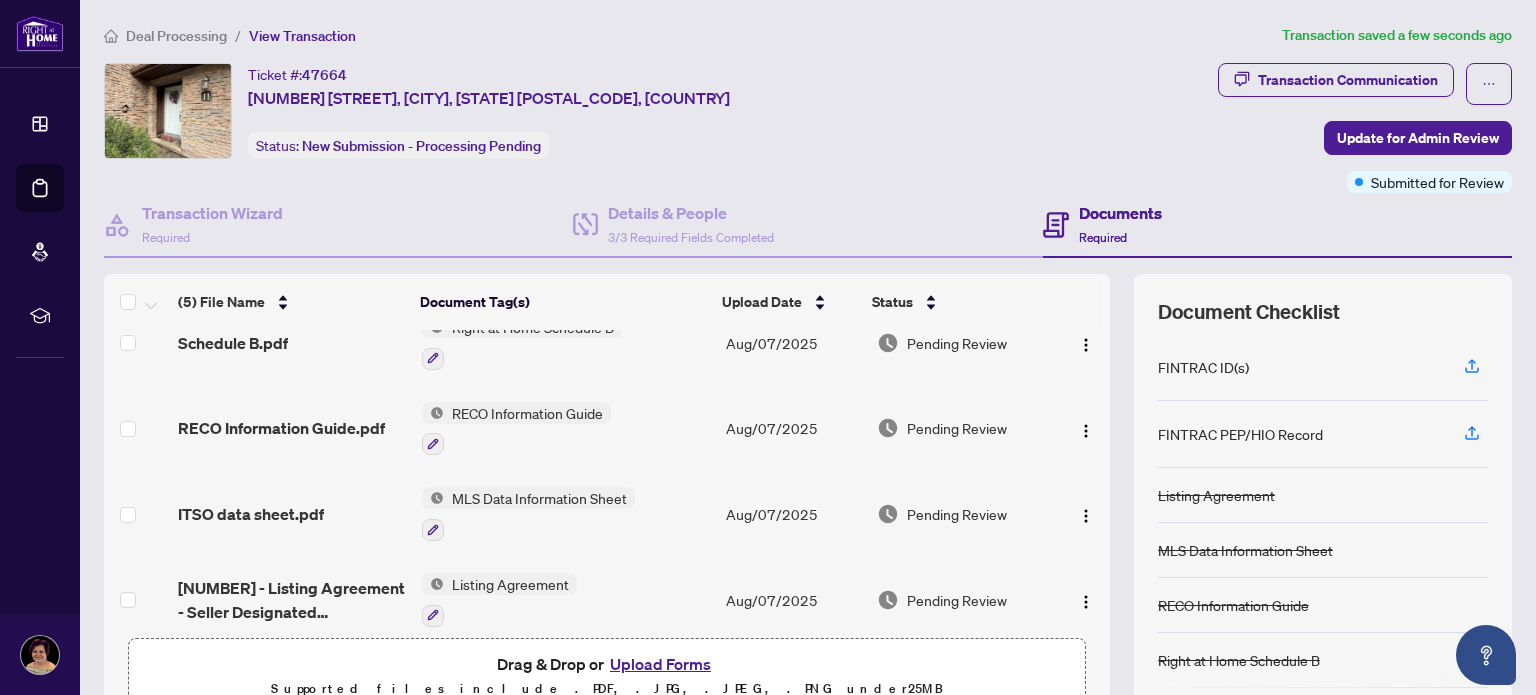 scroll, scrollTop: 129, scrollLeft: 0, axis: vertical 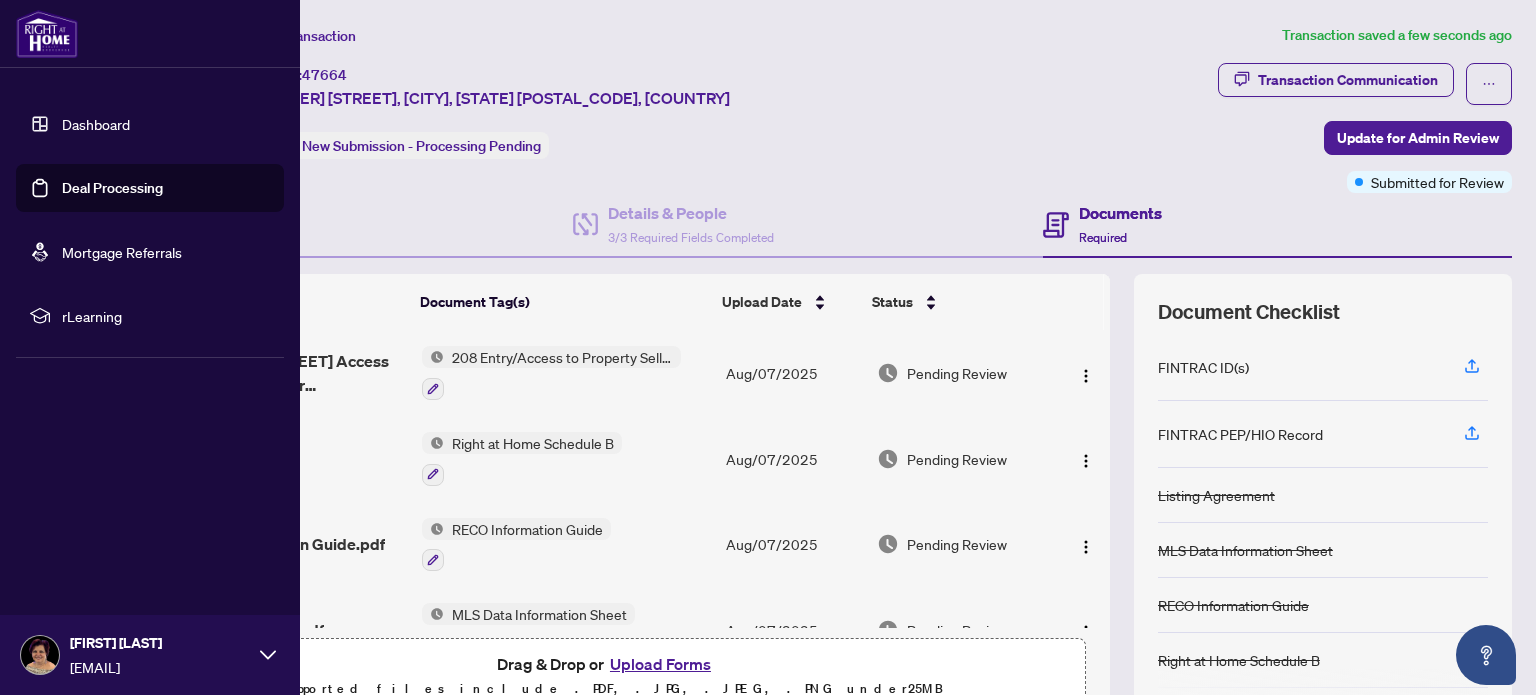click on "Deal Processing" at bounding box center [112, 188] 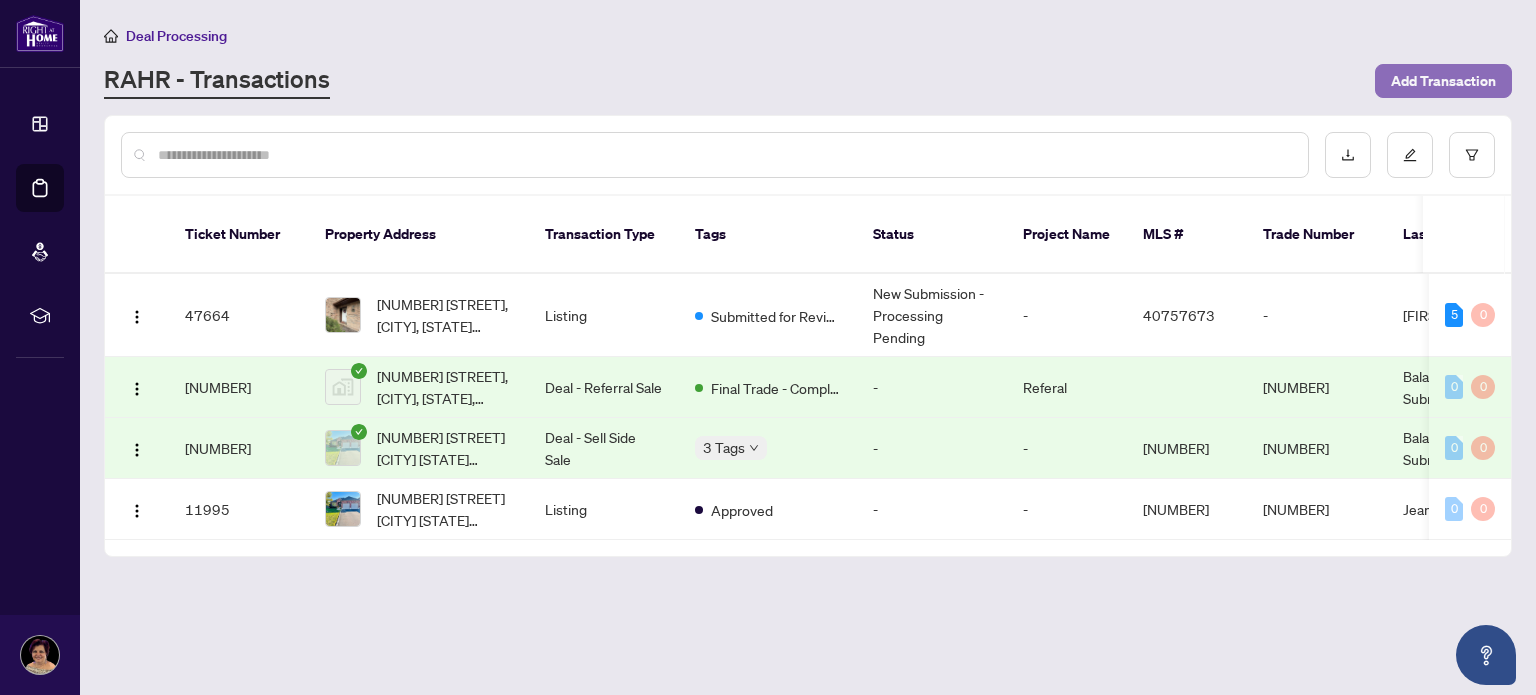 click on "Add Transaction" at bounding box center [1443, 81] 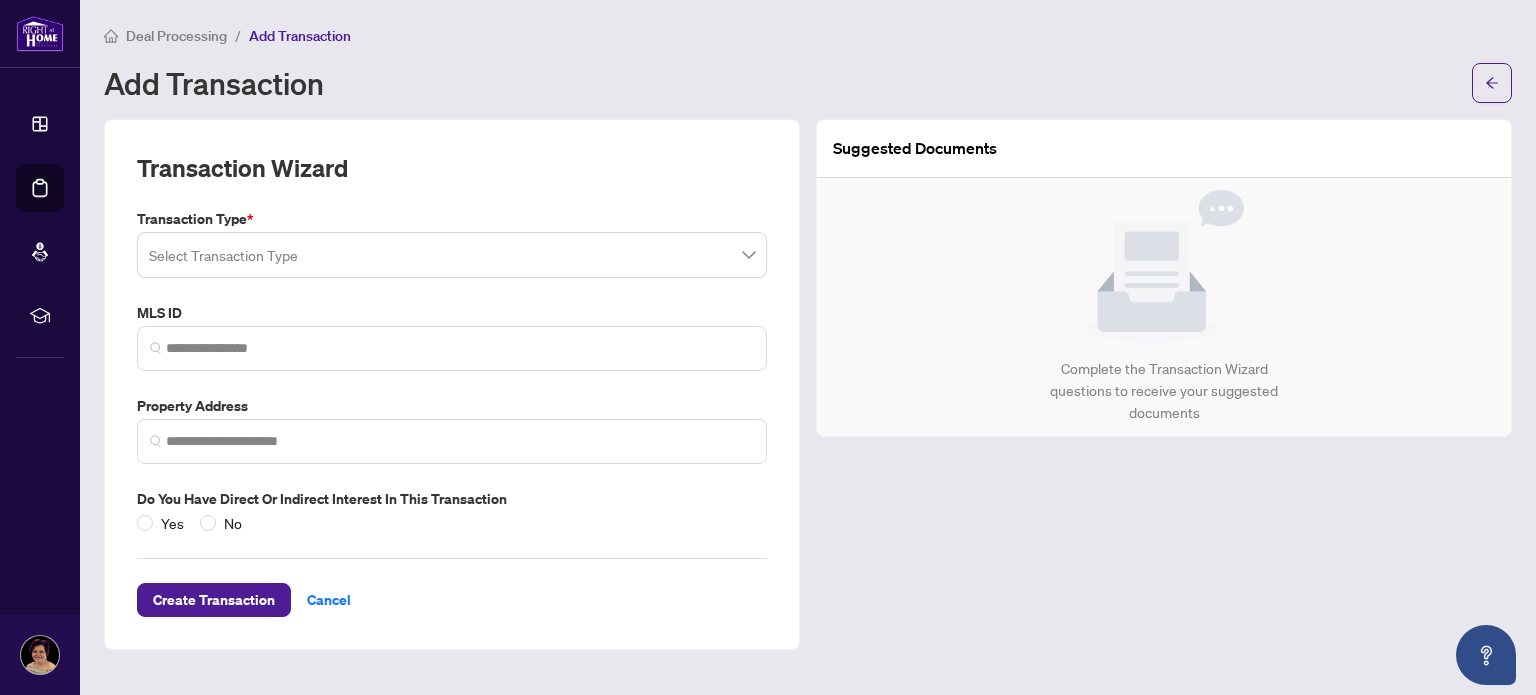 click at bounding box center [452, 255] 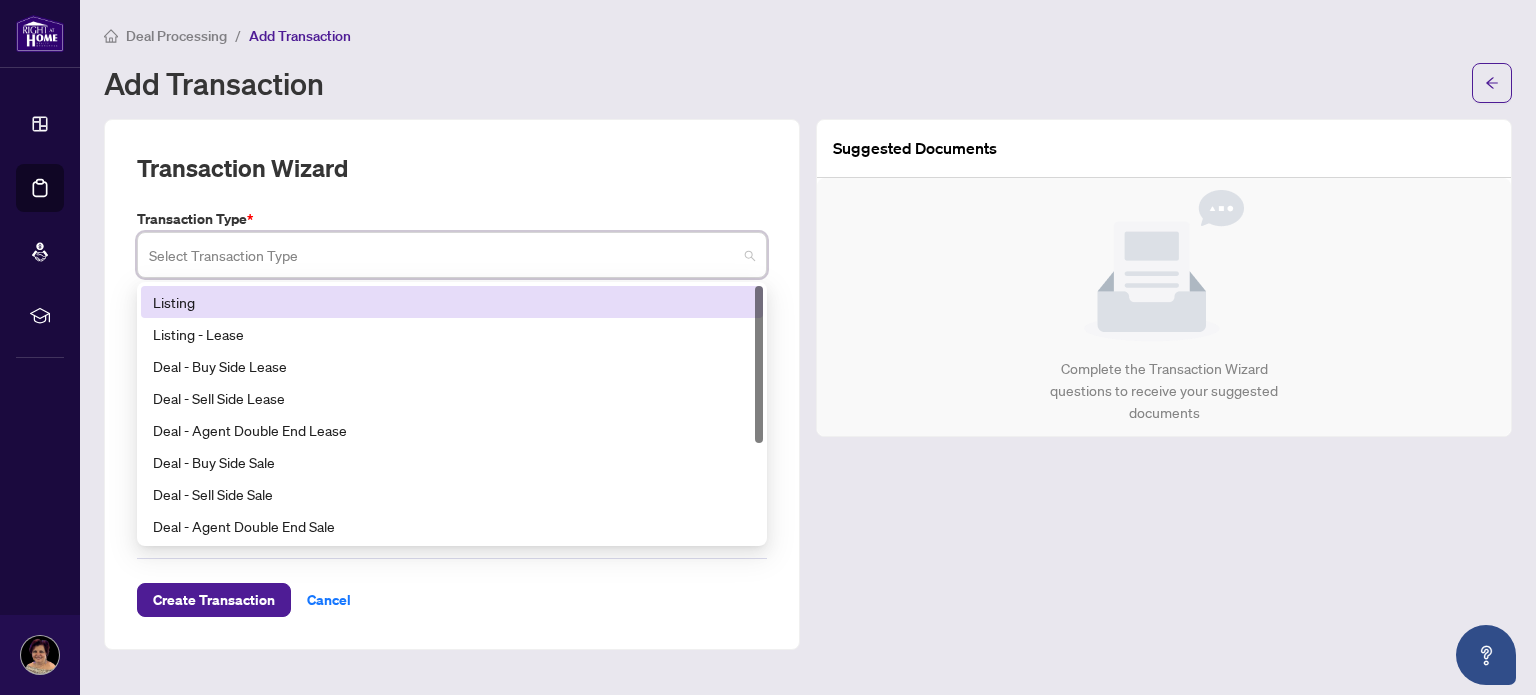 click on "Listing" at bounding box center (452, 302) 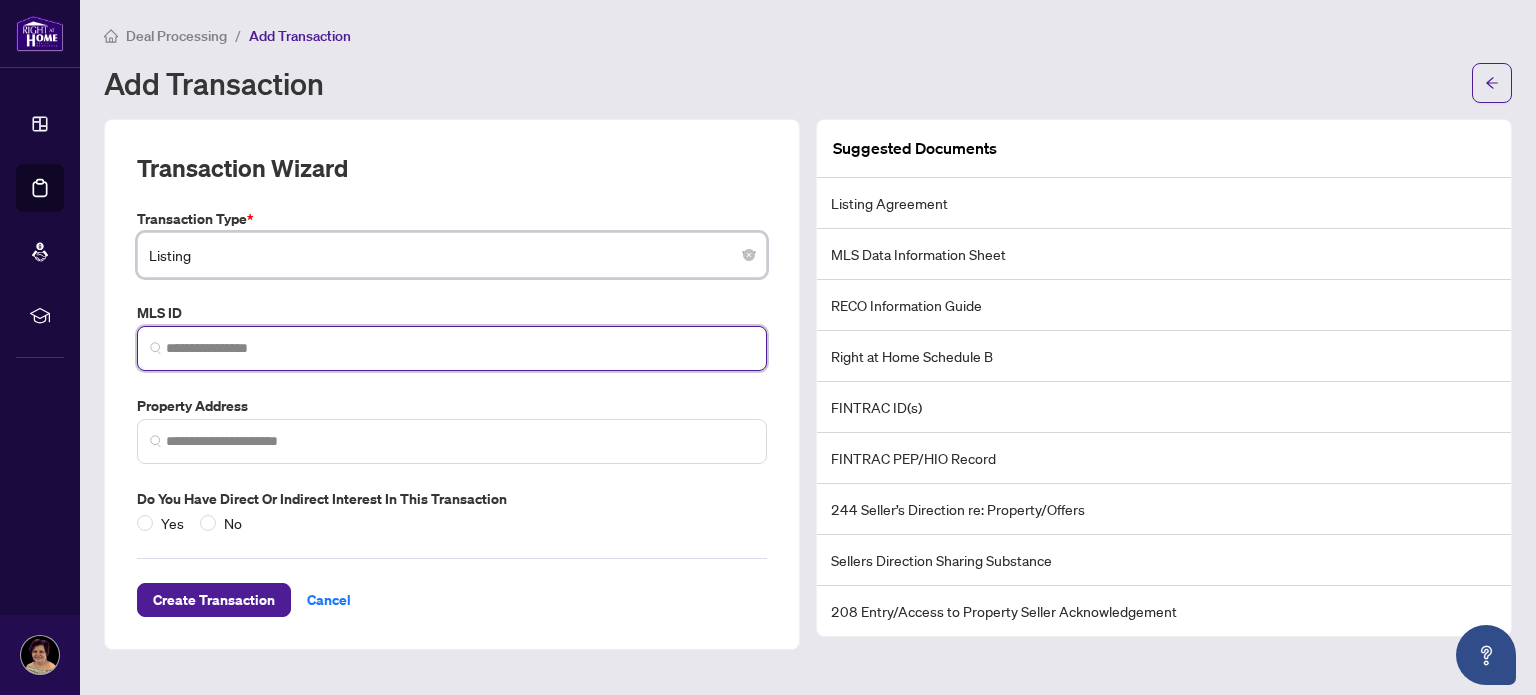 click at bounding box center [460, 348] 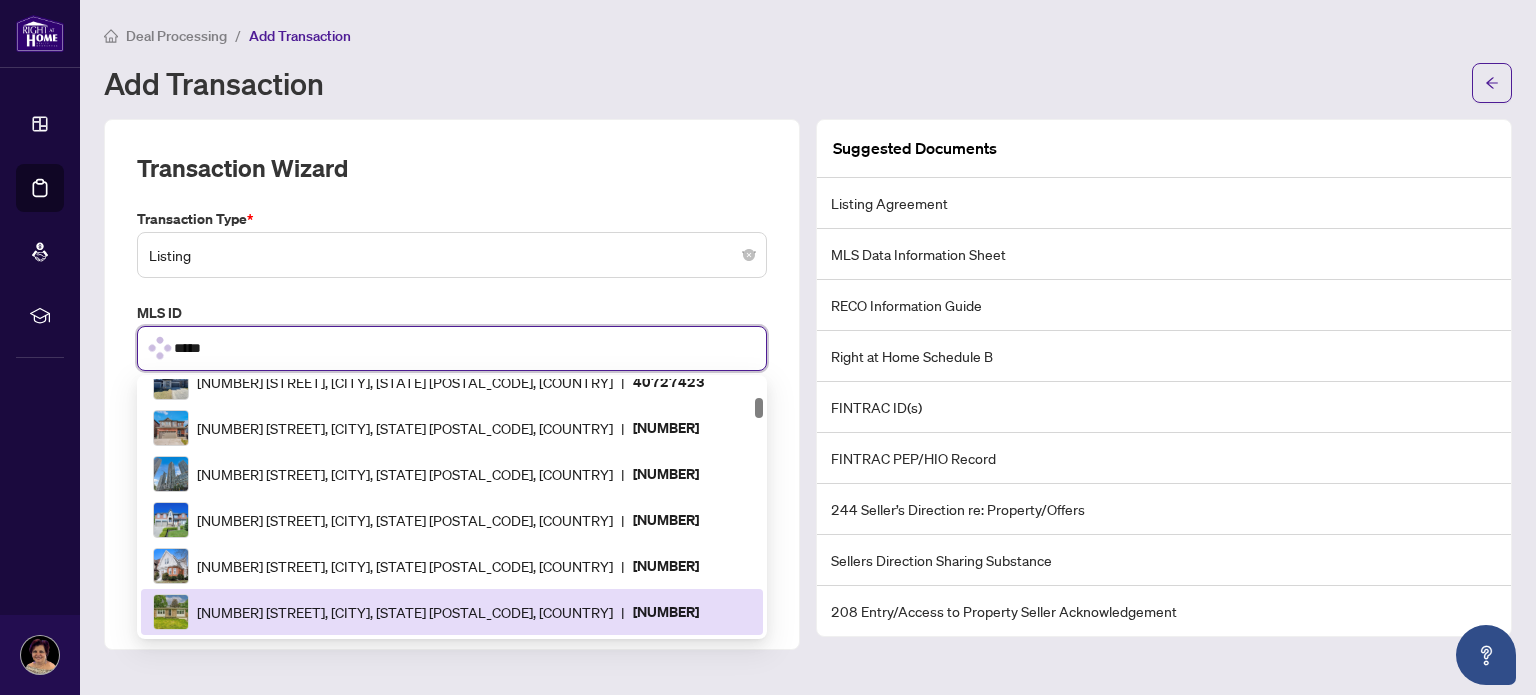 scroll, scrollTop: 1268, scrollLeft: 0, axis: vertical 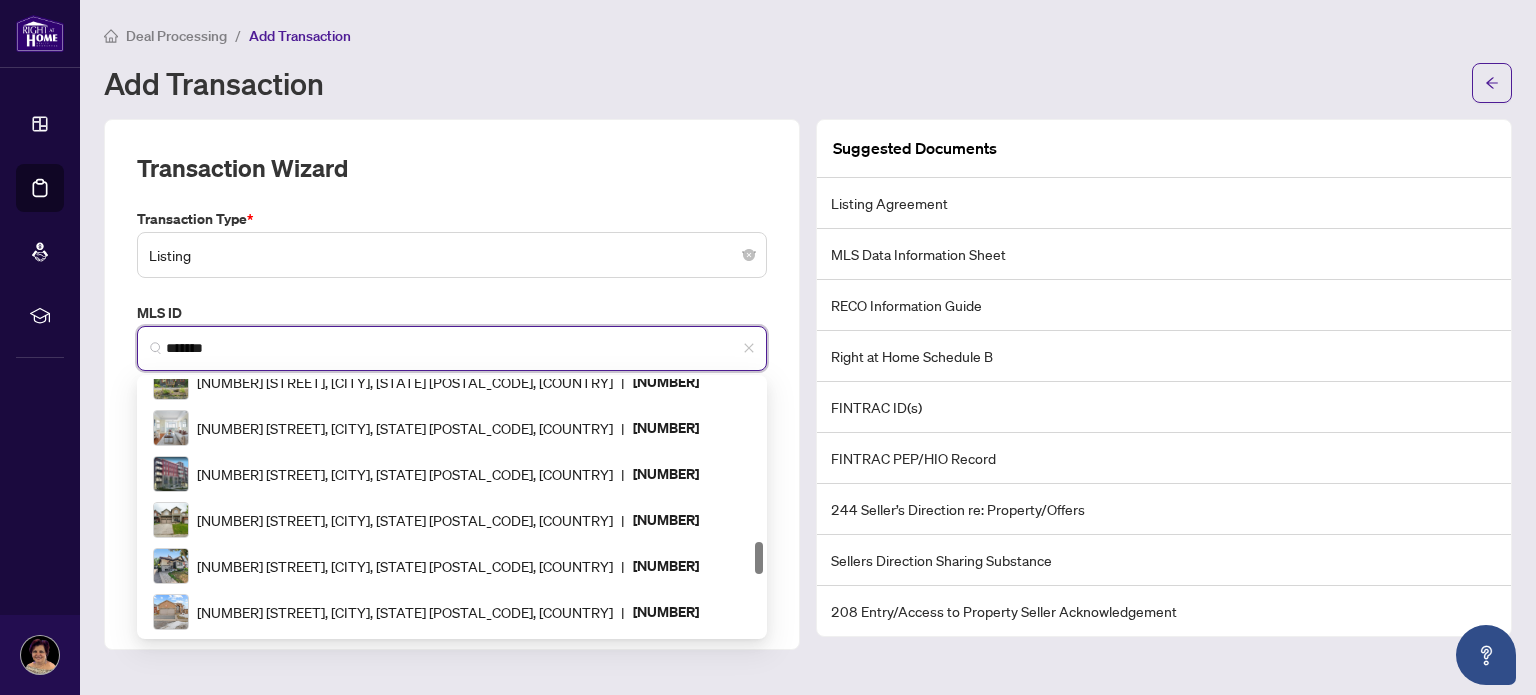type on "********" 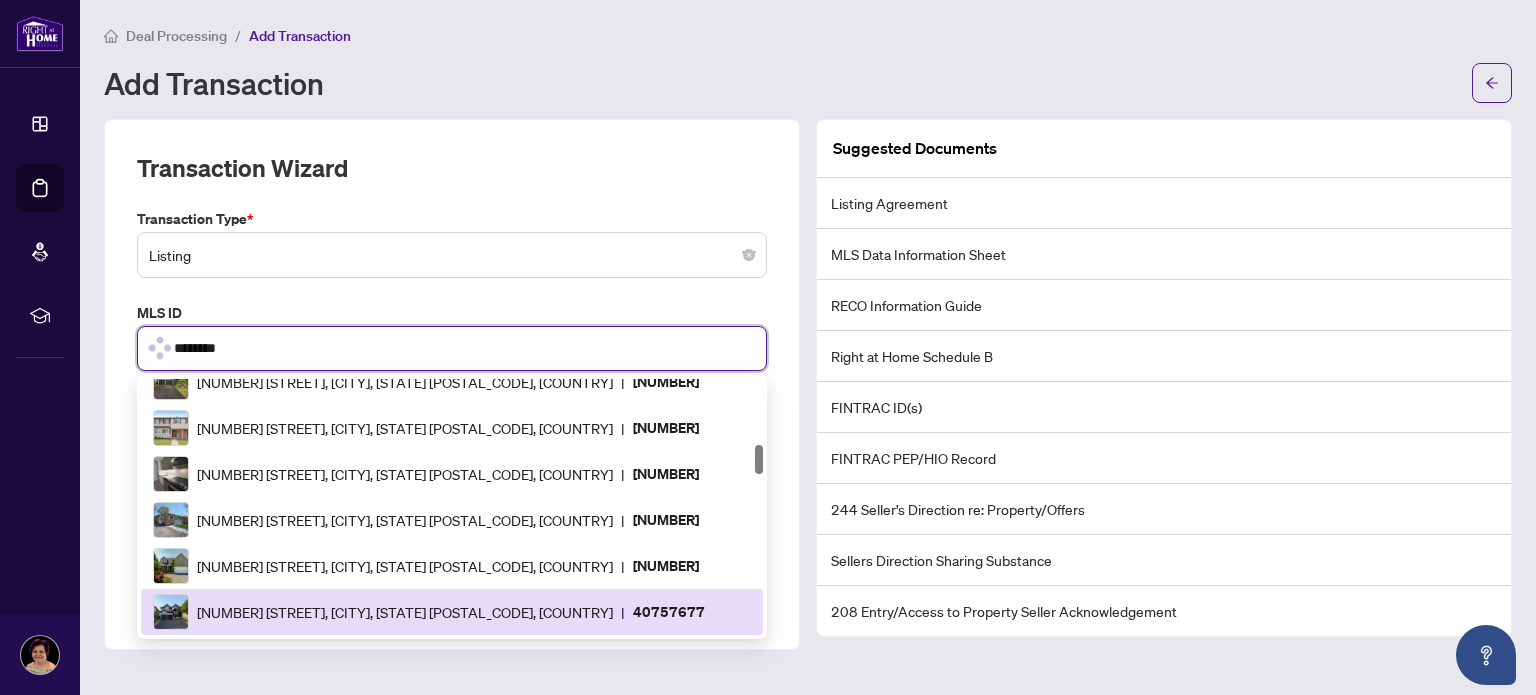 scroll, scrollTop: 0, scrollLeft: 0, axis: both 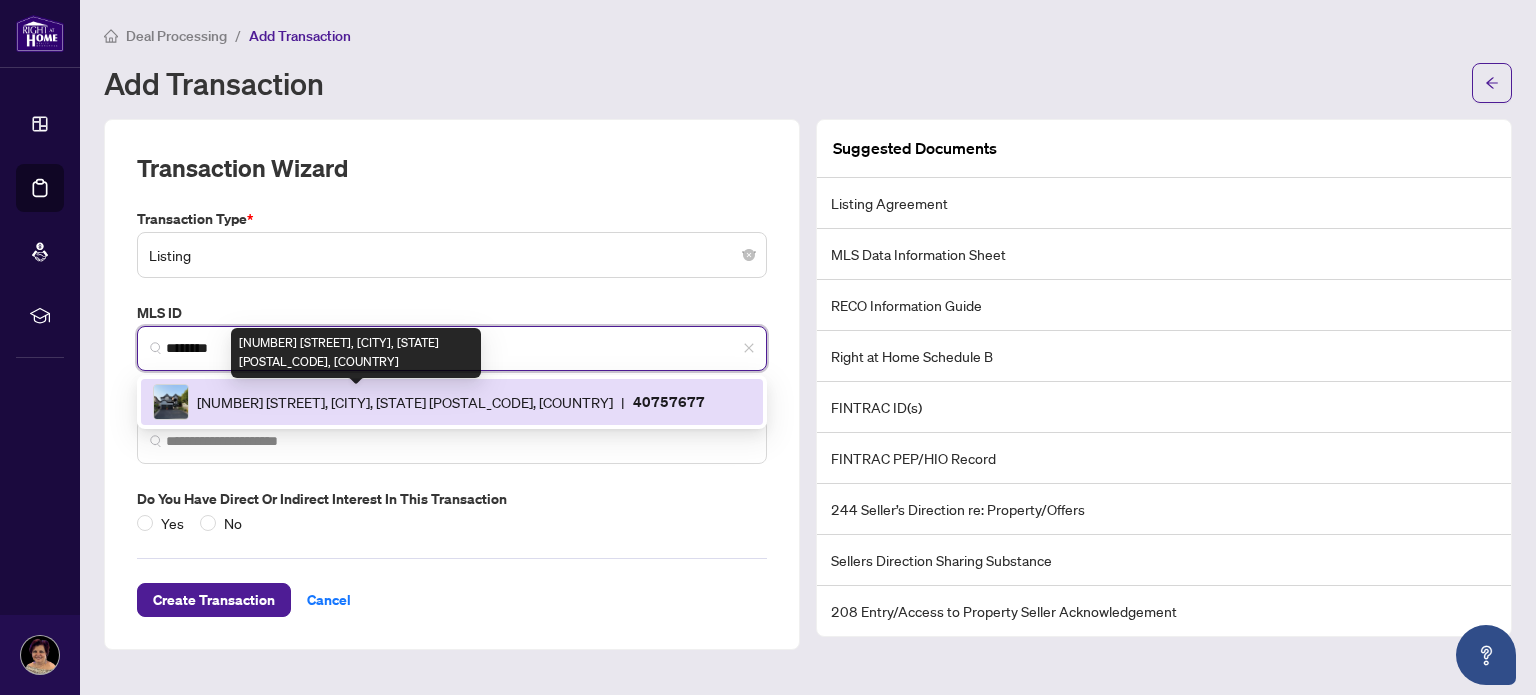 click on "[NUMBER] [STREET], [CITY], [STATE] [POSTAL_CODE], [COUNTRY]" at bounding box center (405, 402) 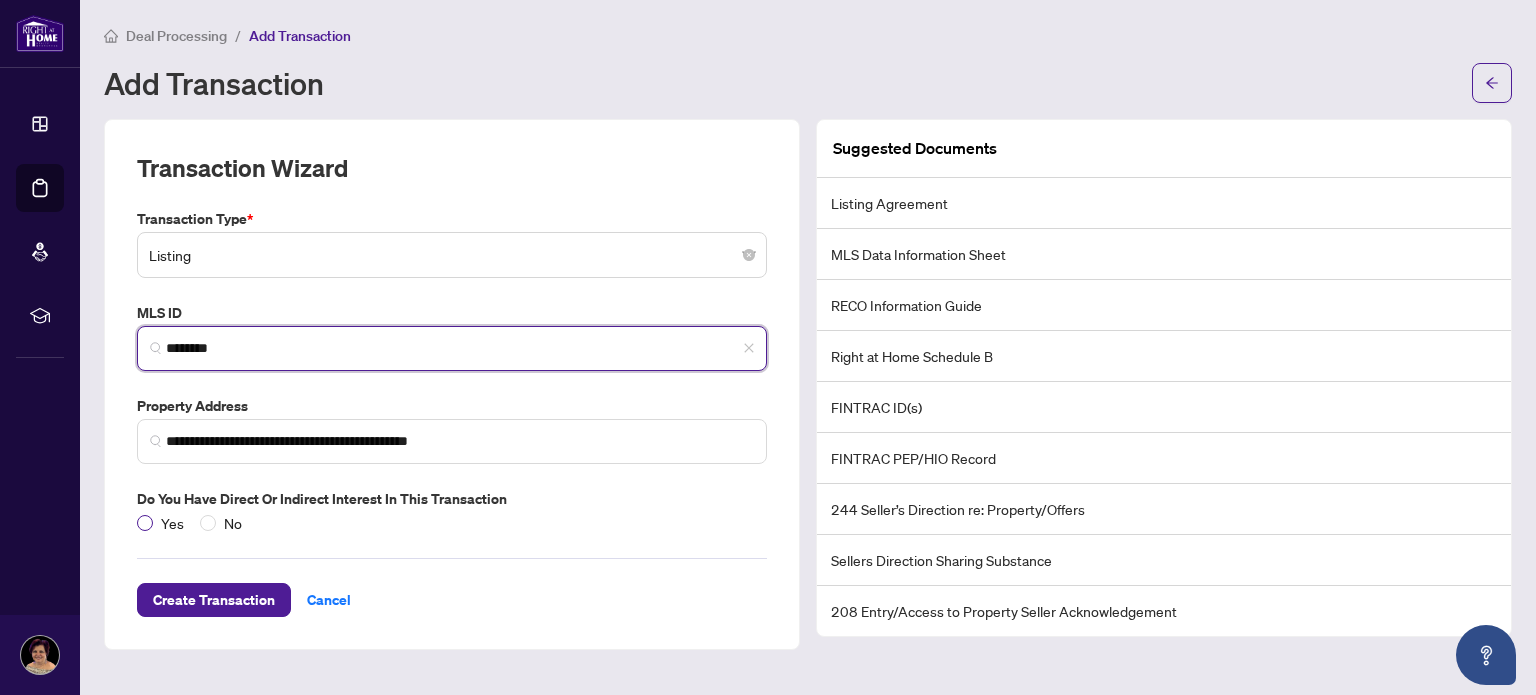type on "********" 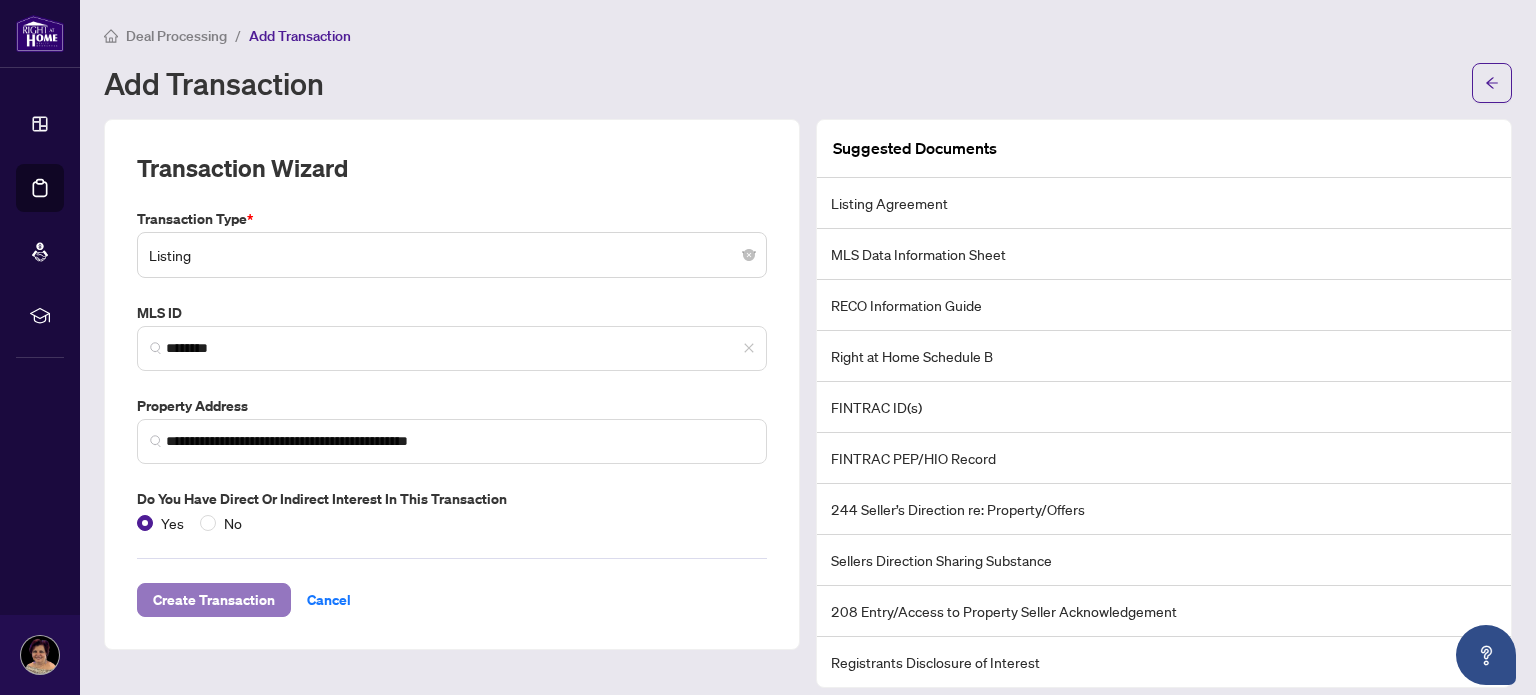 click on "Create Transaction" at bounding box center (214, 600) 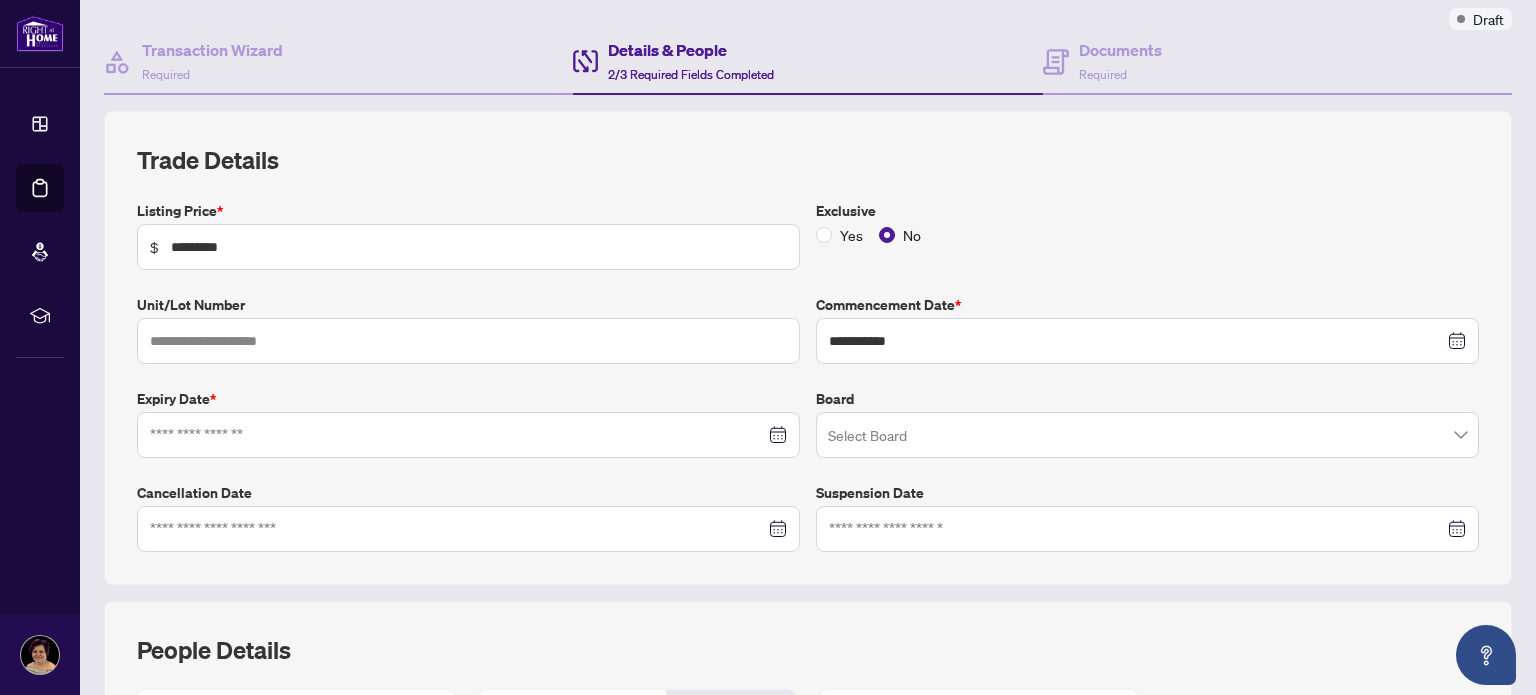 scroll, scrollTop: 176, scrollLeft: 0, axis: vertical 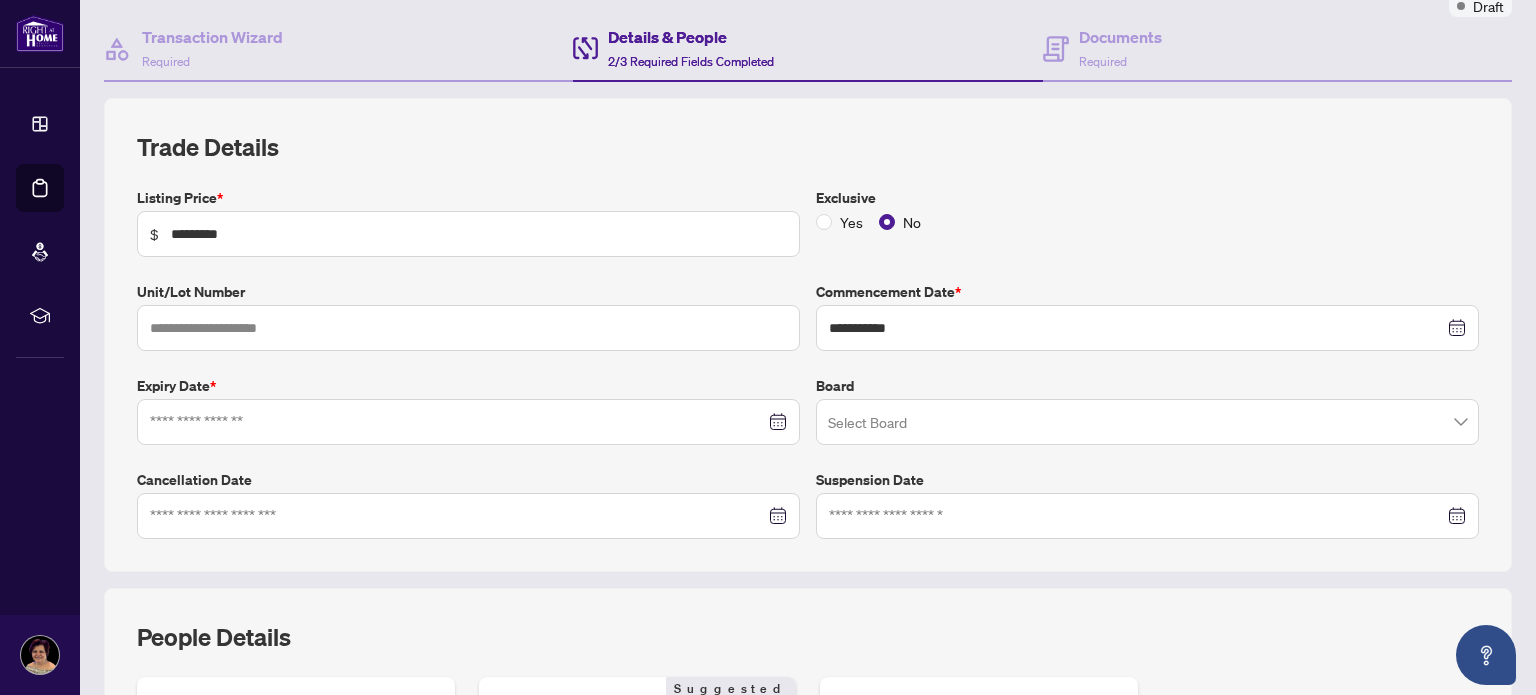 click at bounding box center (468, 422) 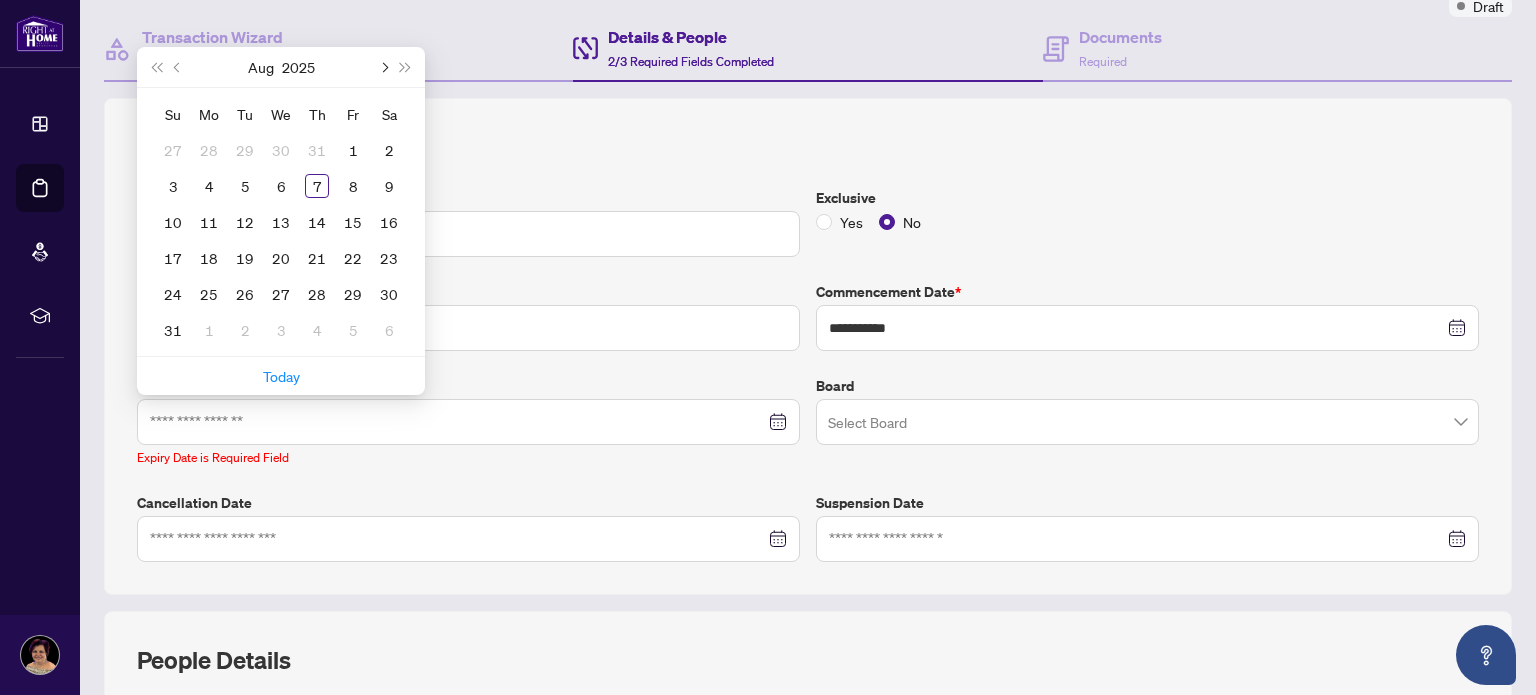 click at bounding box center [383, 67] 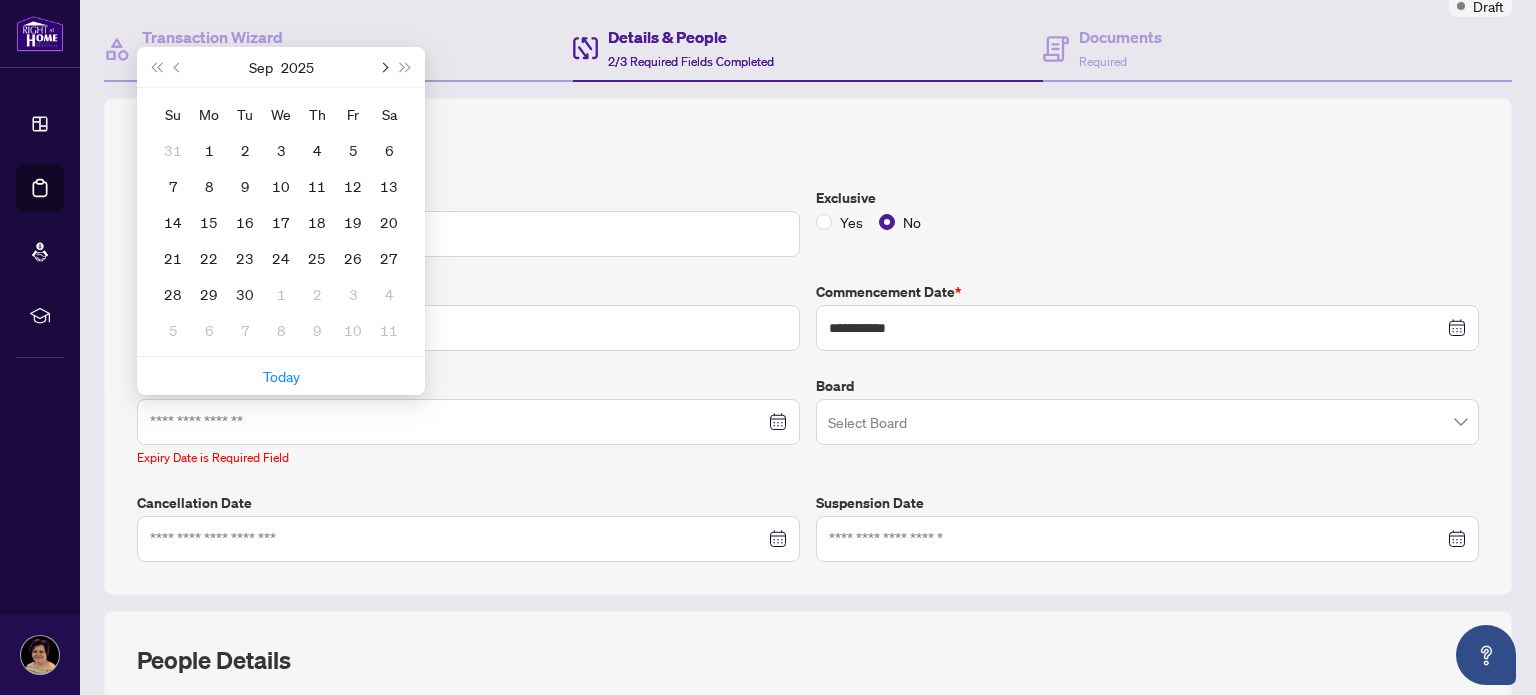 click at bounding box center [383, 67] 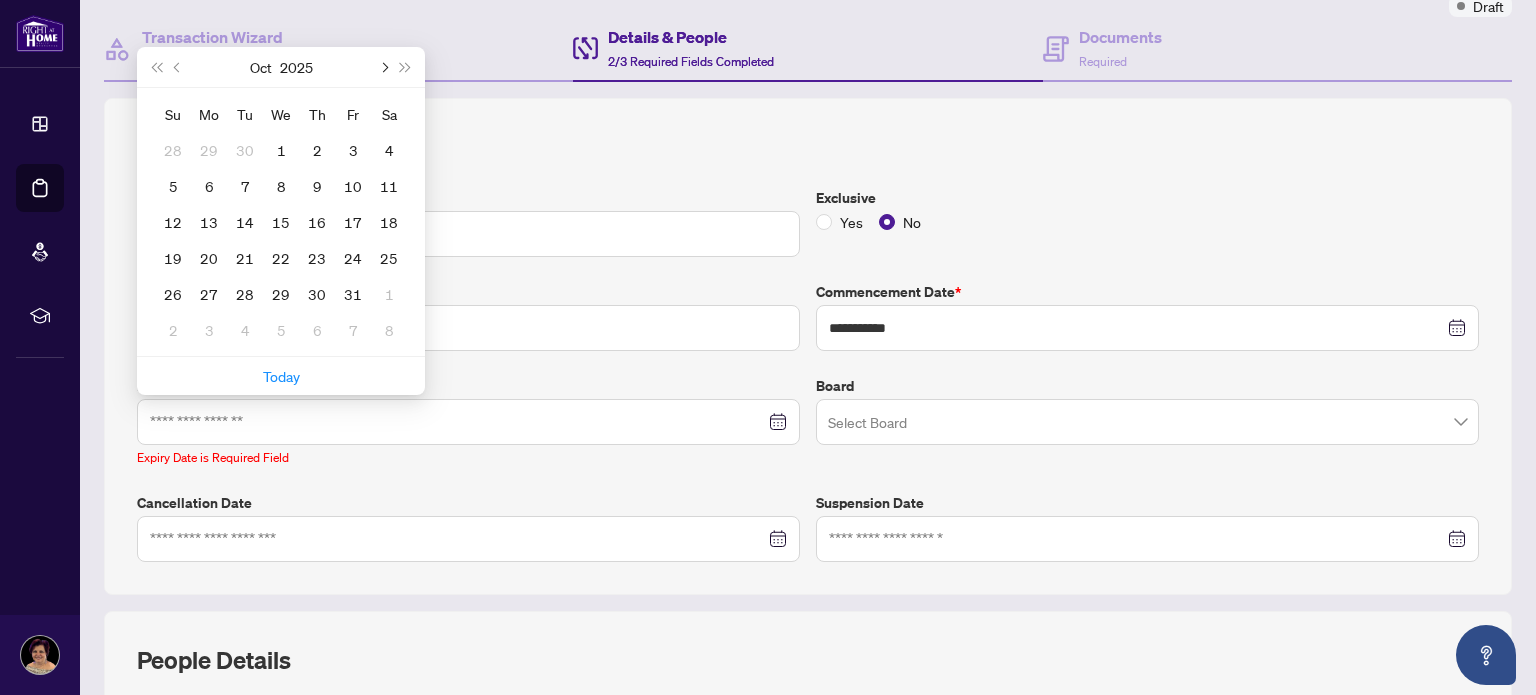 click at bounding box center (383, 67) 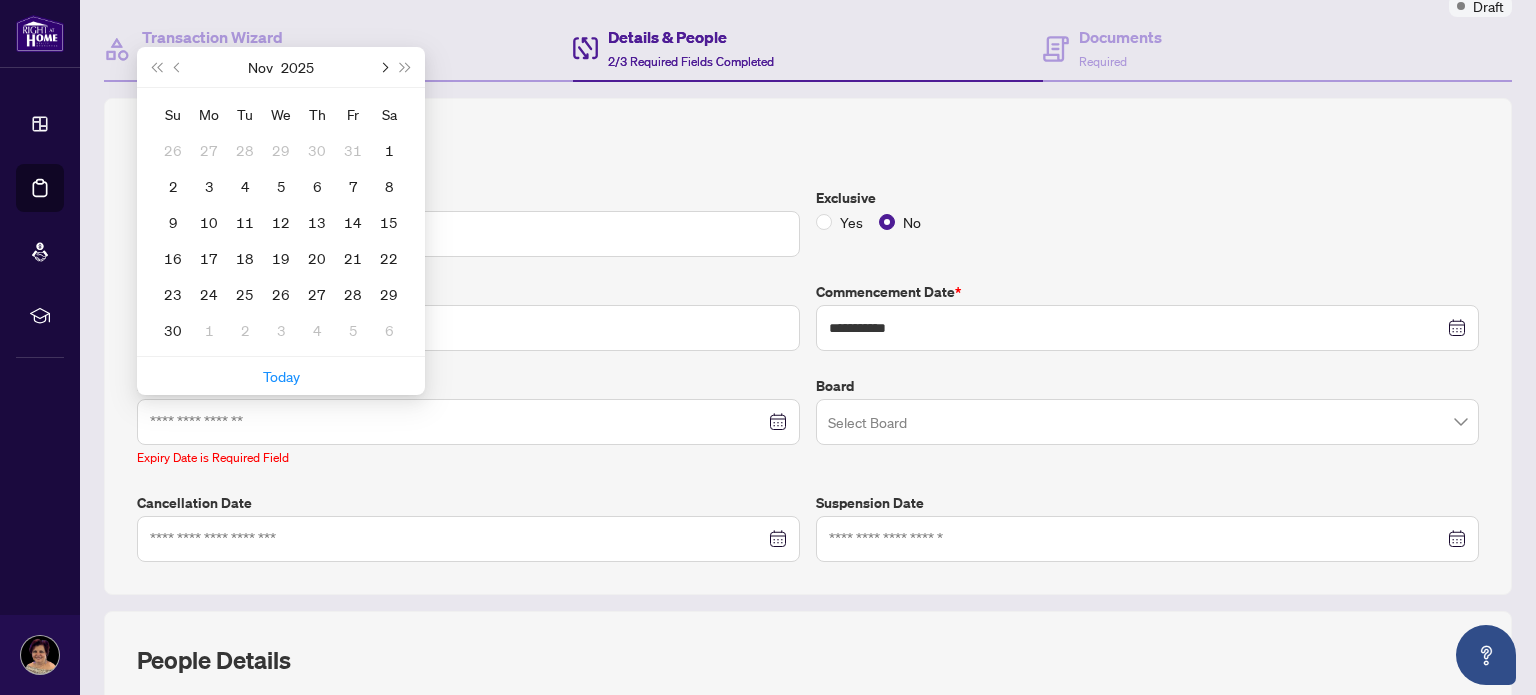 click at bounding box center (383, 67) 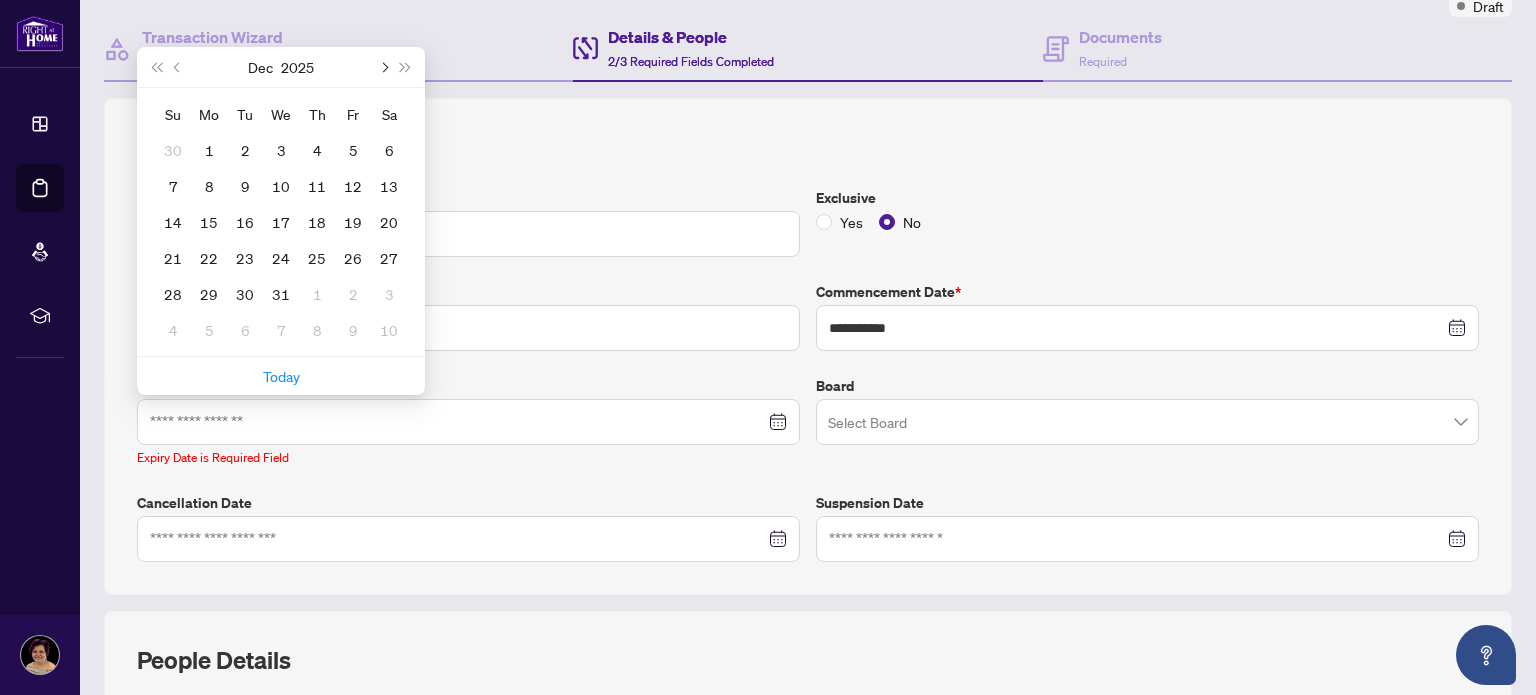click at bounding box center [383, 67] 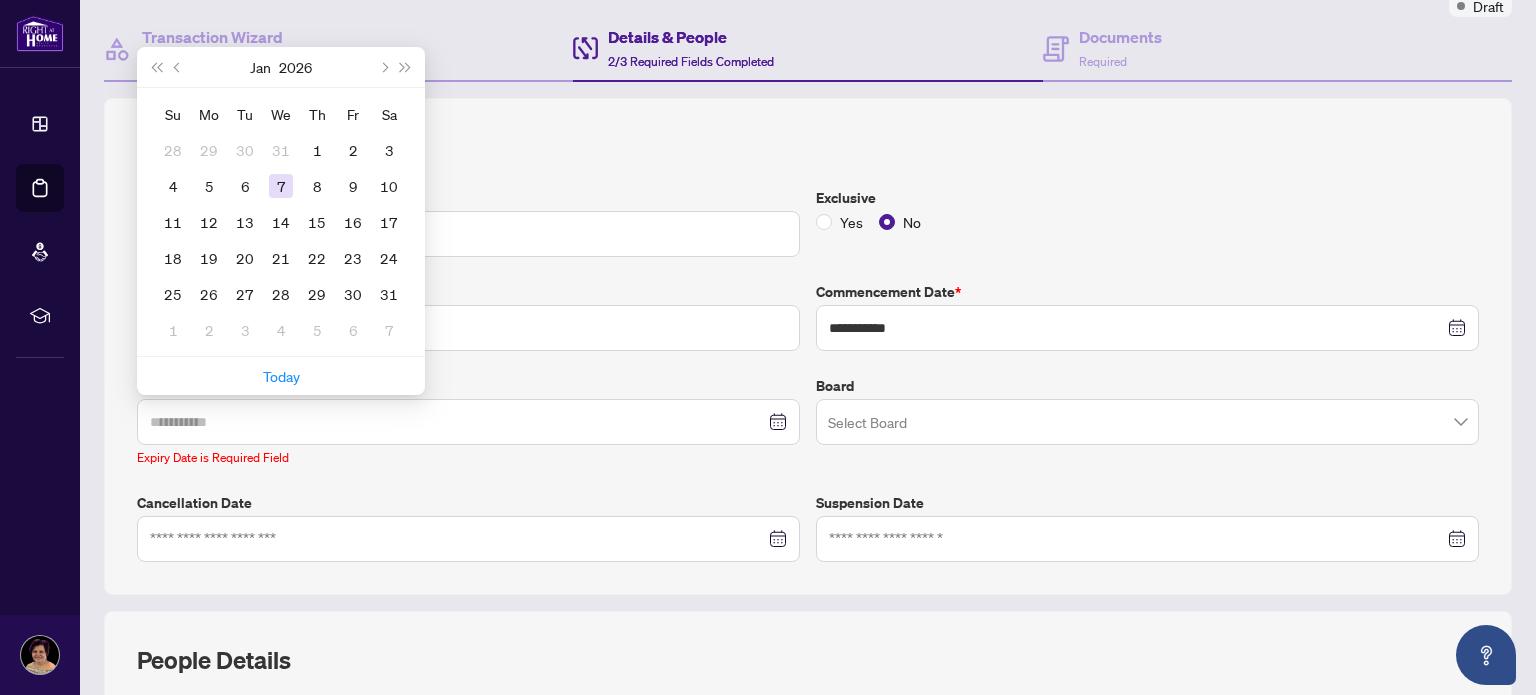 type on "**********" 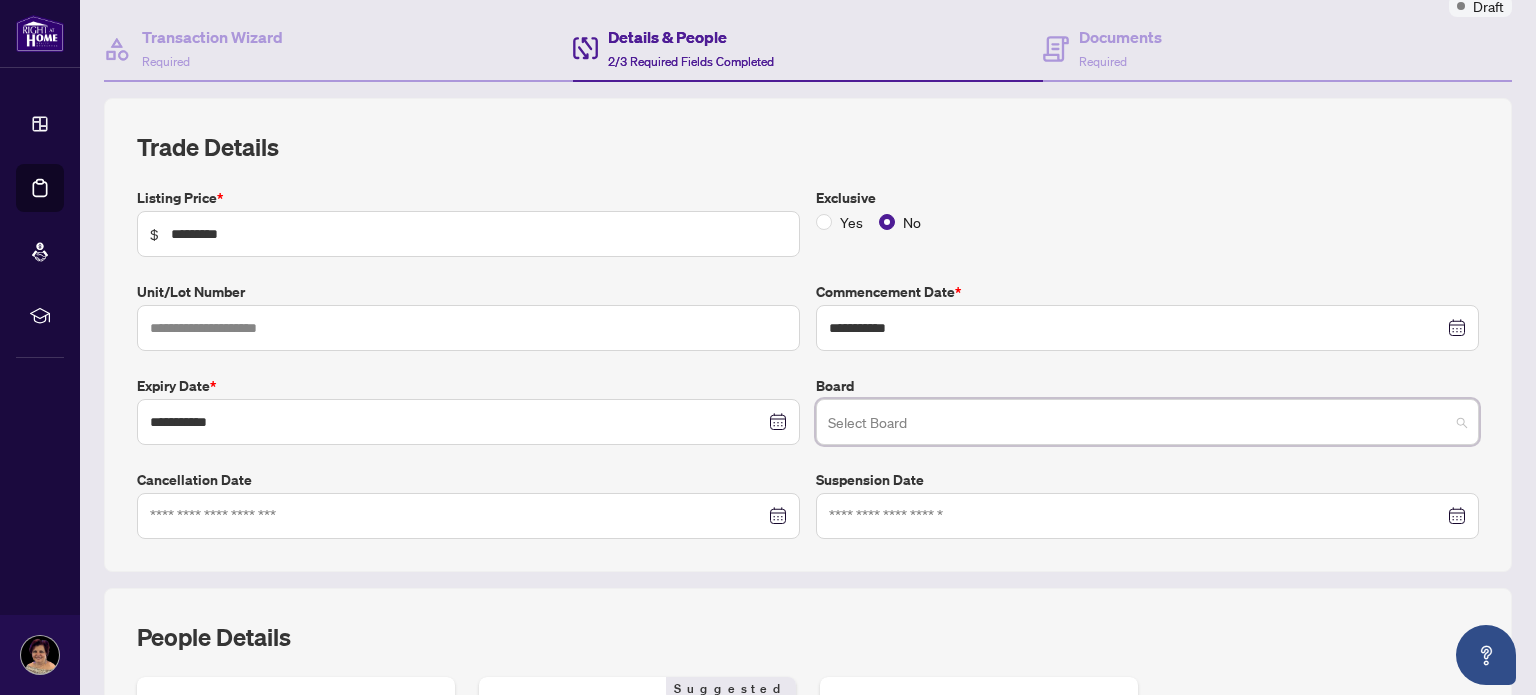 click at bounding box center (1138, 425) 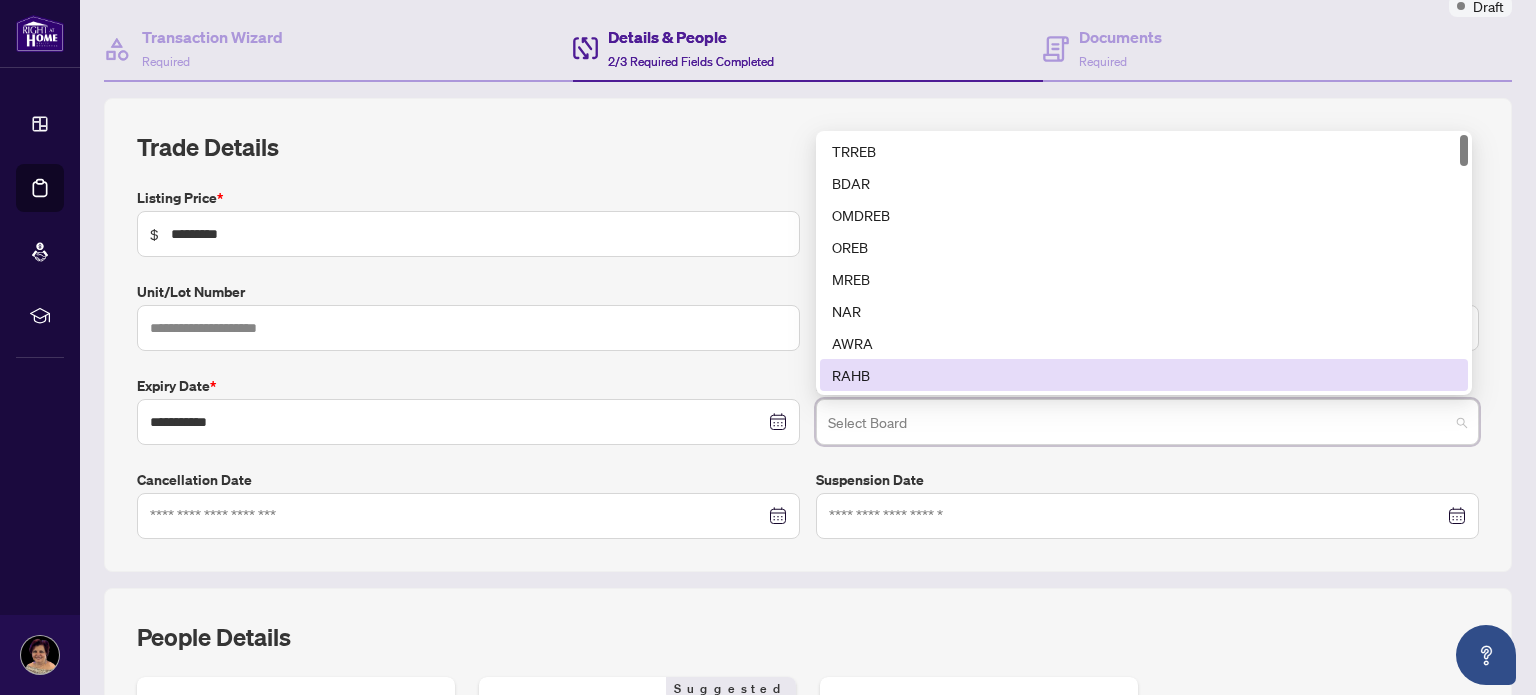 click on "RAHB" at bounding box center (1144, 375) 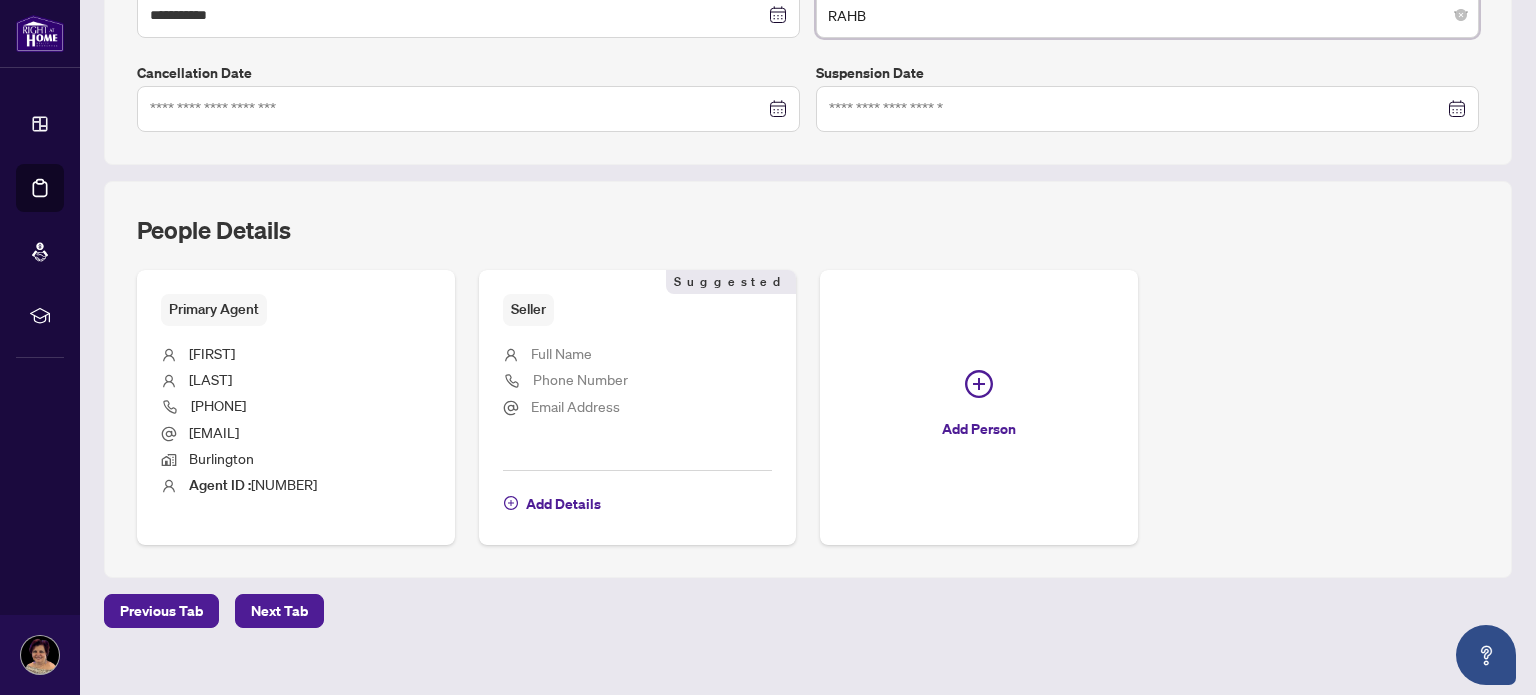 scroll, scrollTop: 604, scrollLeft: 0, axis: vertical 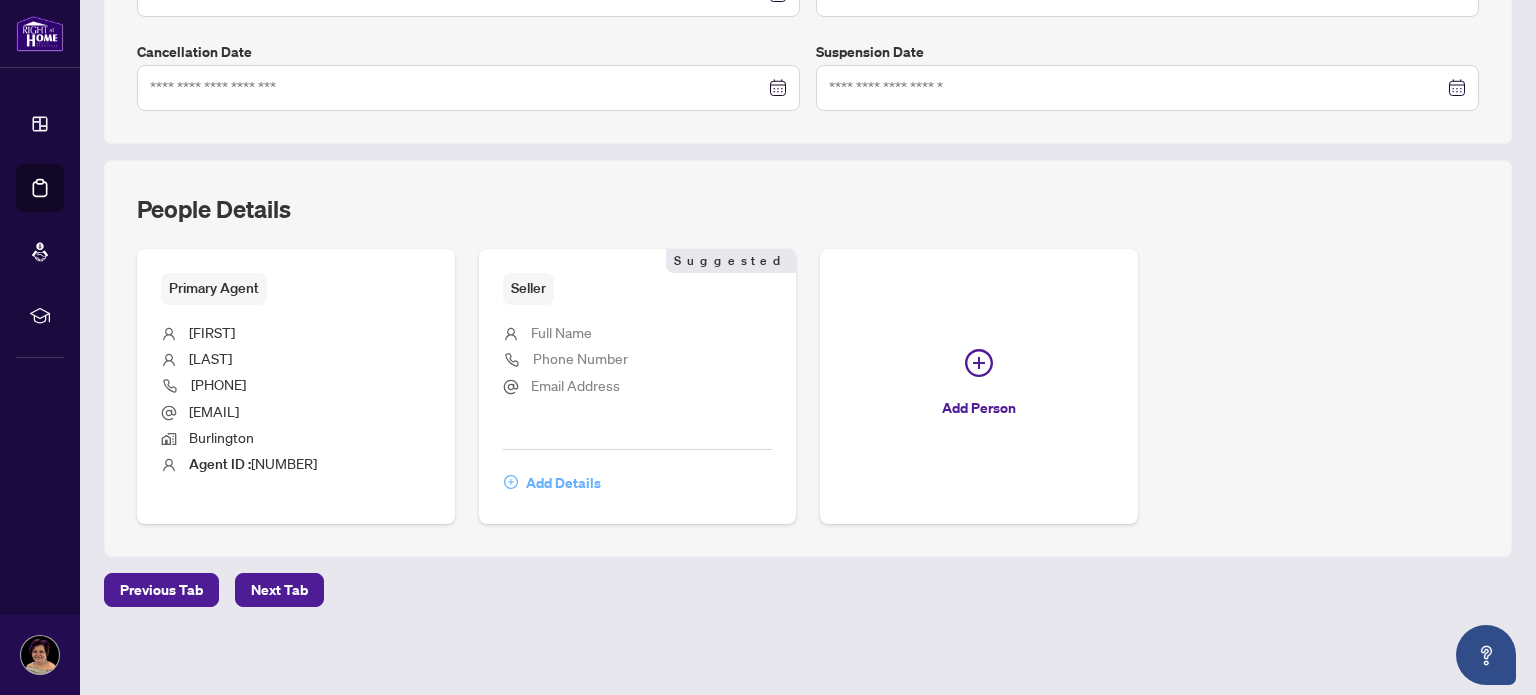 click on "Add Details" at bounding box center [563, 483] 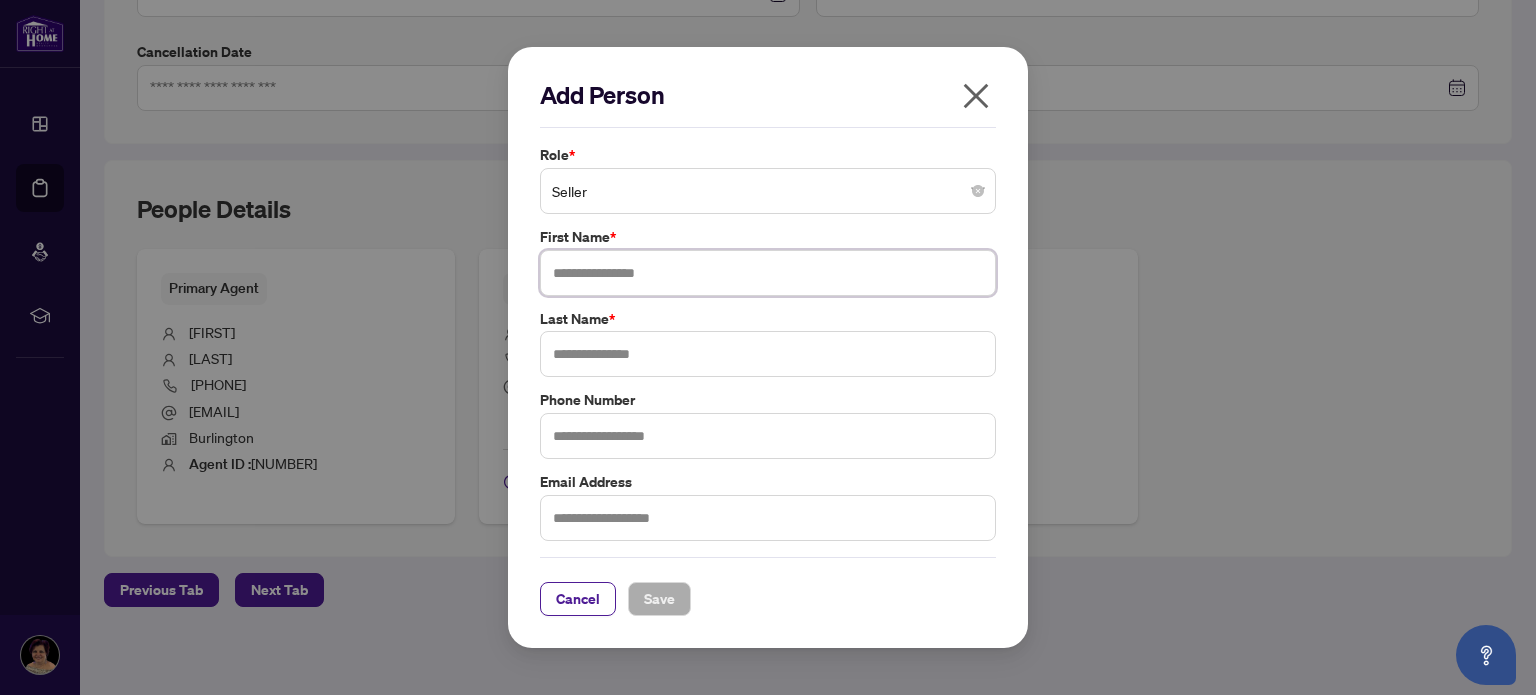 click at bounding box center [768, 273] 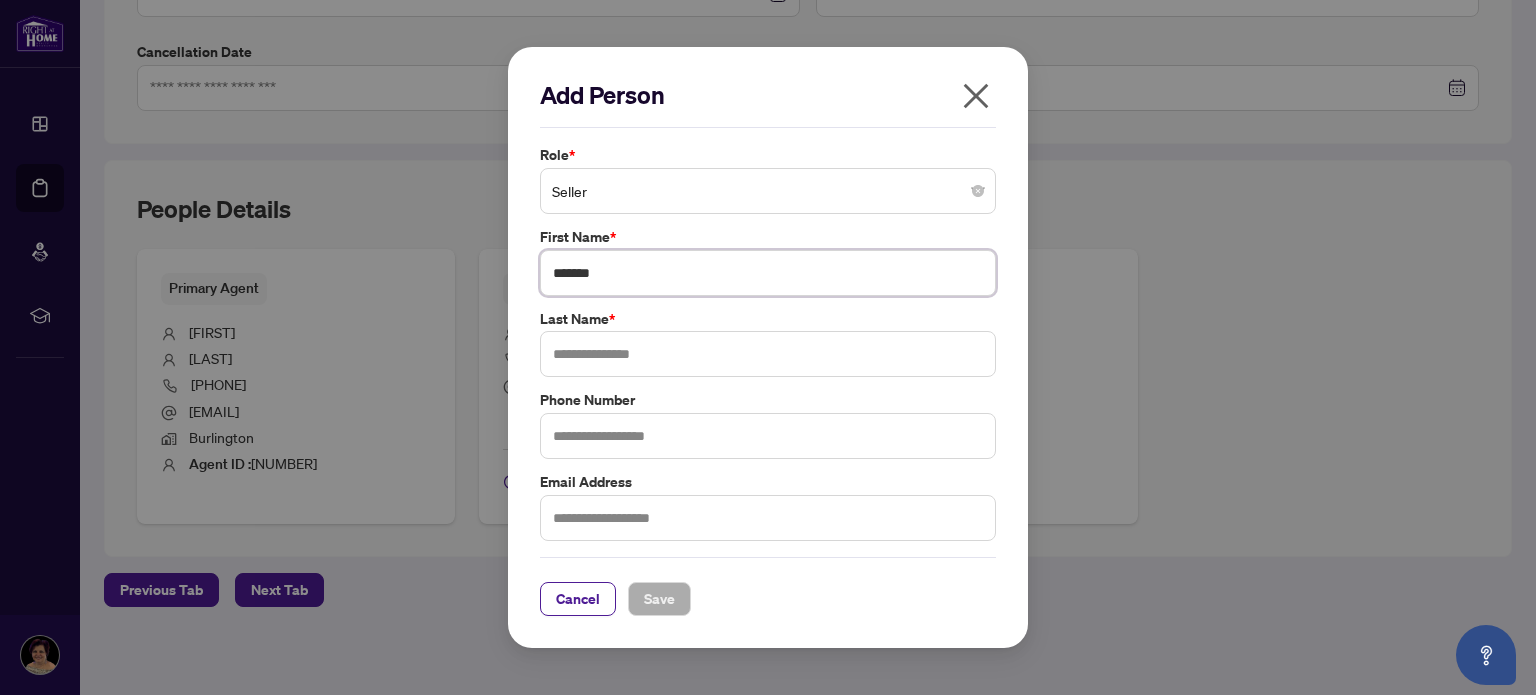 type on "*******" 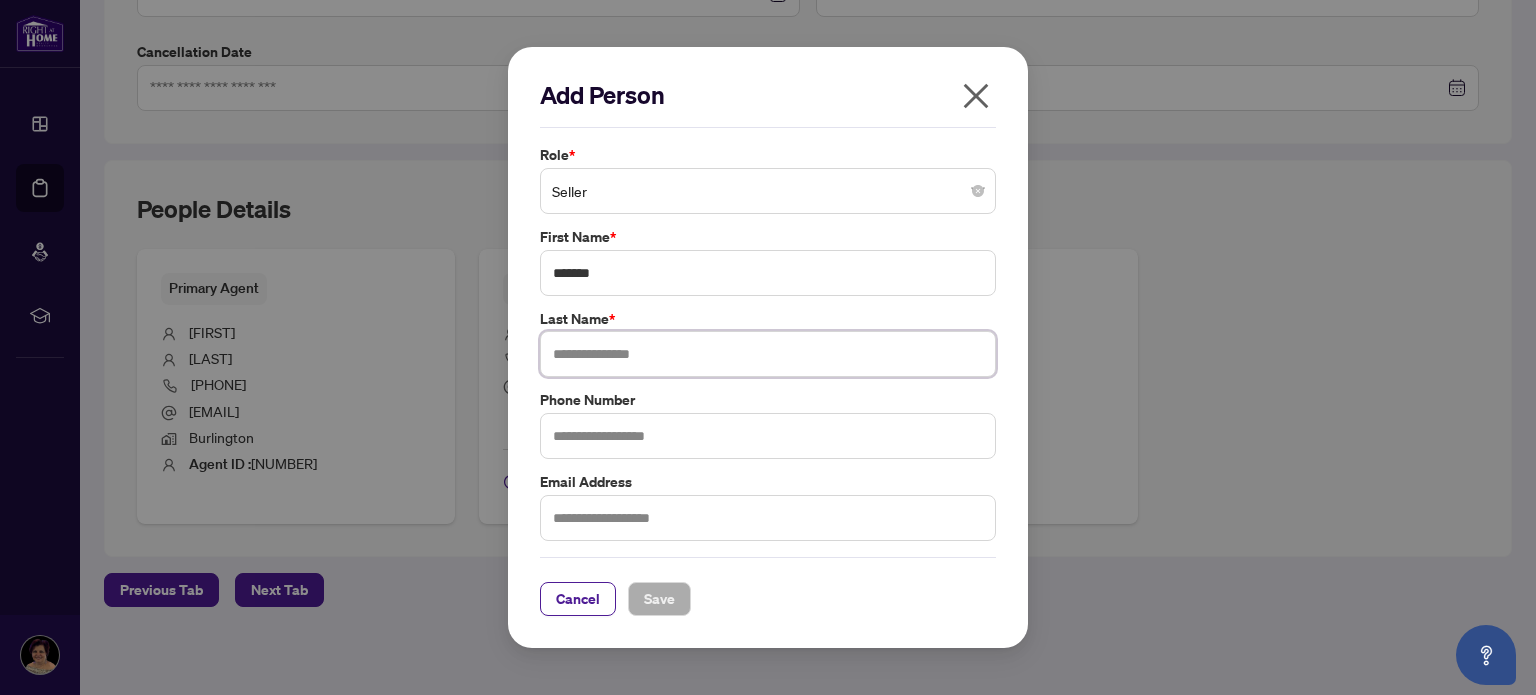 click at bounding box center [768, 354] 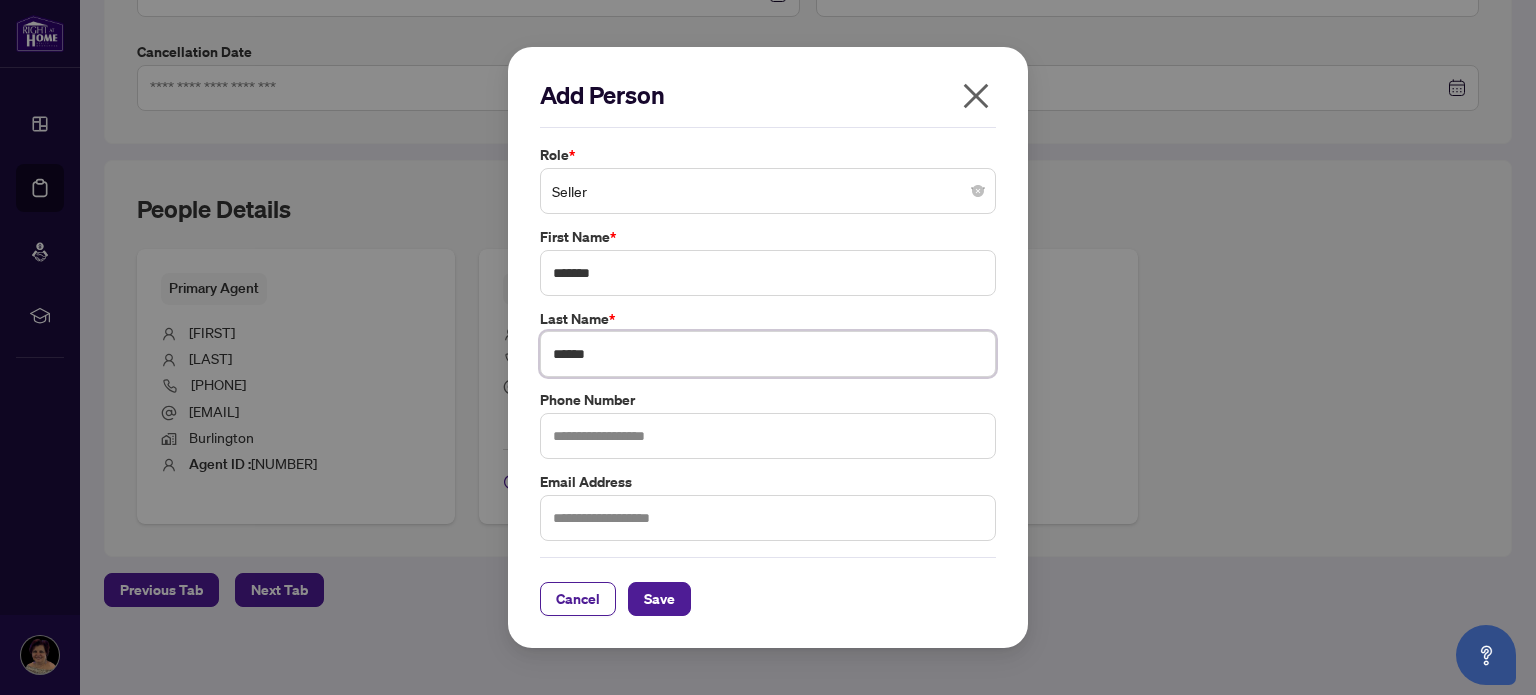 type on "******" 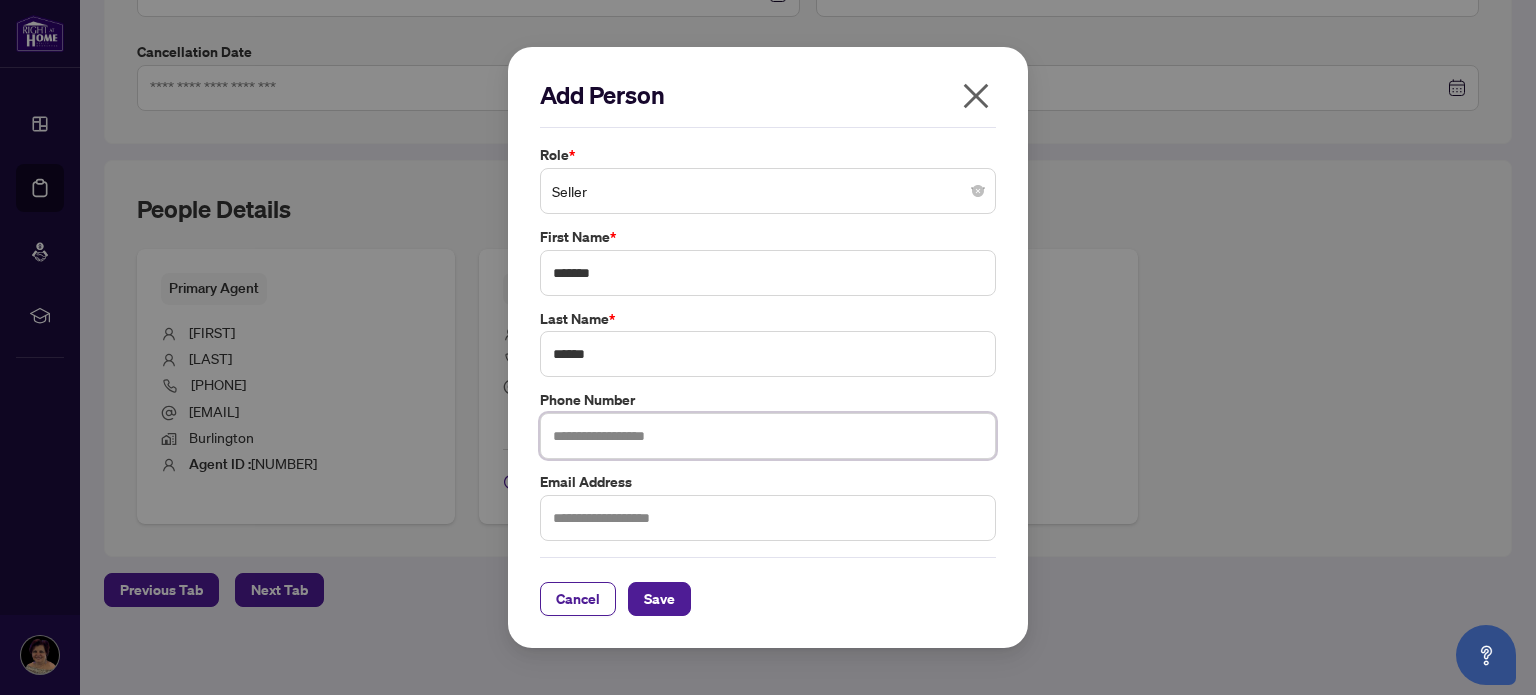click at bounding box center (768, 436) 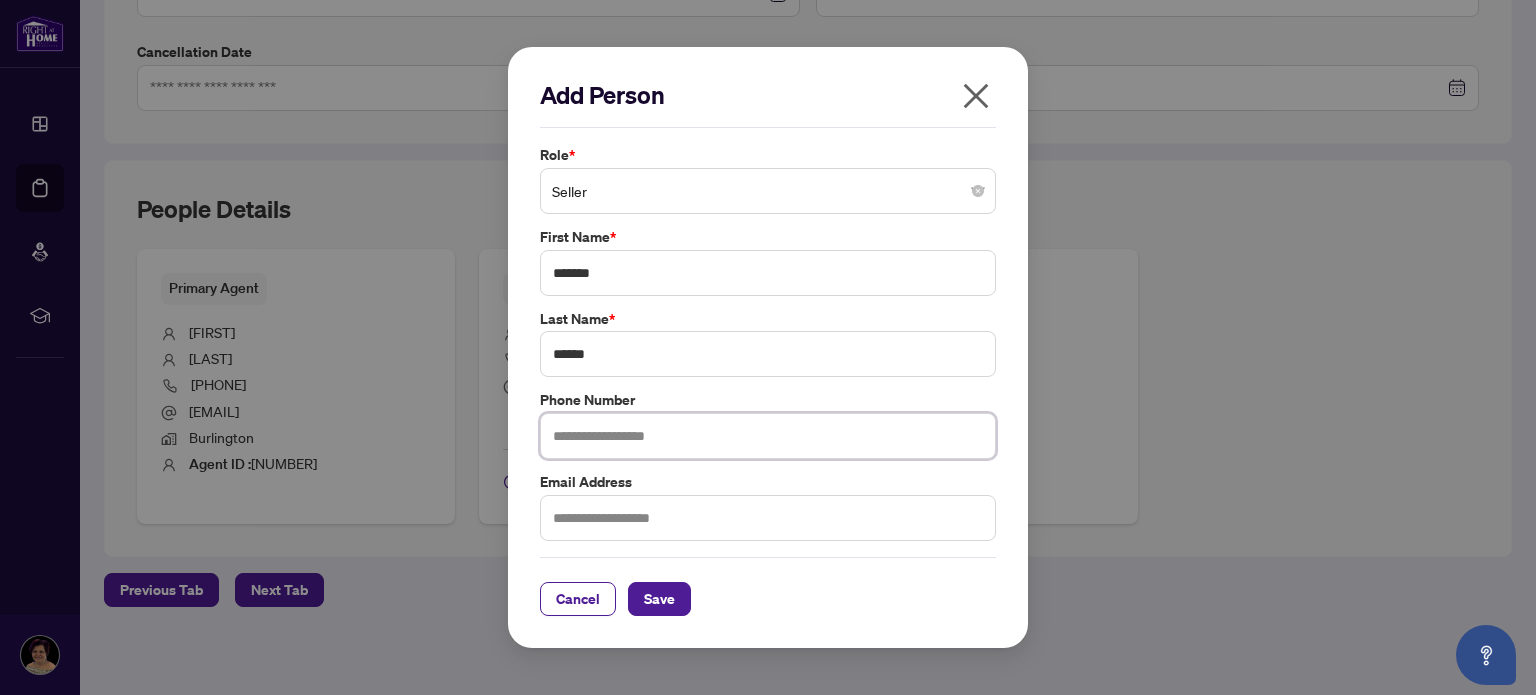 type on "**********" 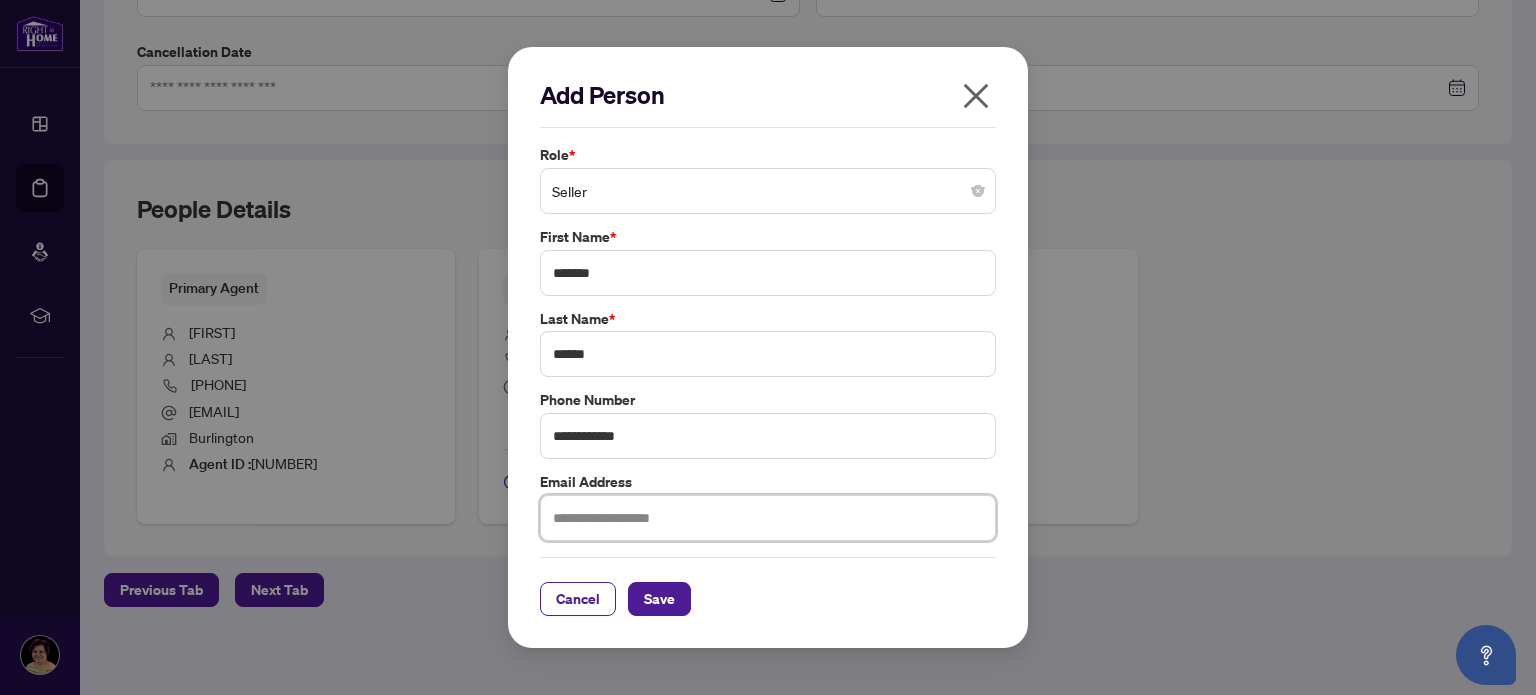 click at bounding box center (768, 518) 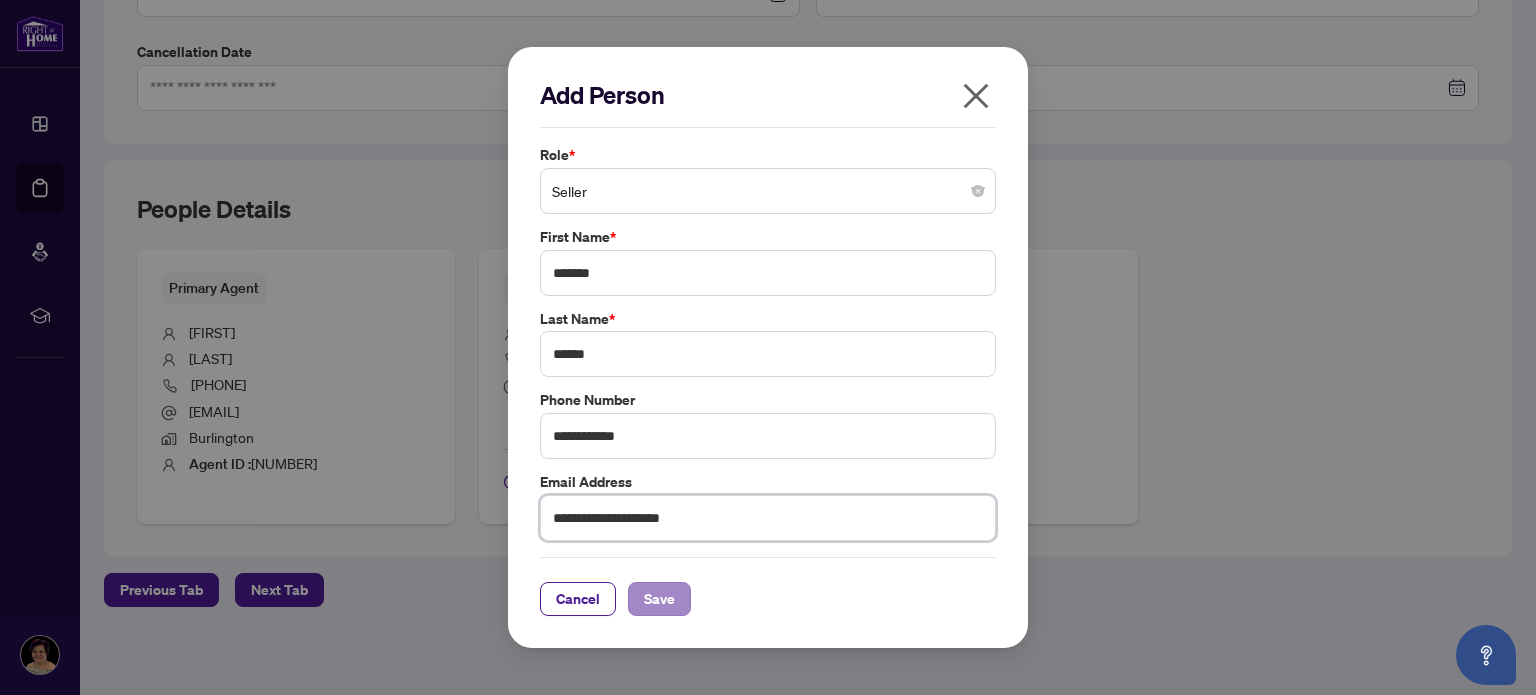 type on "**********" 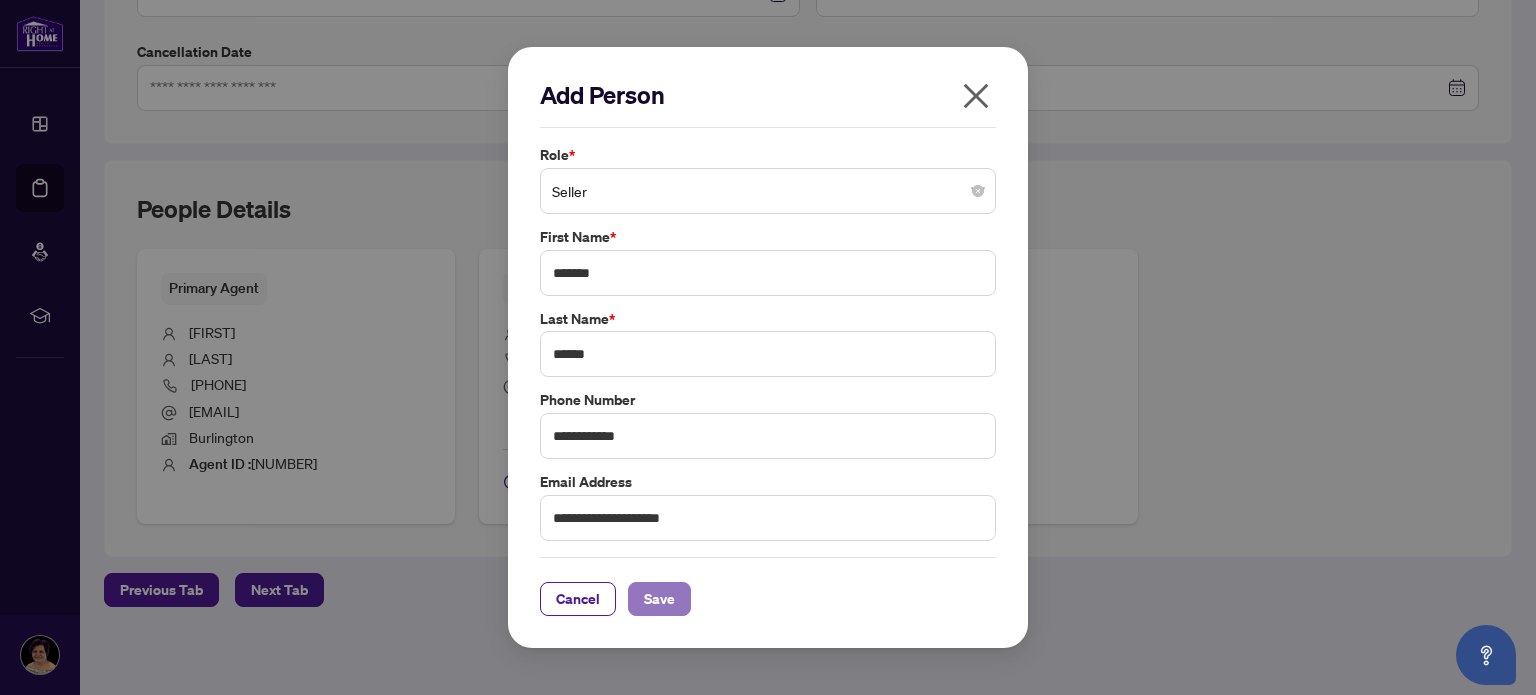 click on "Save" at bounding box center (659, 599) 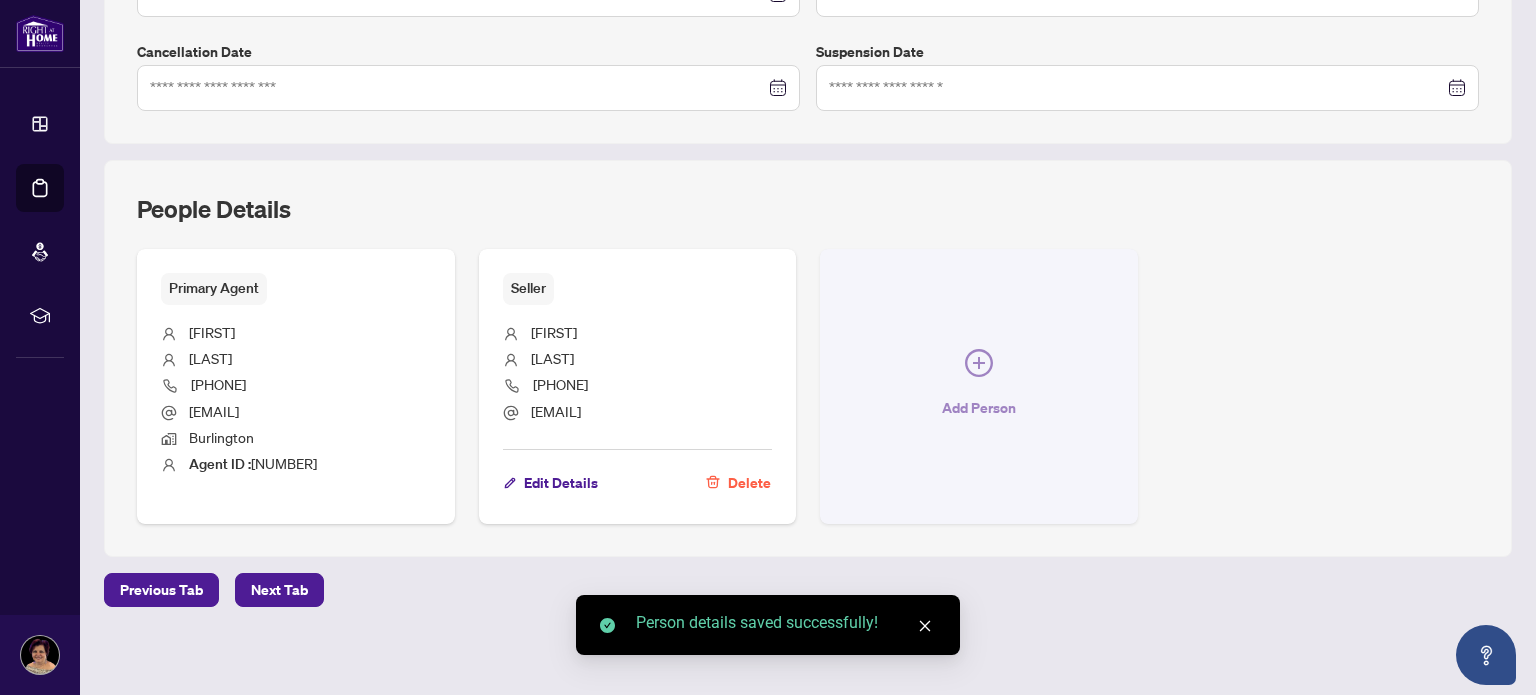 click 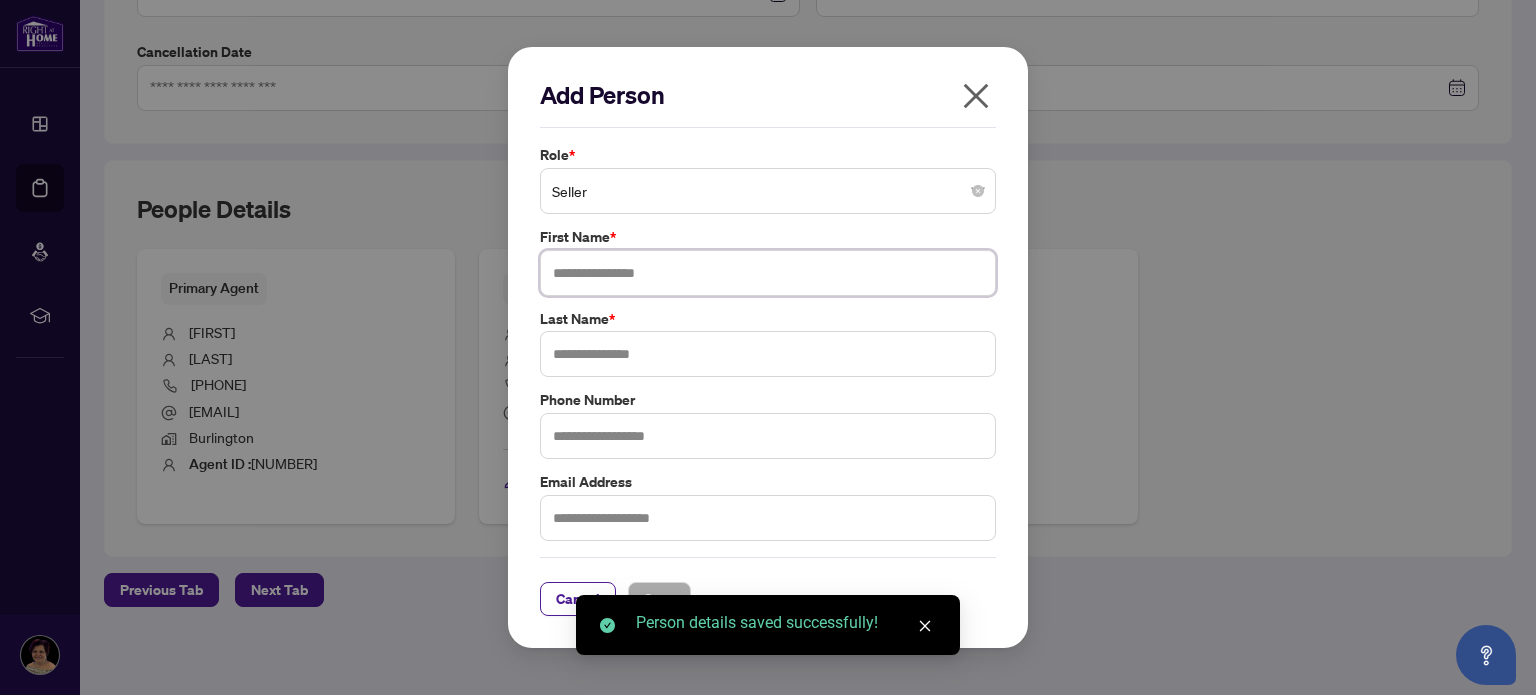 click at bounding box center (768, 273) 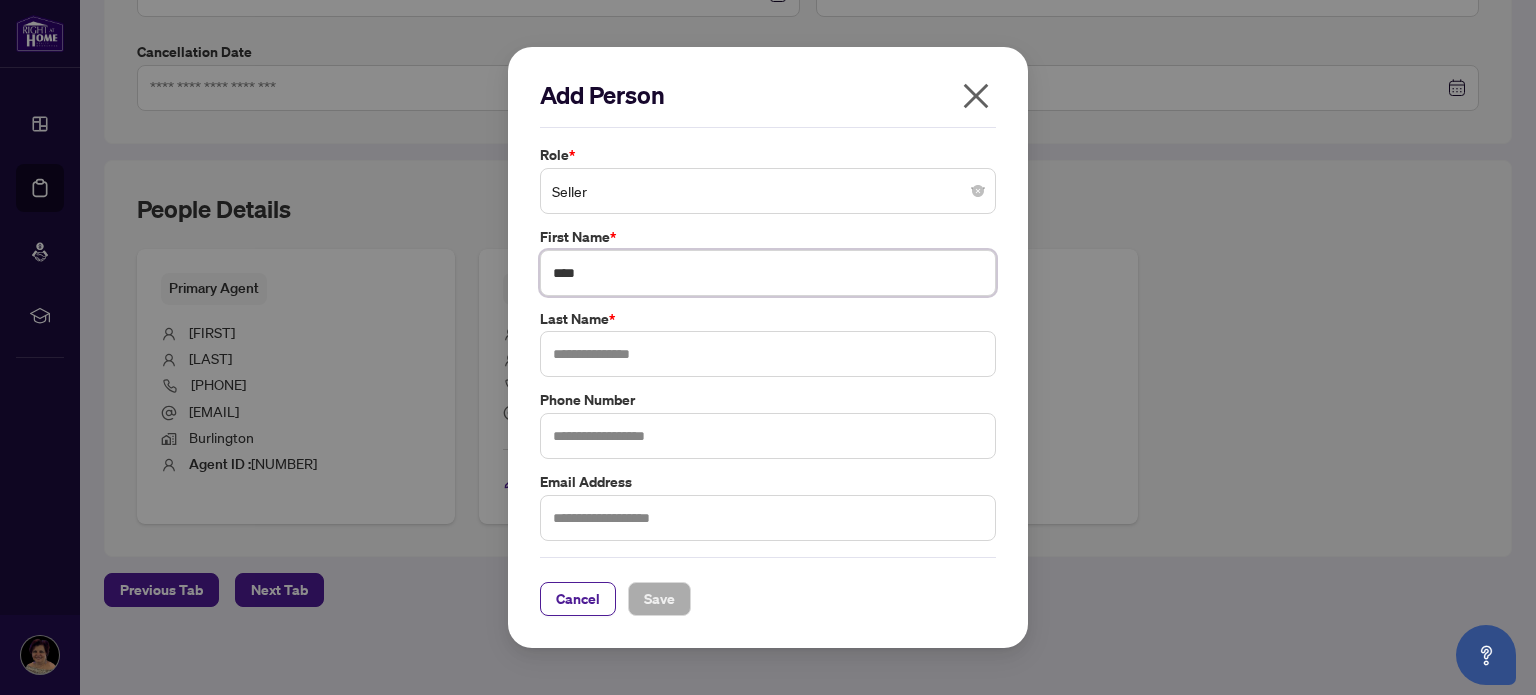 type on "****" 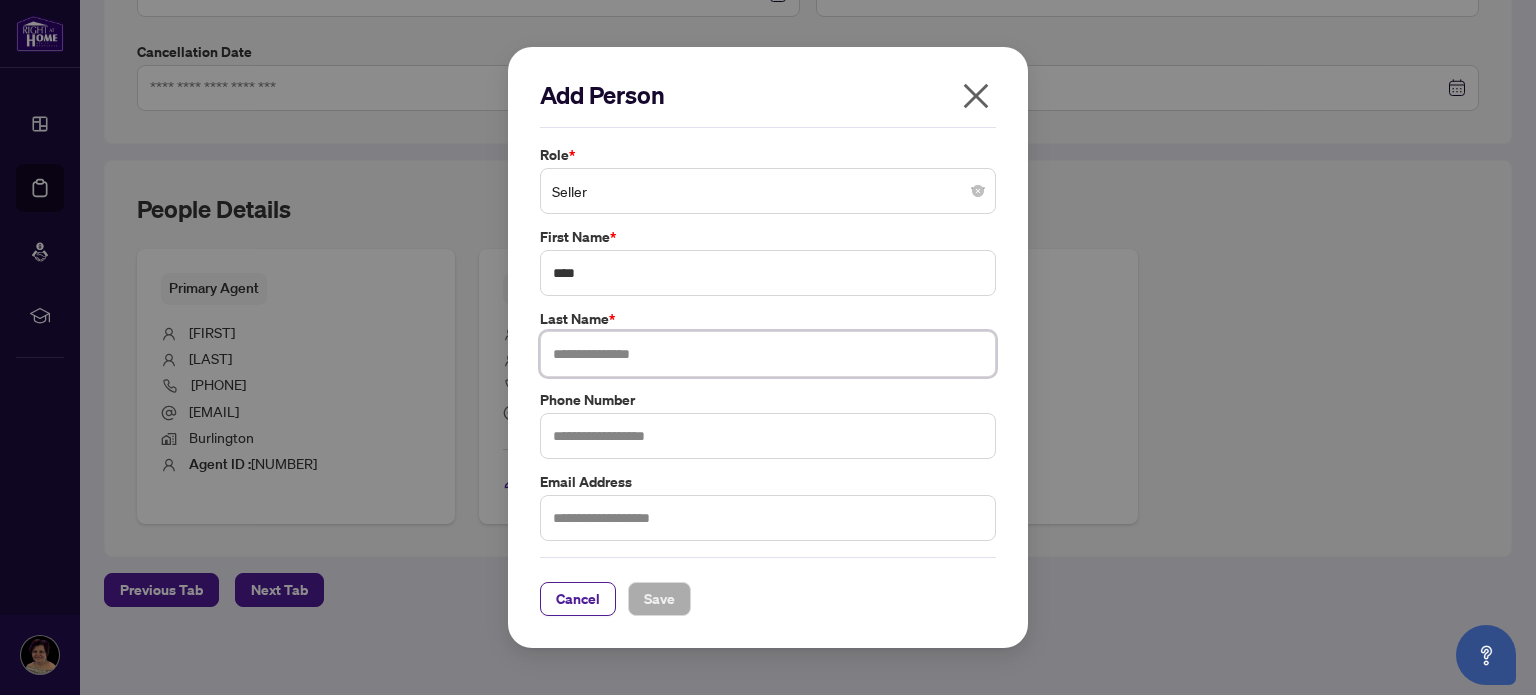 click at bounding box center (768, 354) 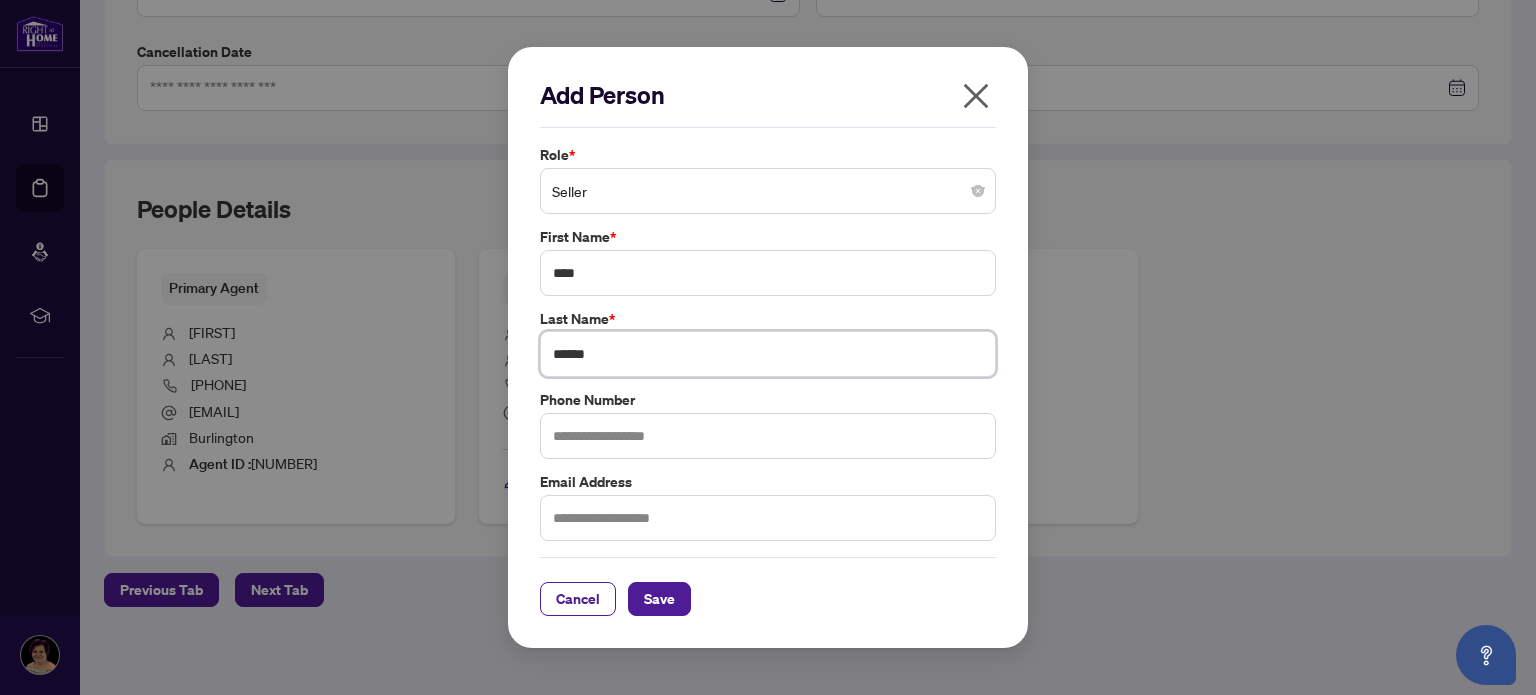 type on "******" 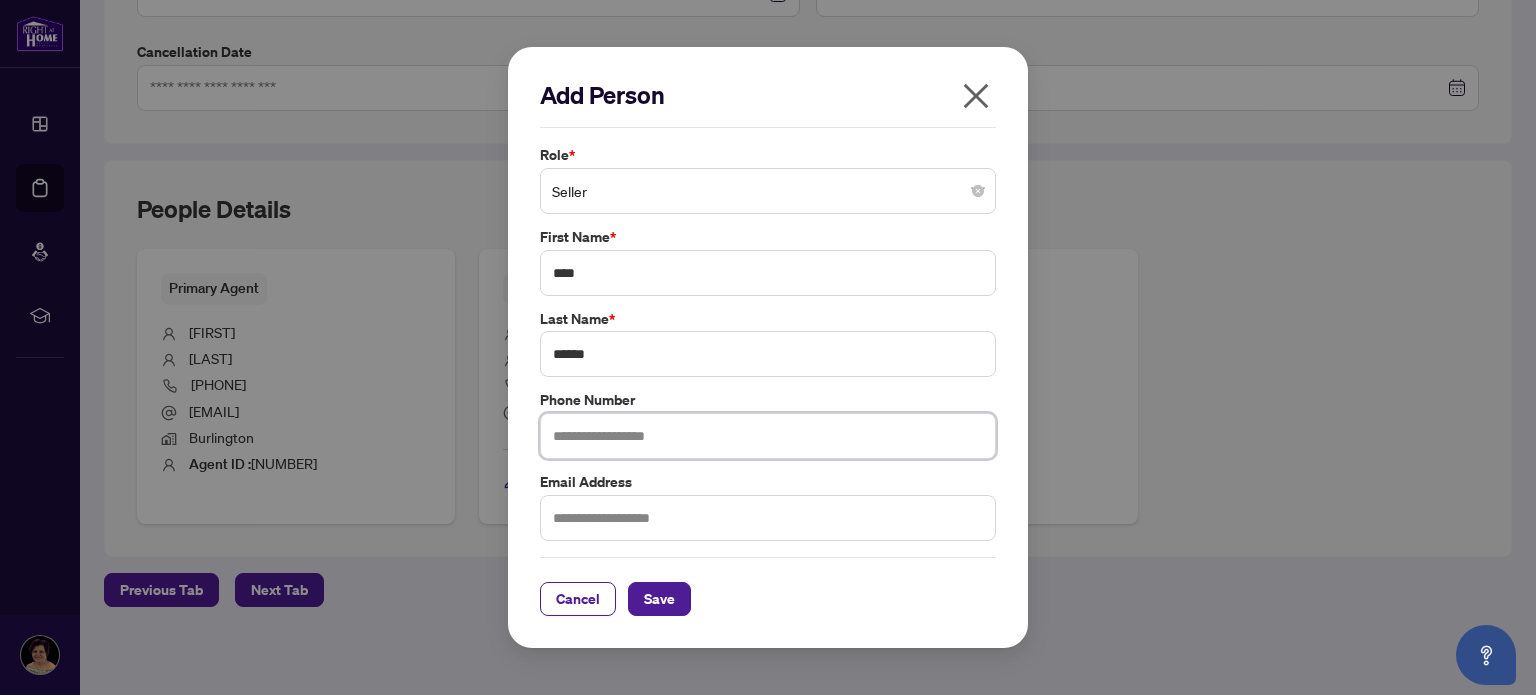 click at bounding box center (768, 436) 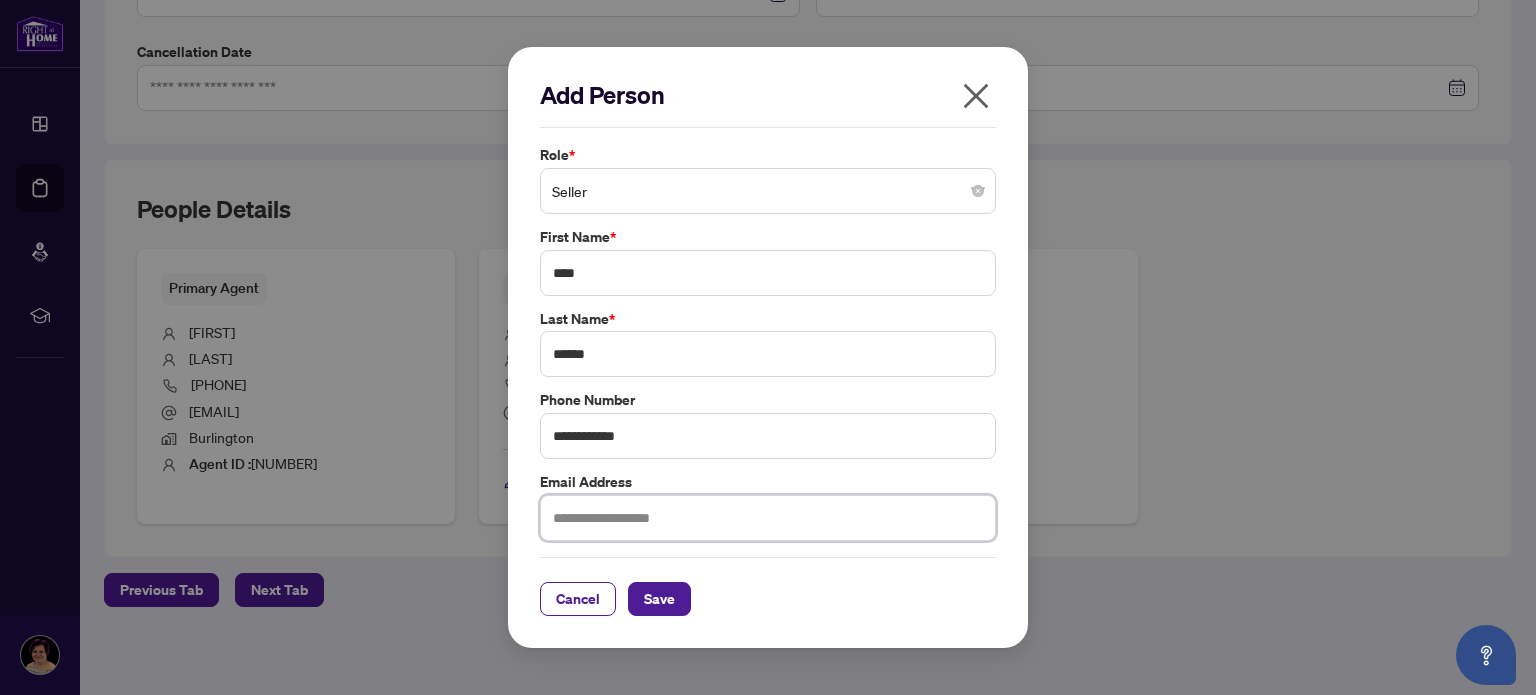 click at bounding box center (768, 518) 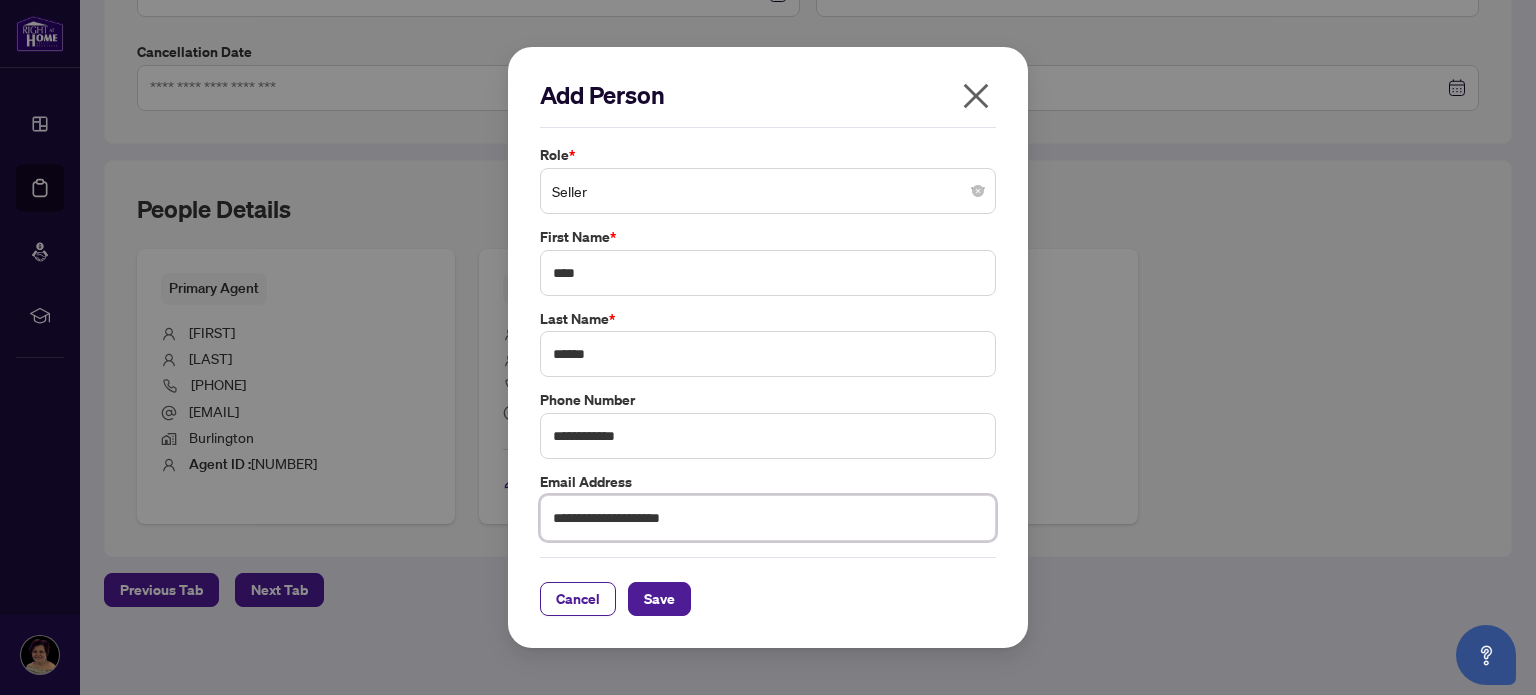 type on "**********" 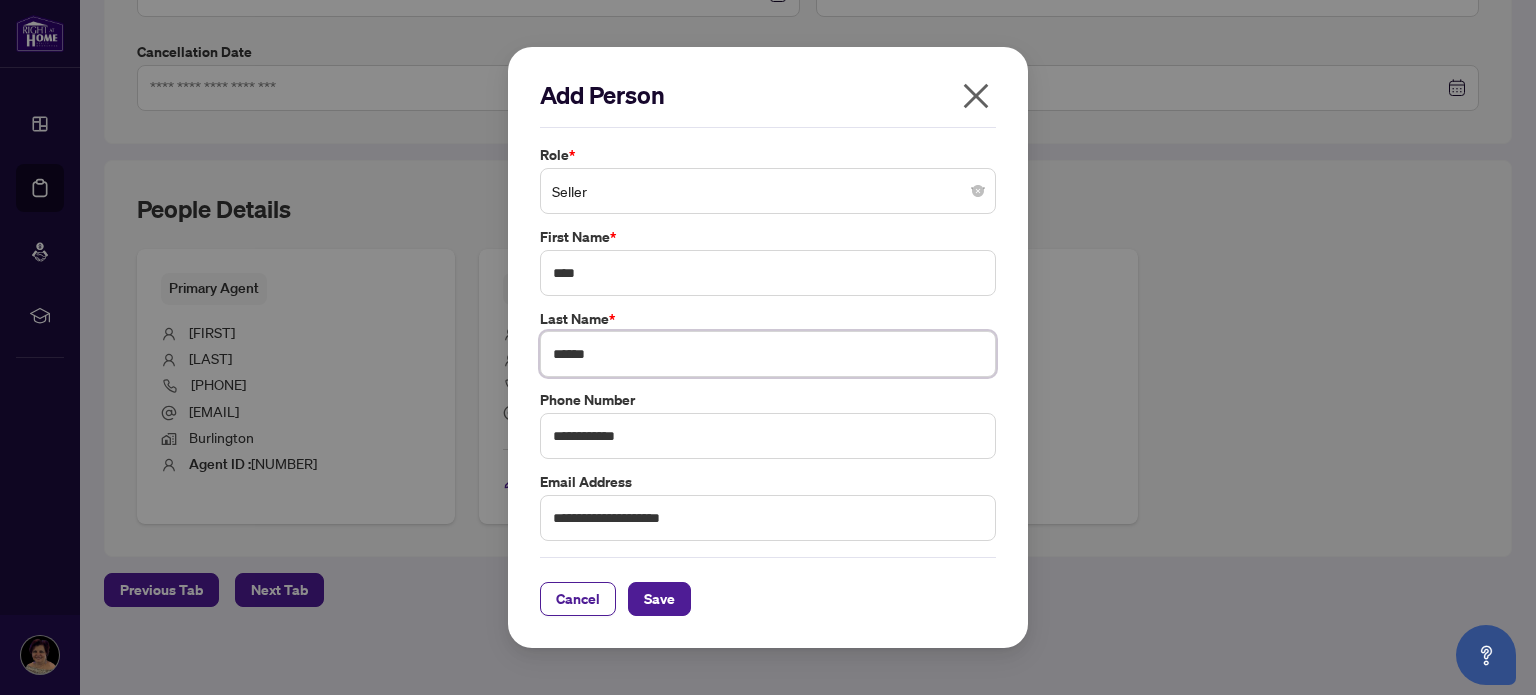 click on "******" at bounding box center (768, 354) 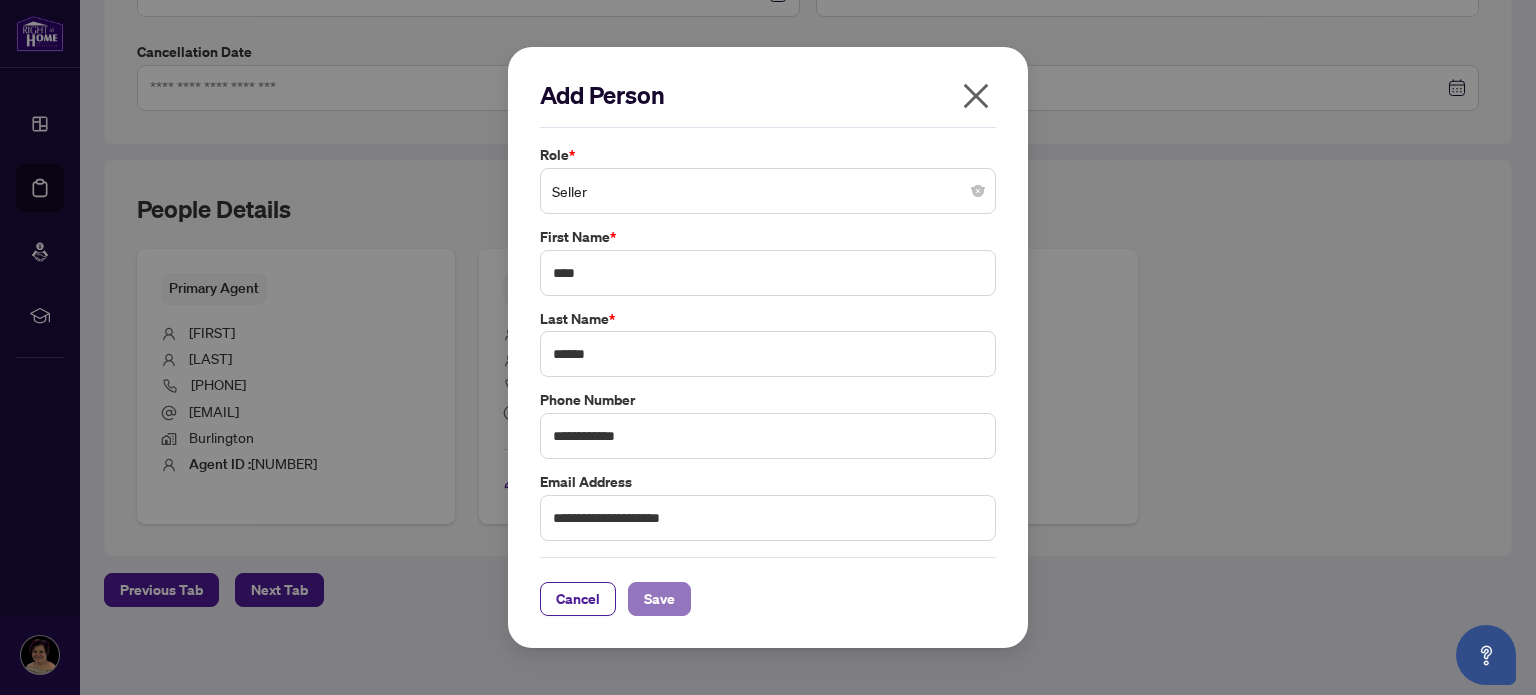 click on "Save" at bounding box center (659, 599) 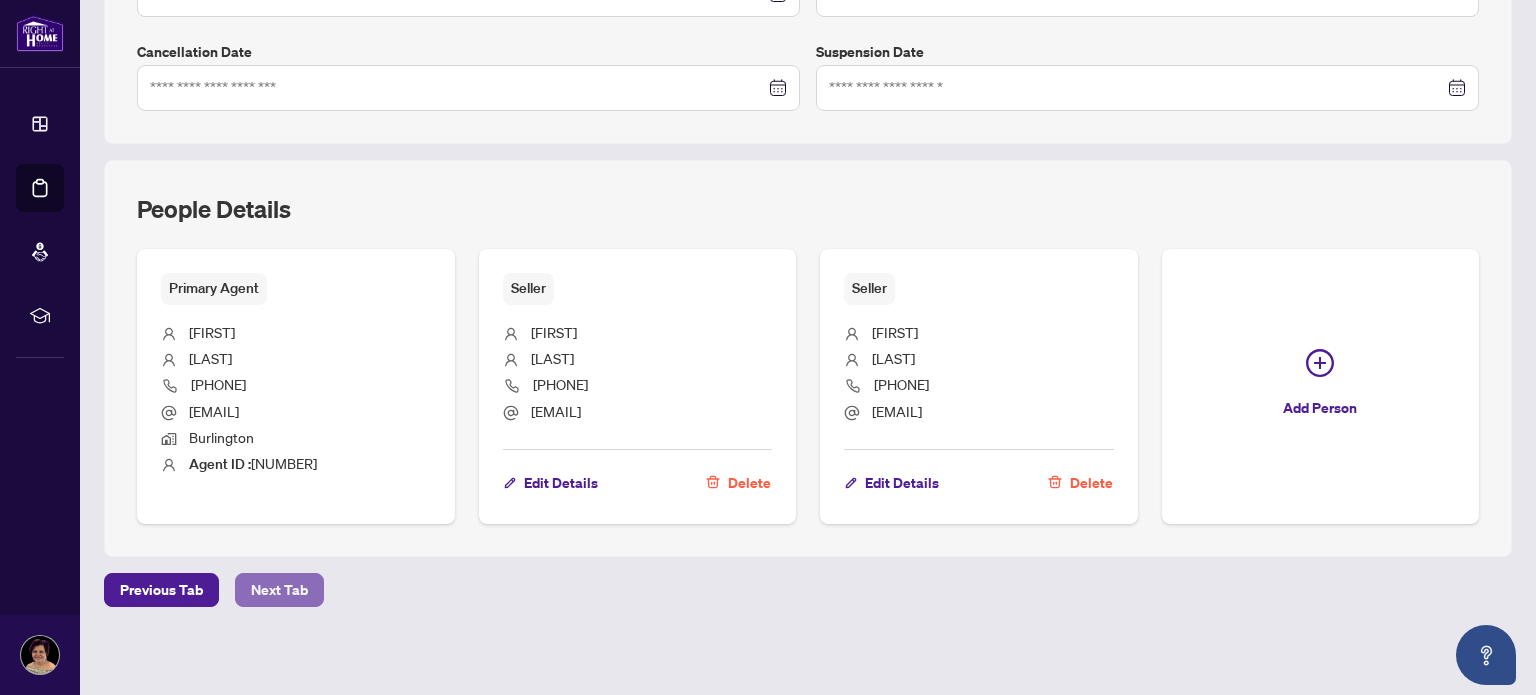 click on "Next Tab" at bounding box center [279, 590] 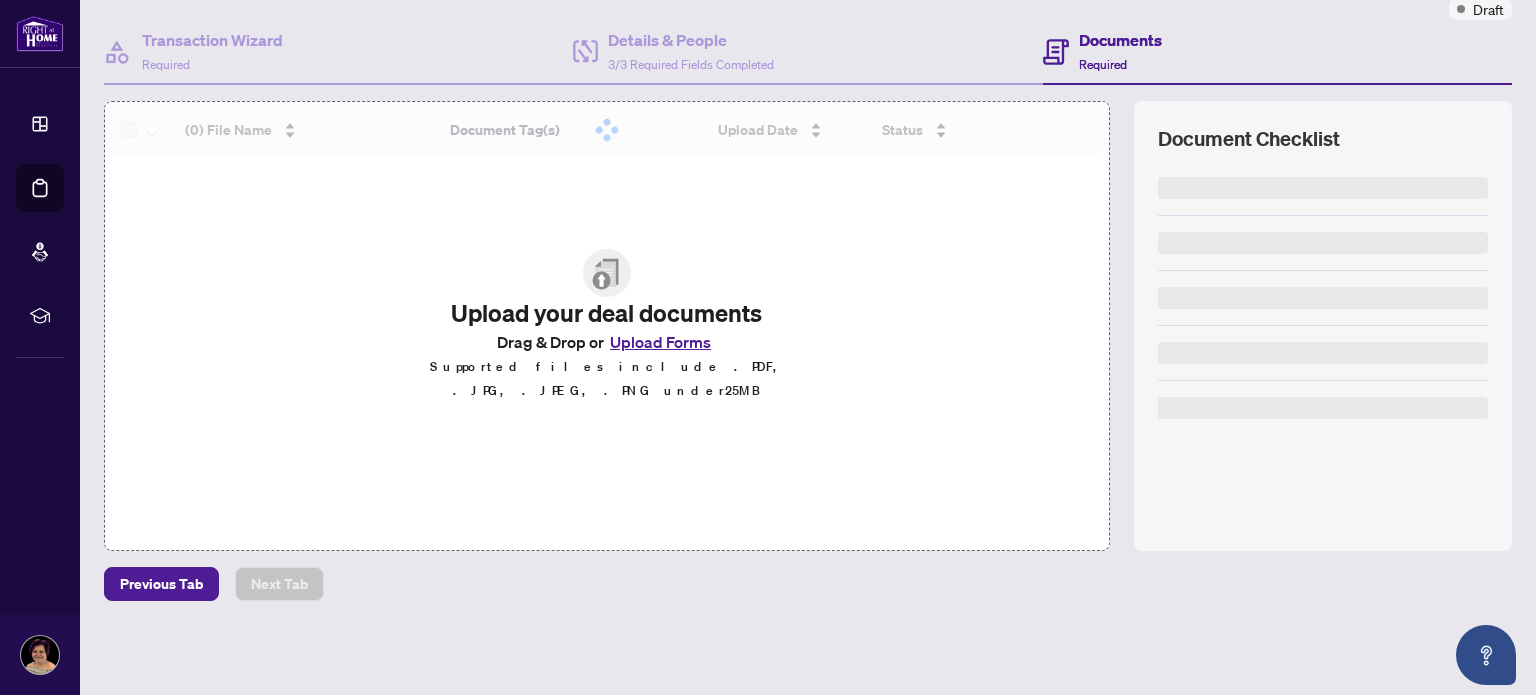 scroll, scrollTop: 0, scrollLeft: 0, axis: both 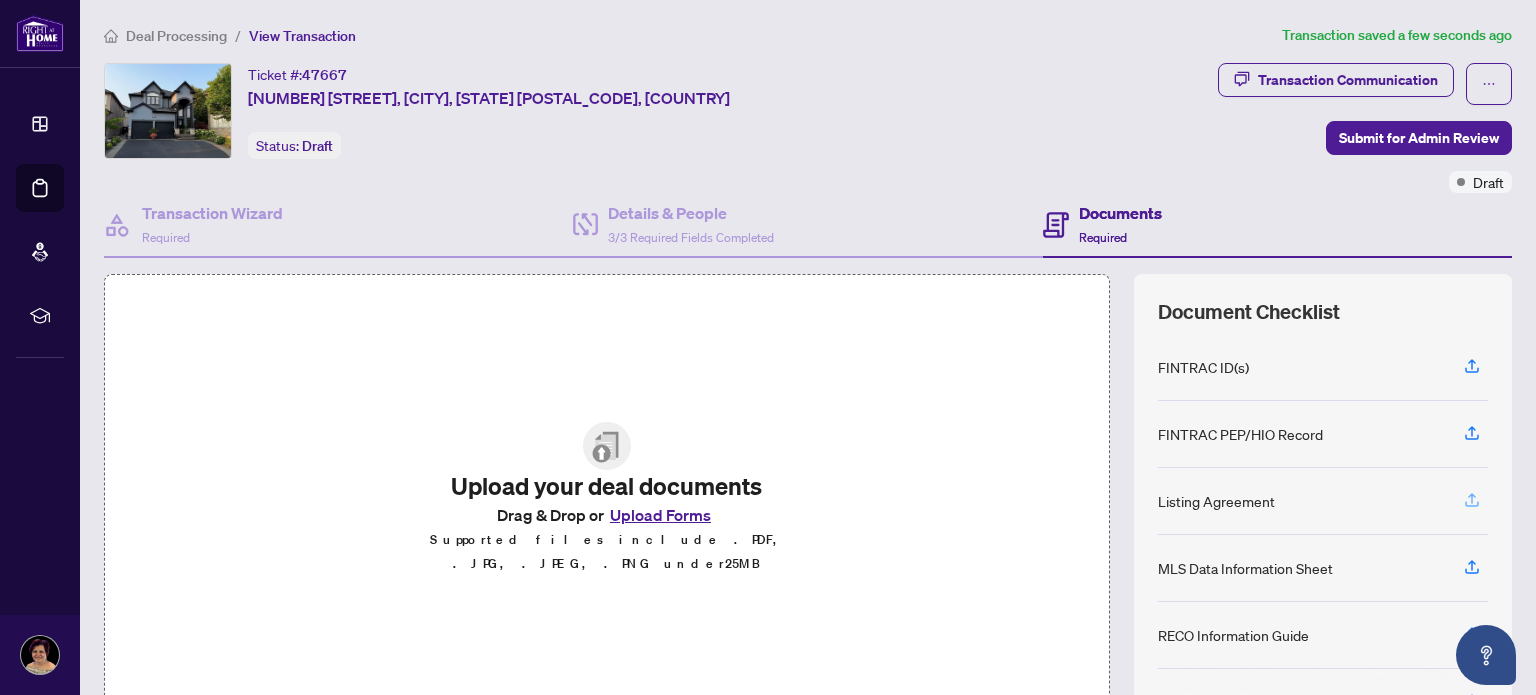 click 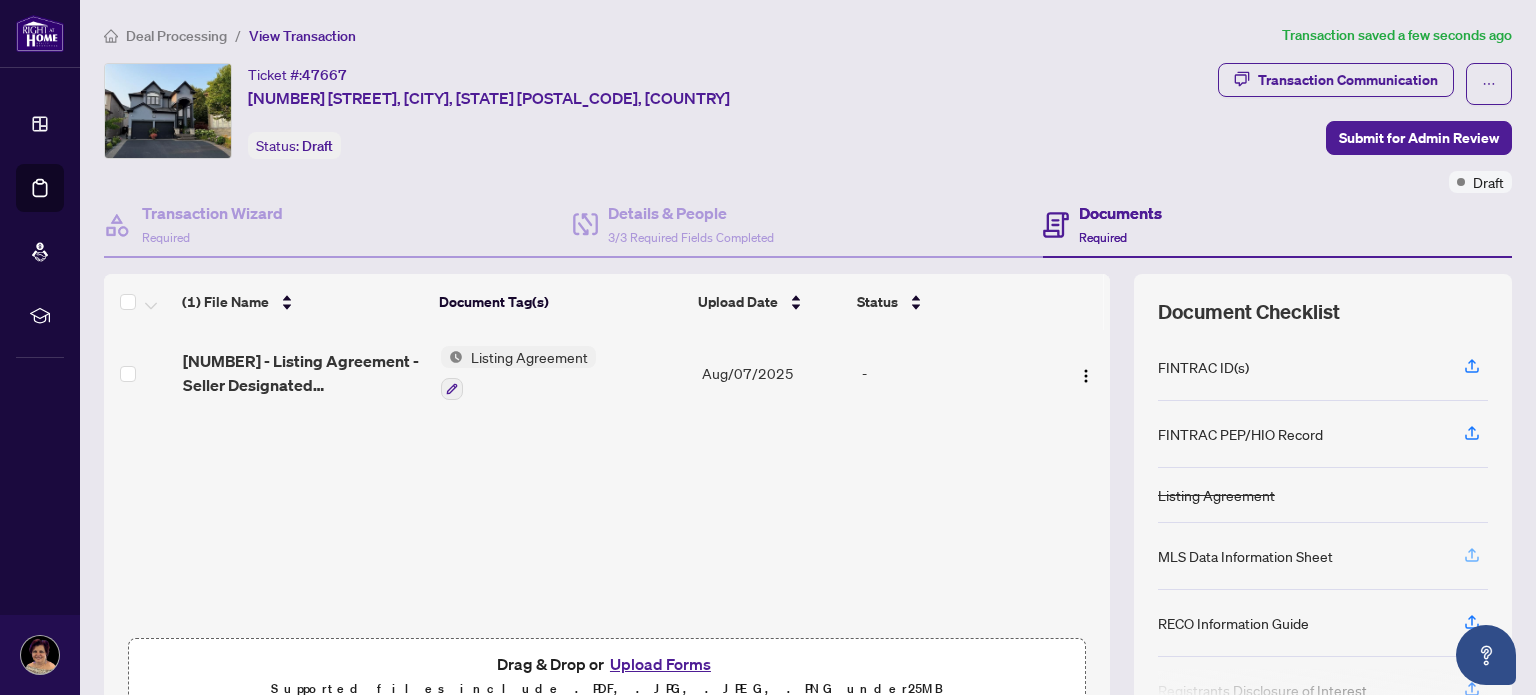 click 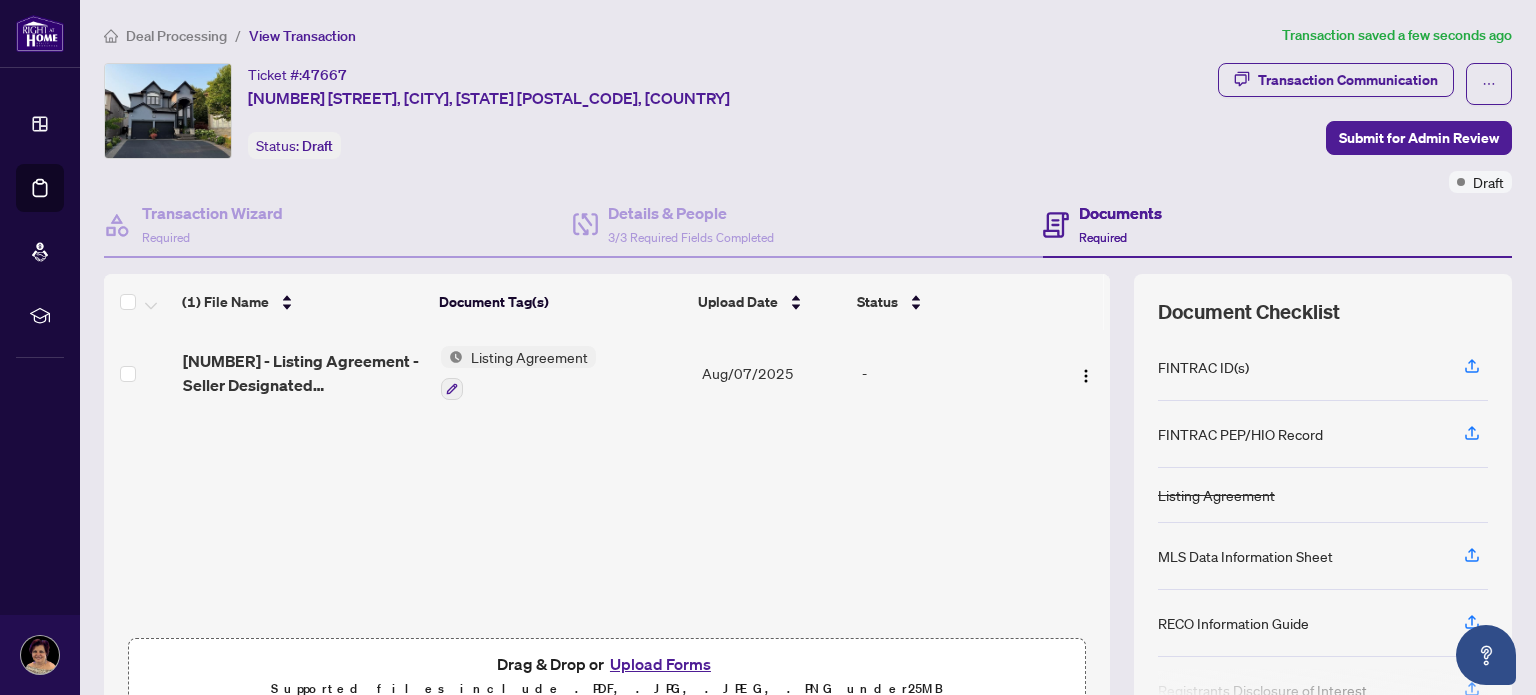 click on "Listing Agreement" at bounding box center (1216, 495) 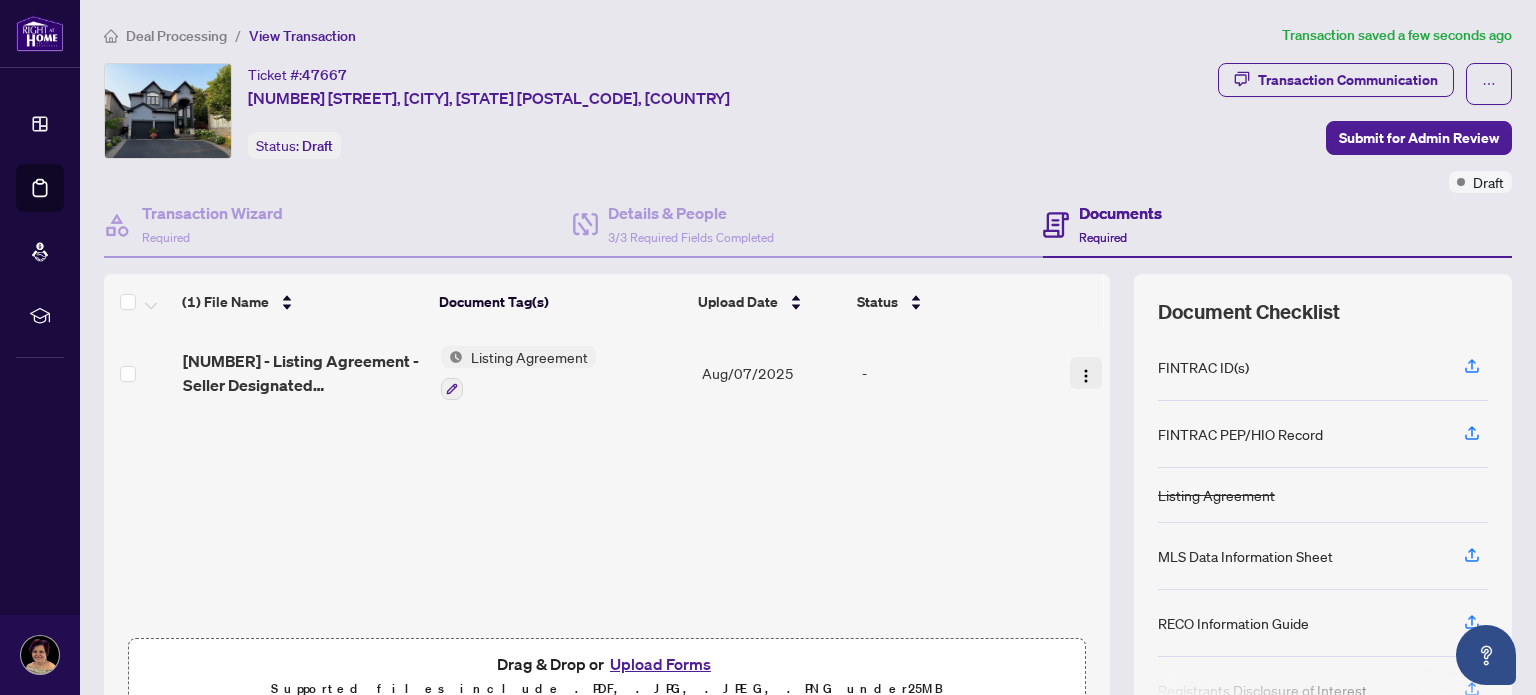 click at bounding box center (1086, 376) 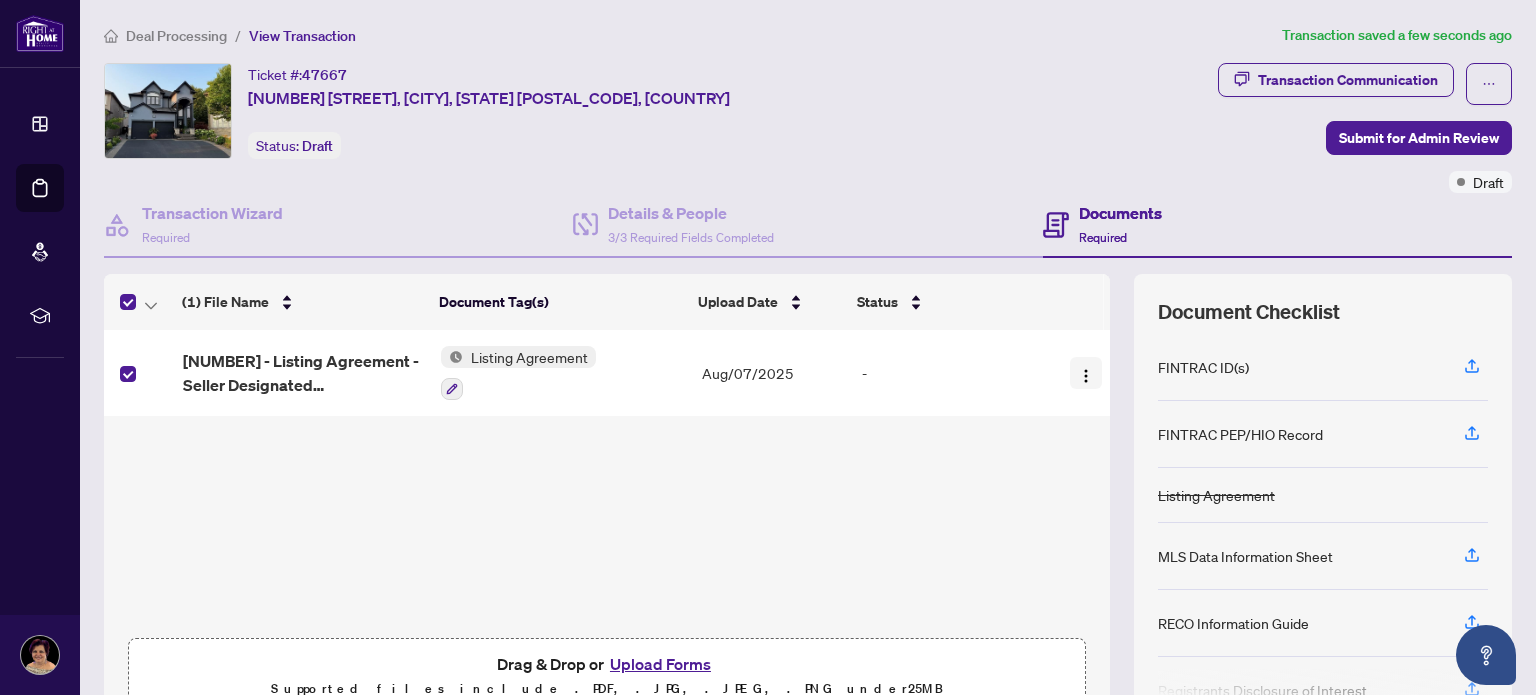 click at bounding box center [1086, 376] 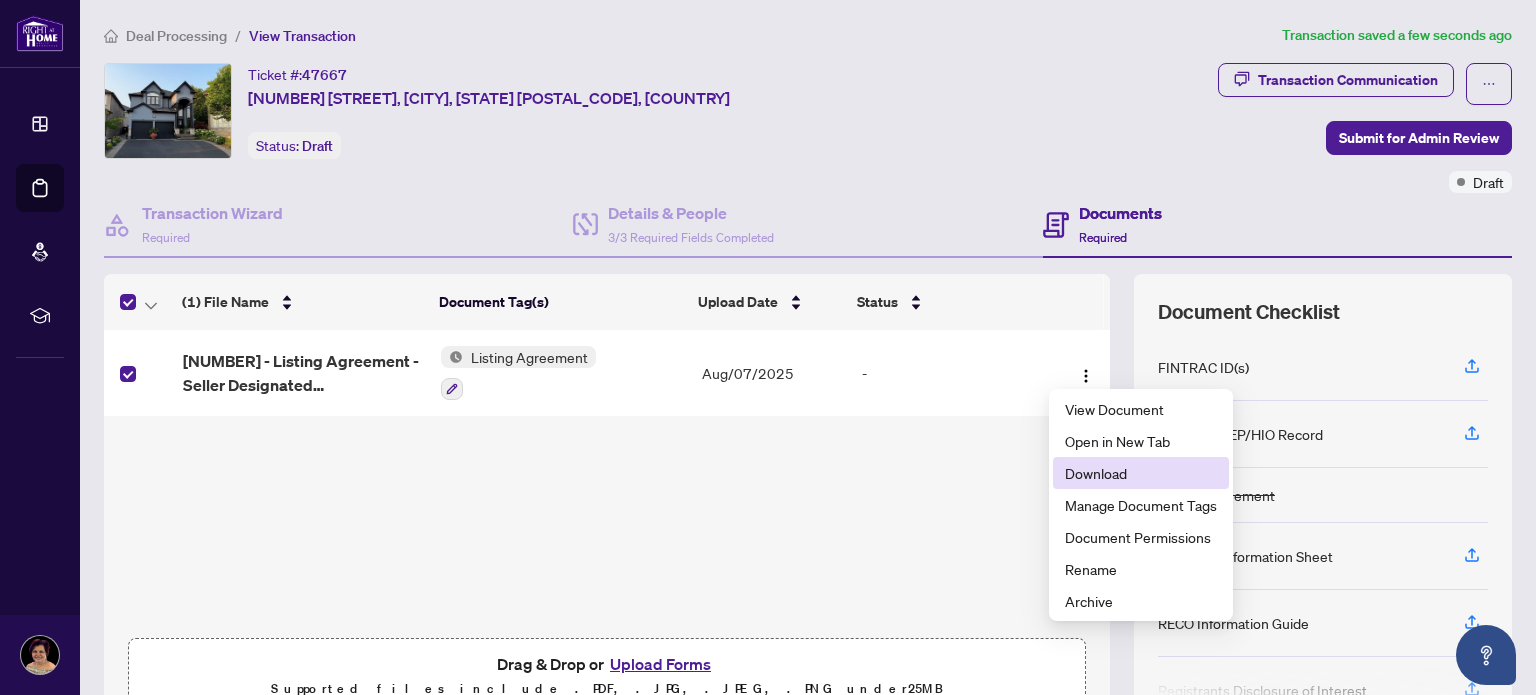 drag, startPoint x: 1084, startPoint y: 477, endPoint x: 1067, endPoint y: 476, distance: 17.029387 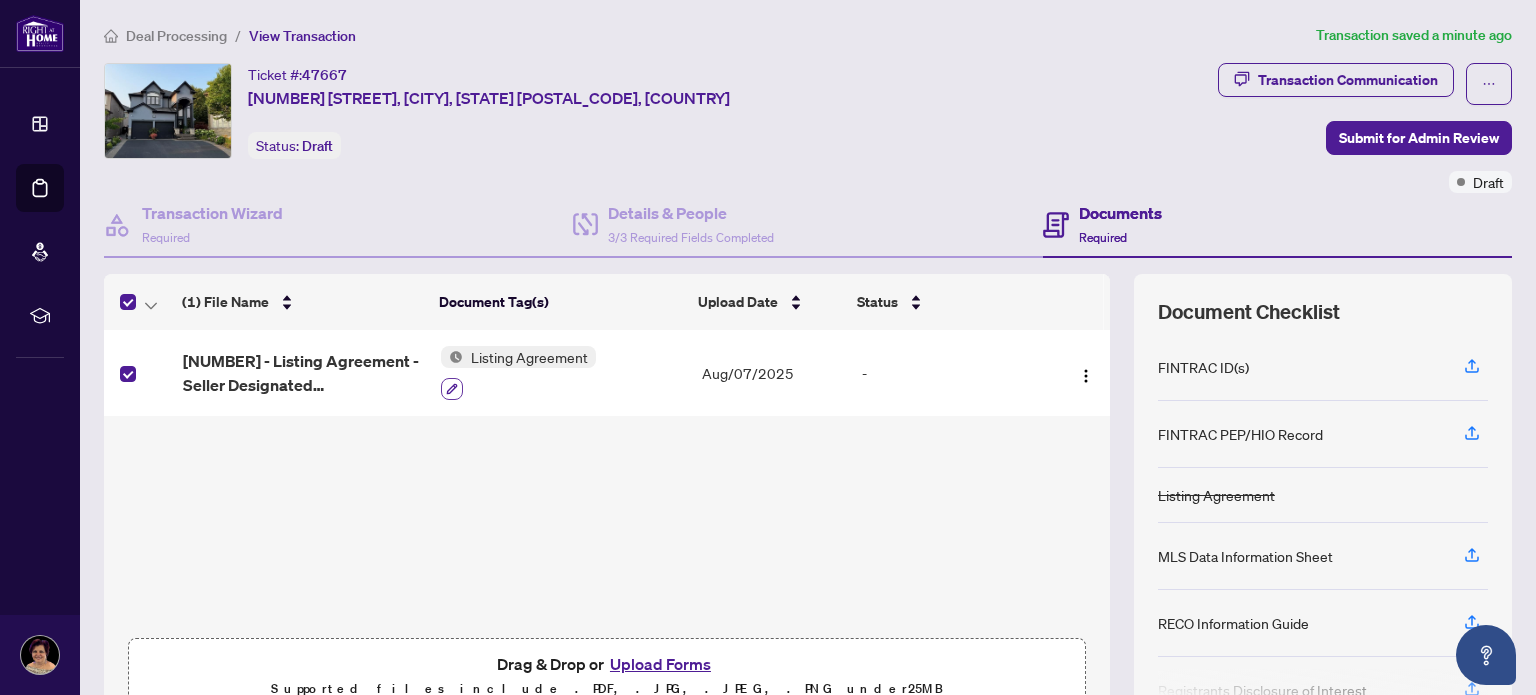 click 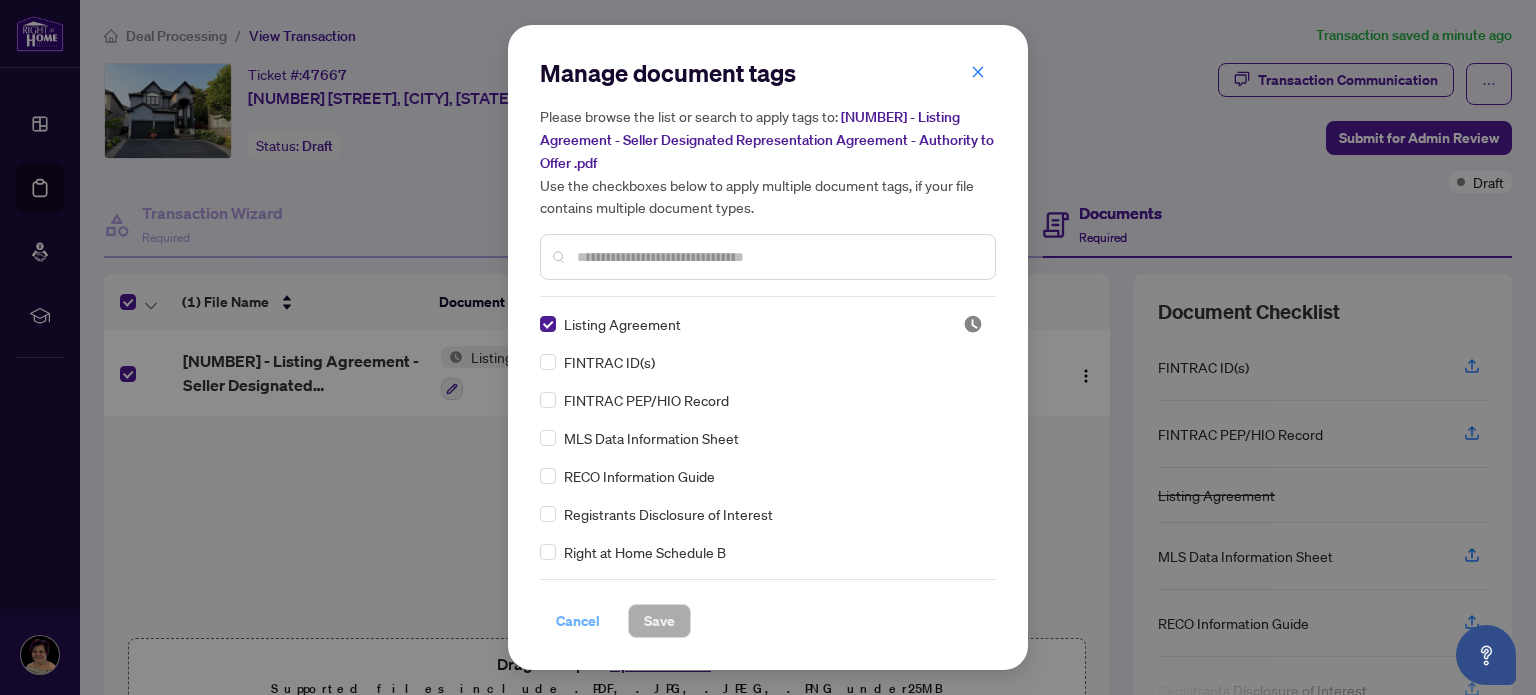 click on "Cancel" at bounding box center (578, 621) 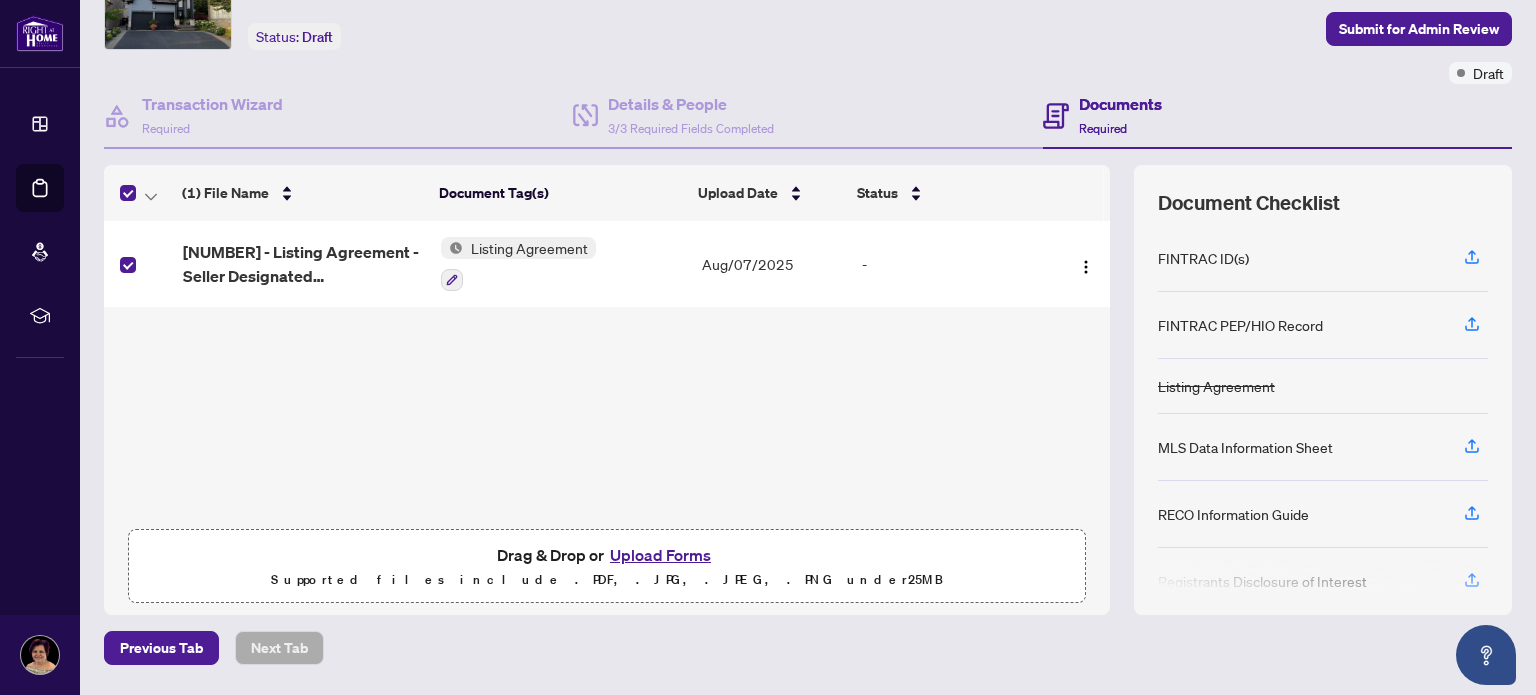 scroll, scrollTop: 0, scrollLeft: 0, axis: both 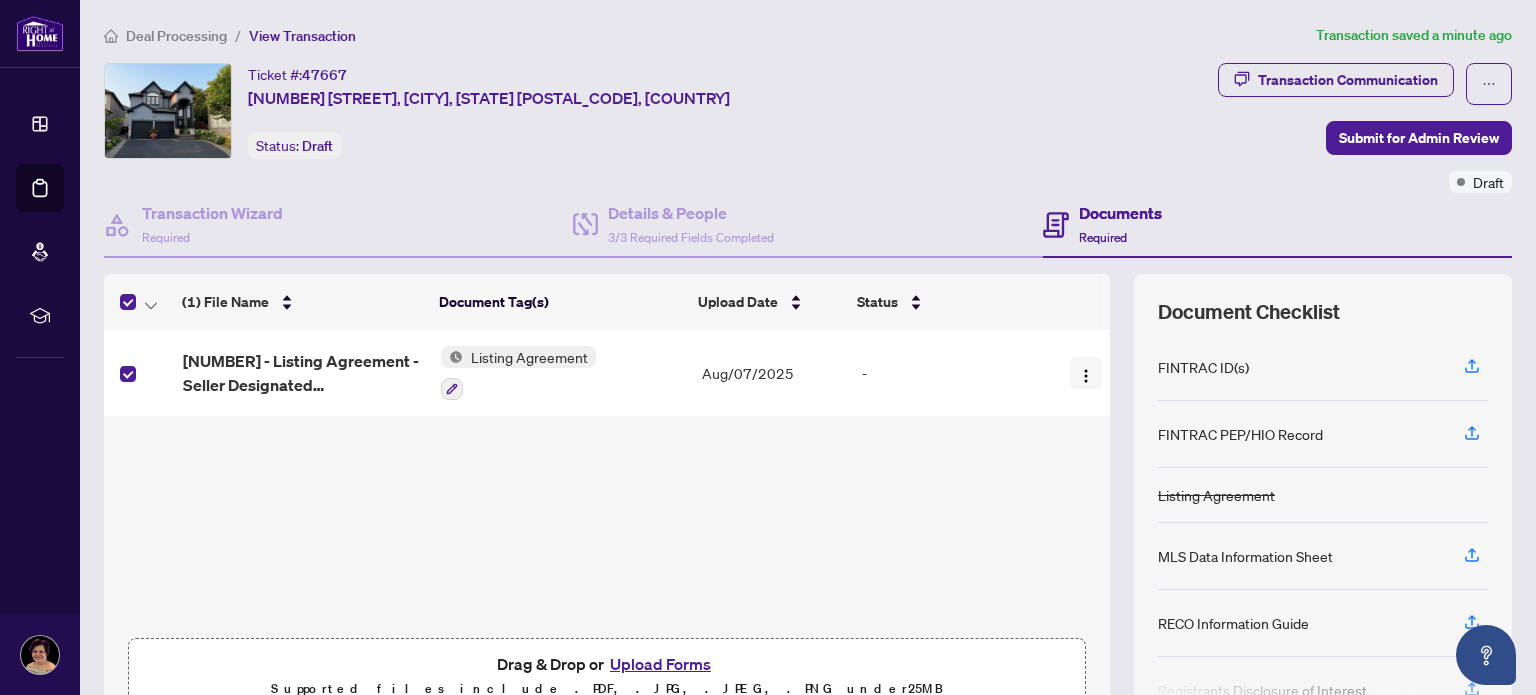 click at bounding box center [1086, 376] 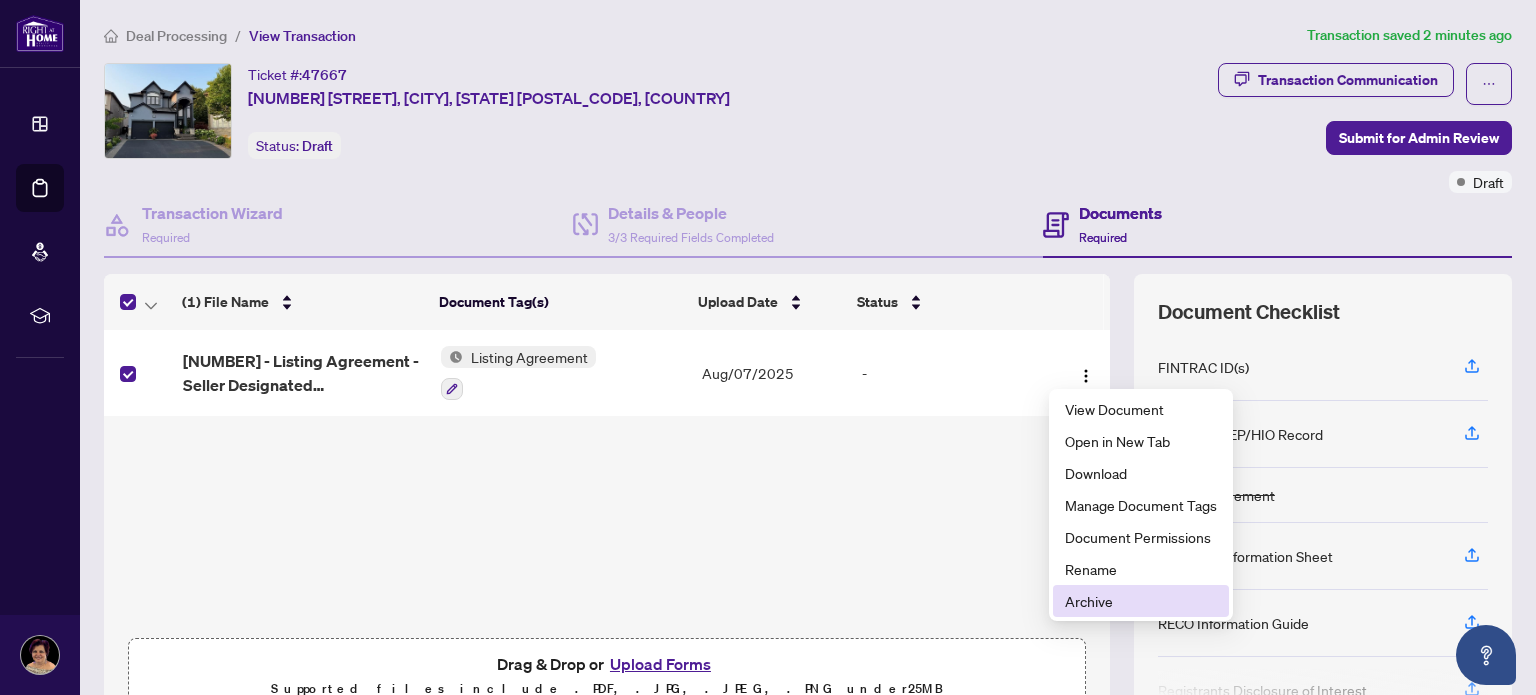 click on "Archive" at bounding box center (1141, 601) 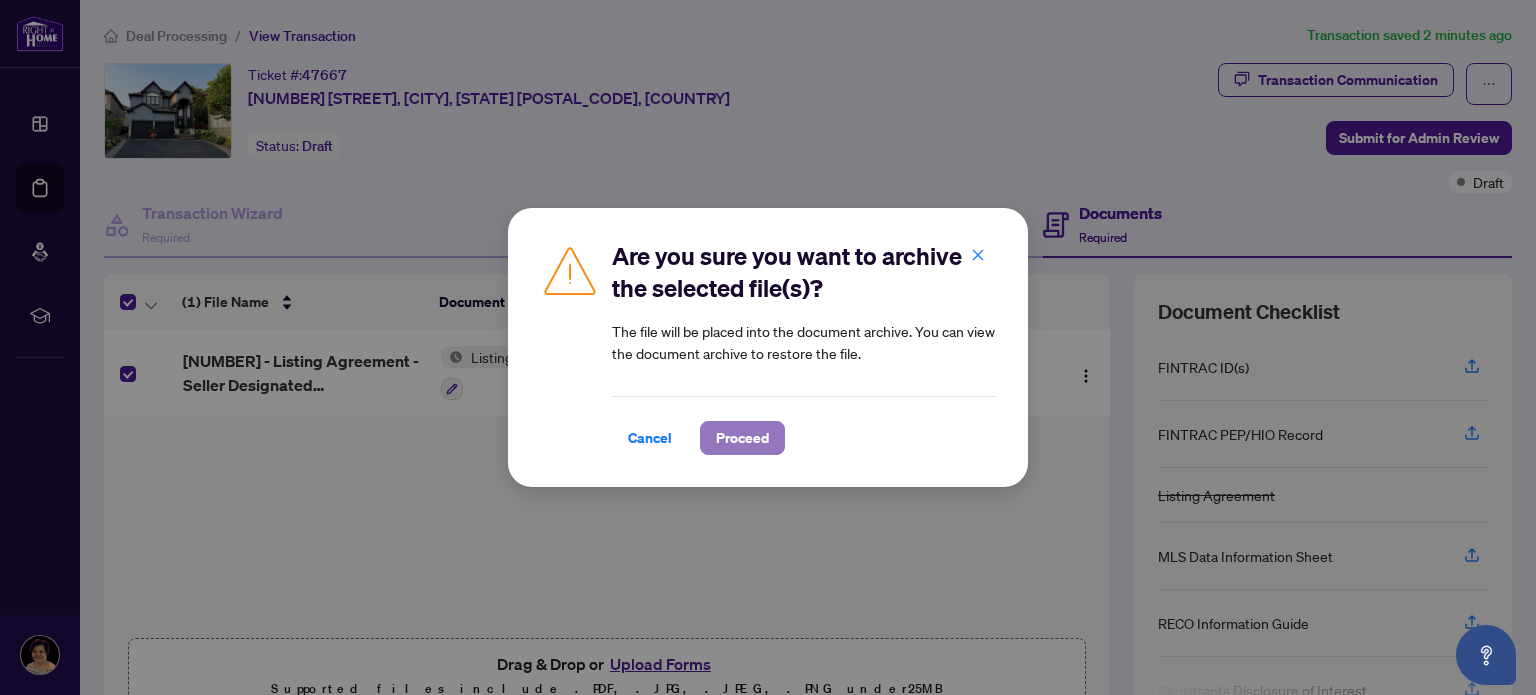click on "Proceed" at bounding box center [742, 438] 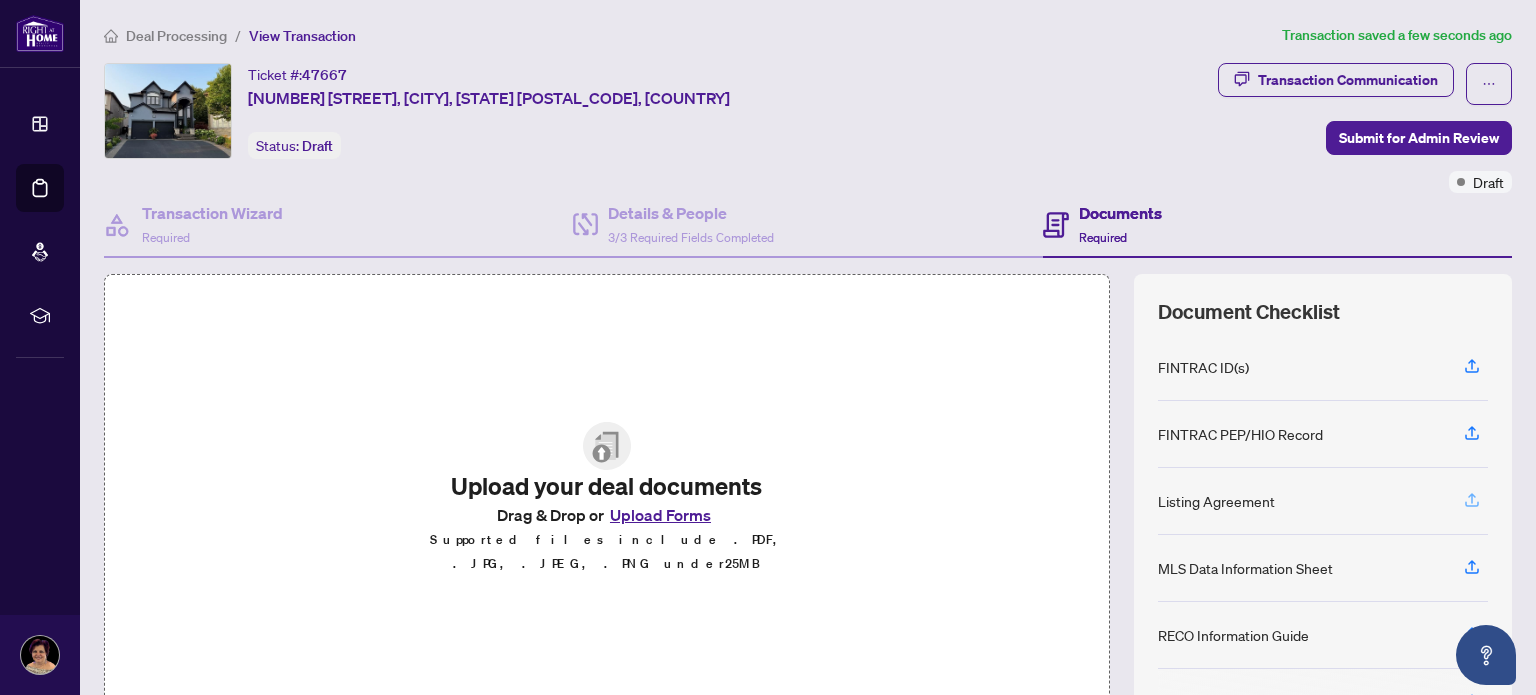 click 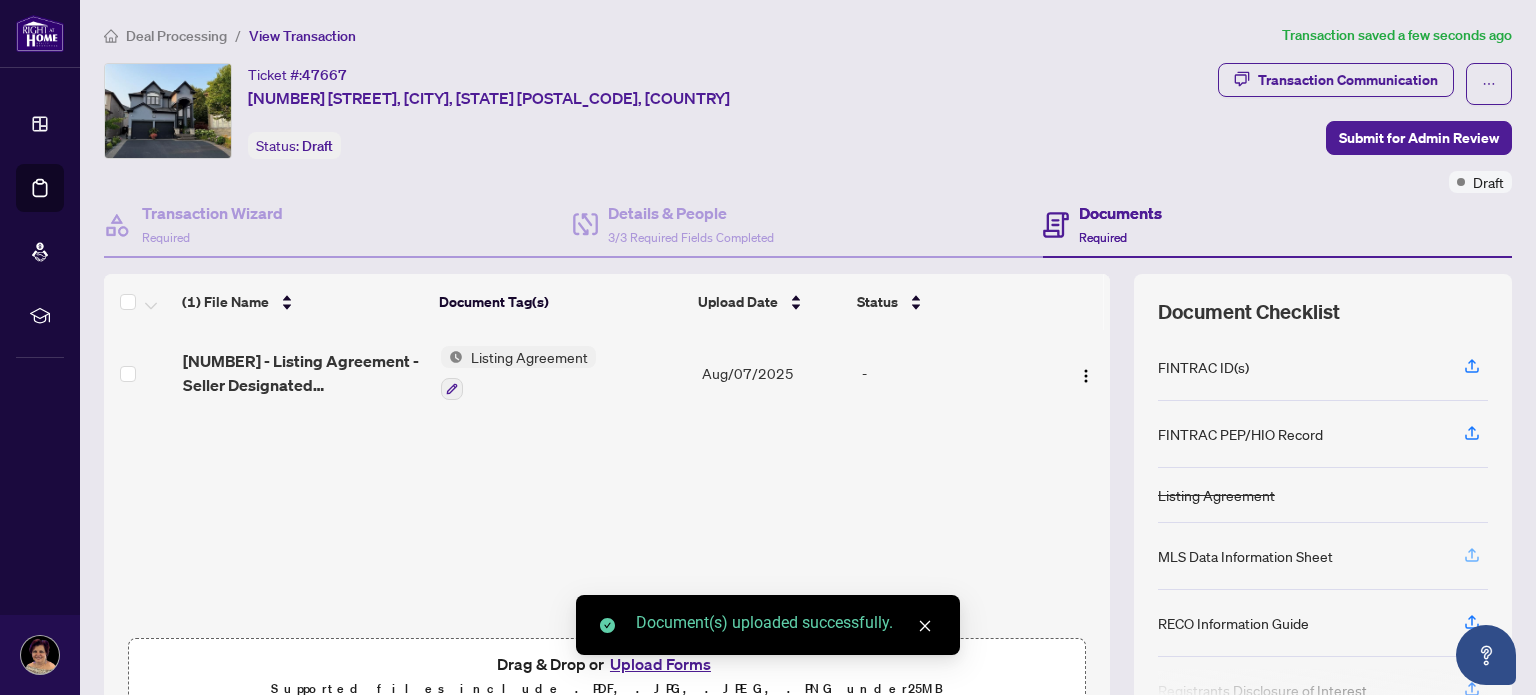 click 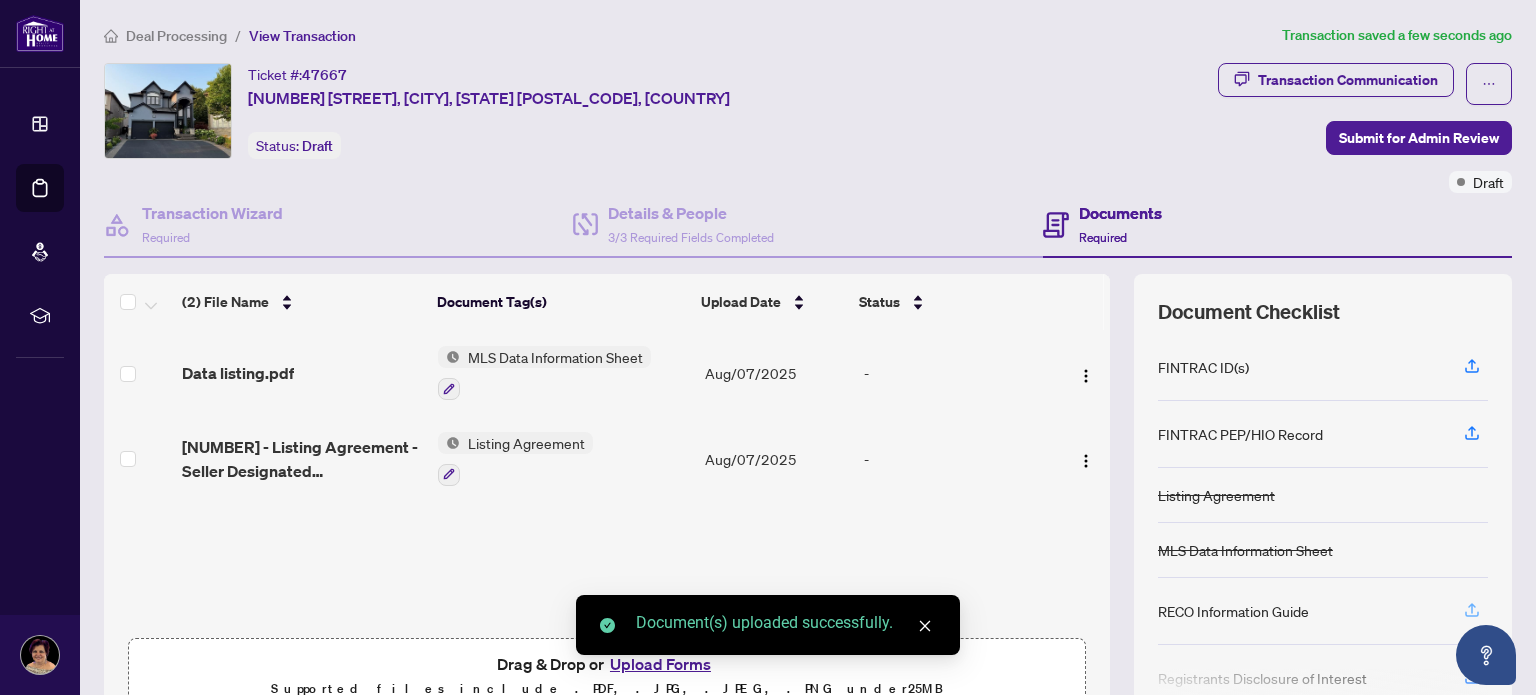click 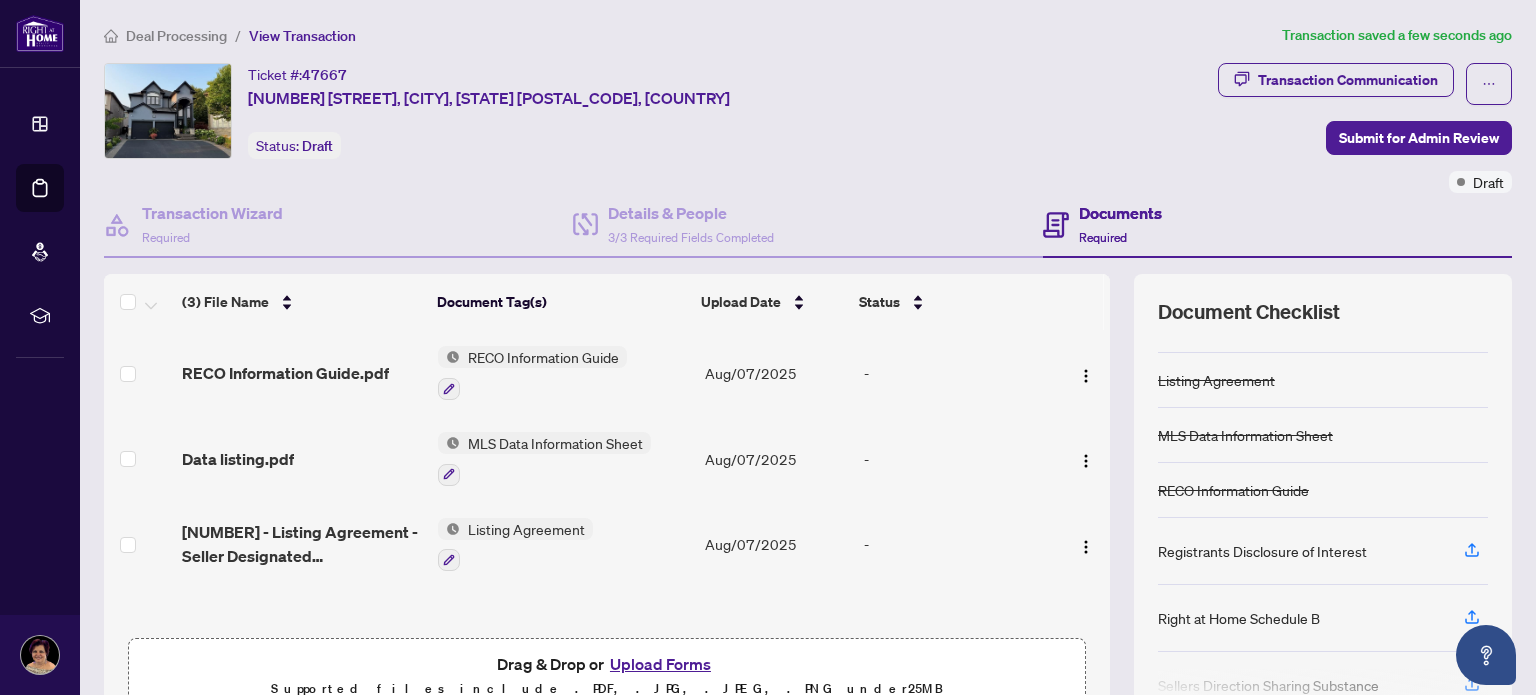 scroll, scrollTop: 127, scrollLeft: 0, axis: vertical 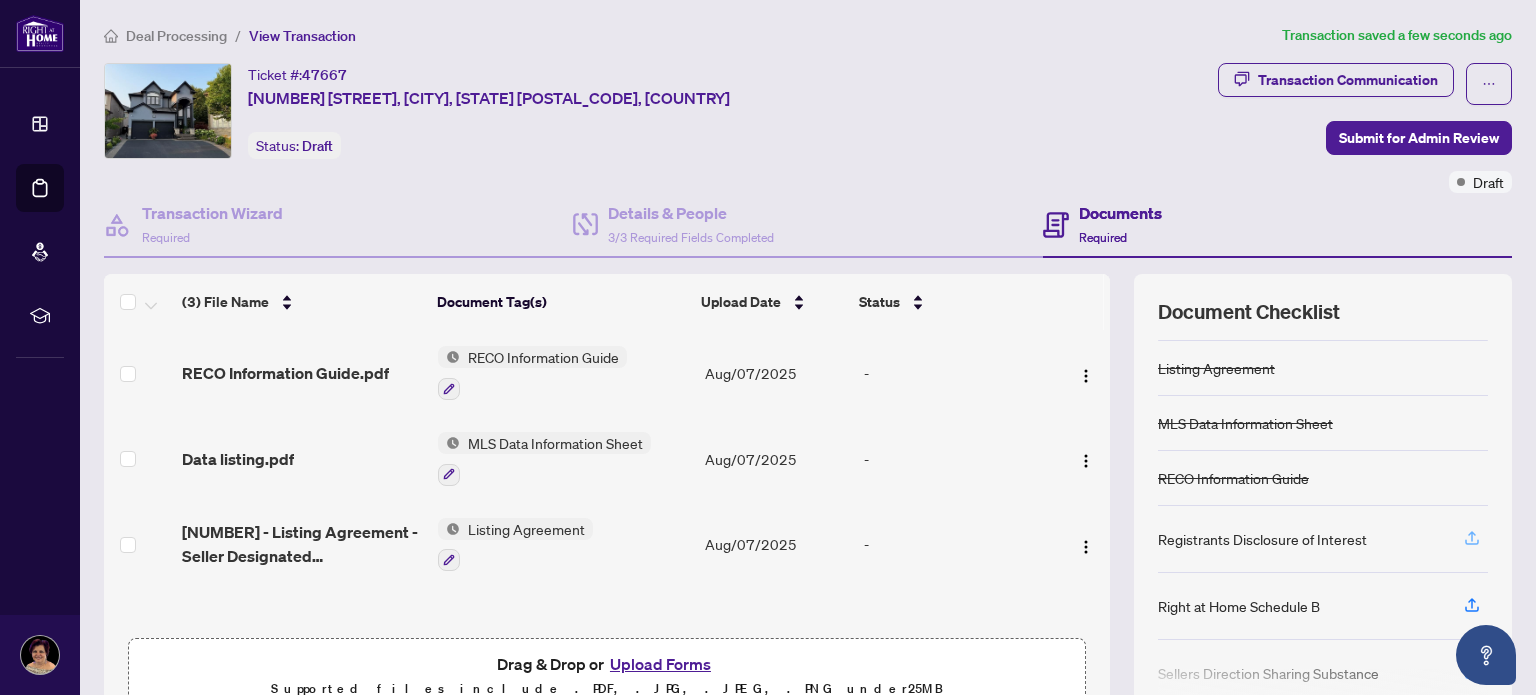 click 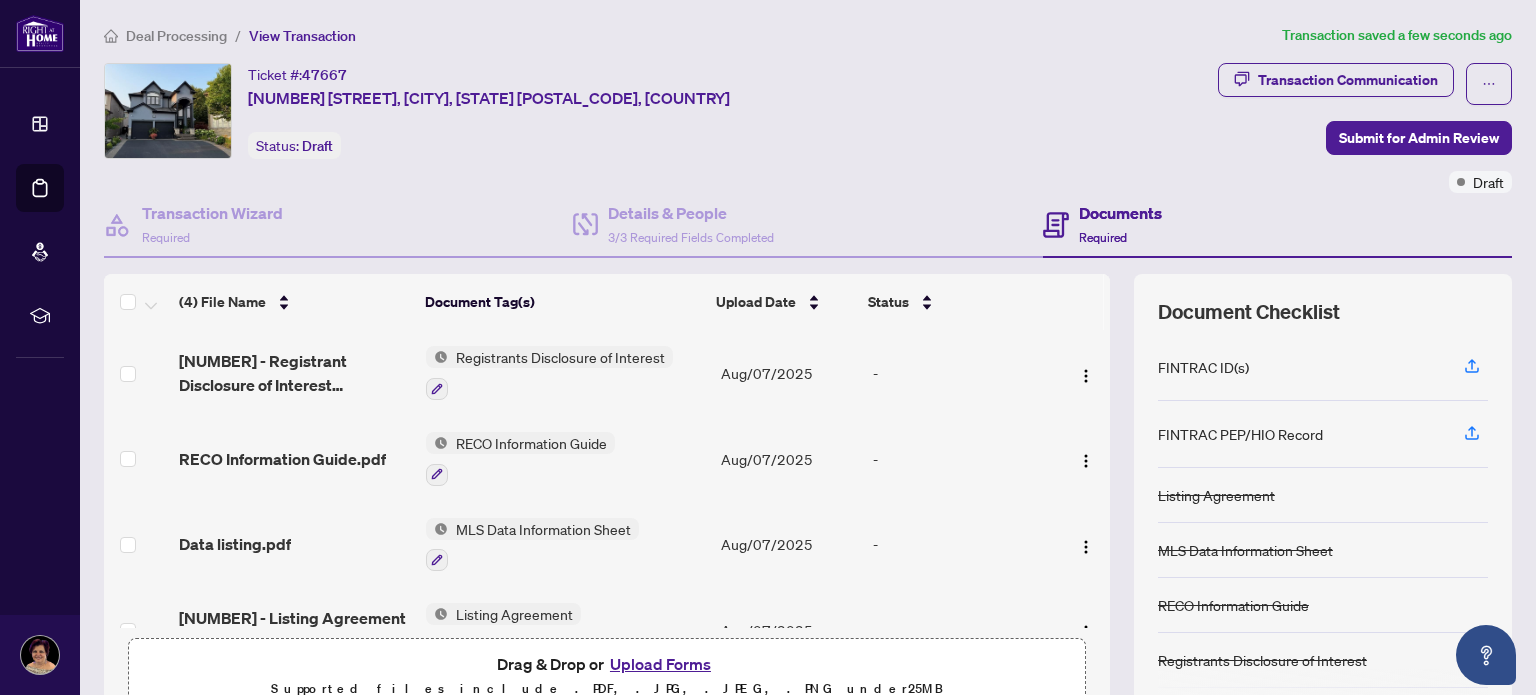 scroll, scrollTop: 45, scrollLeft: 0, axis: vertical 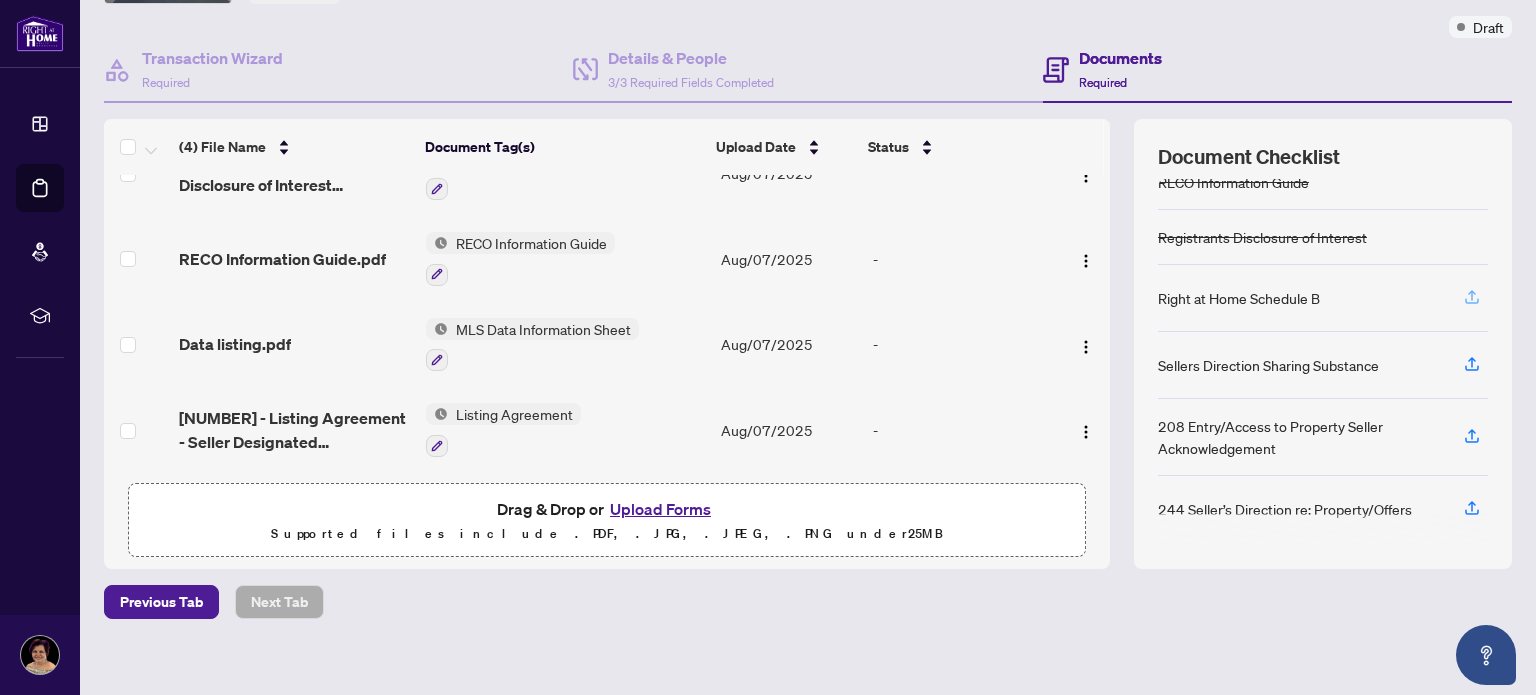 click 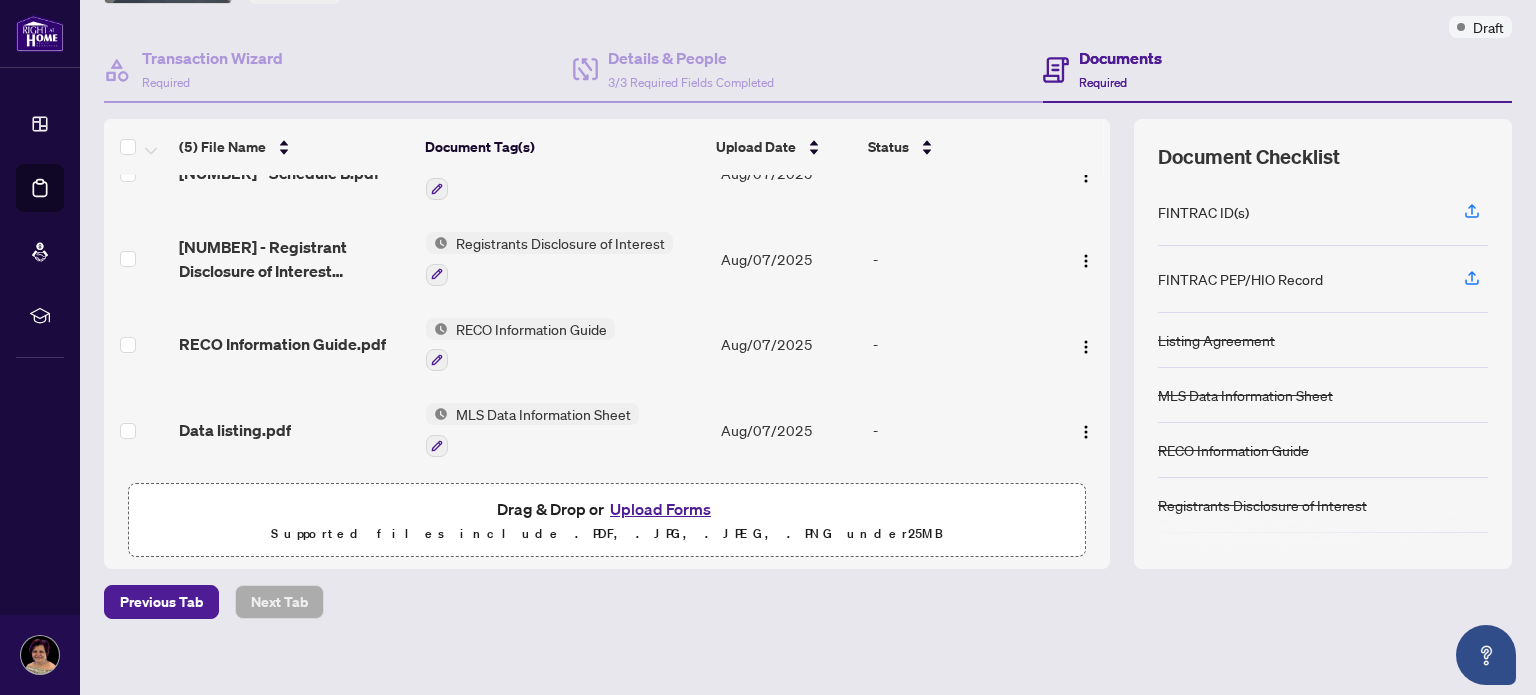 scroll, scrollTop: 0, scrollLeft: 0, axis: both 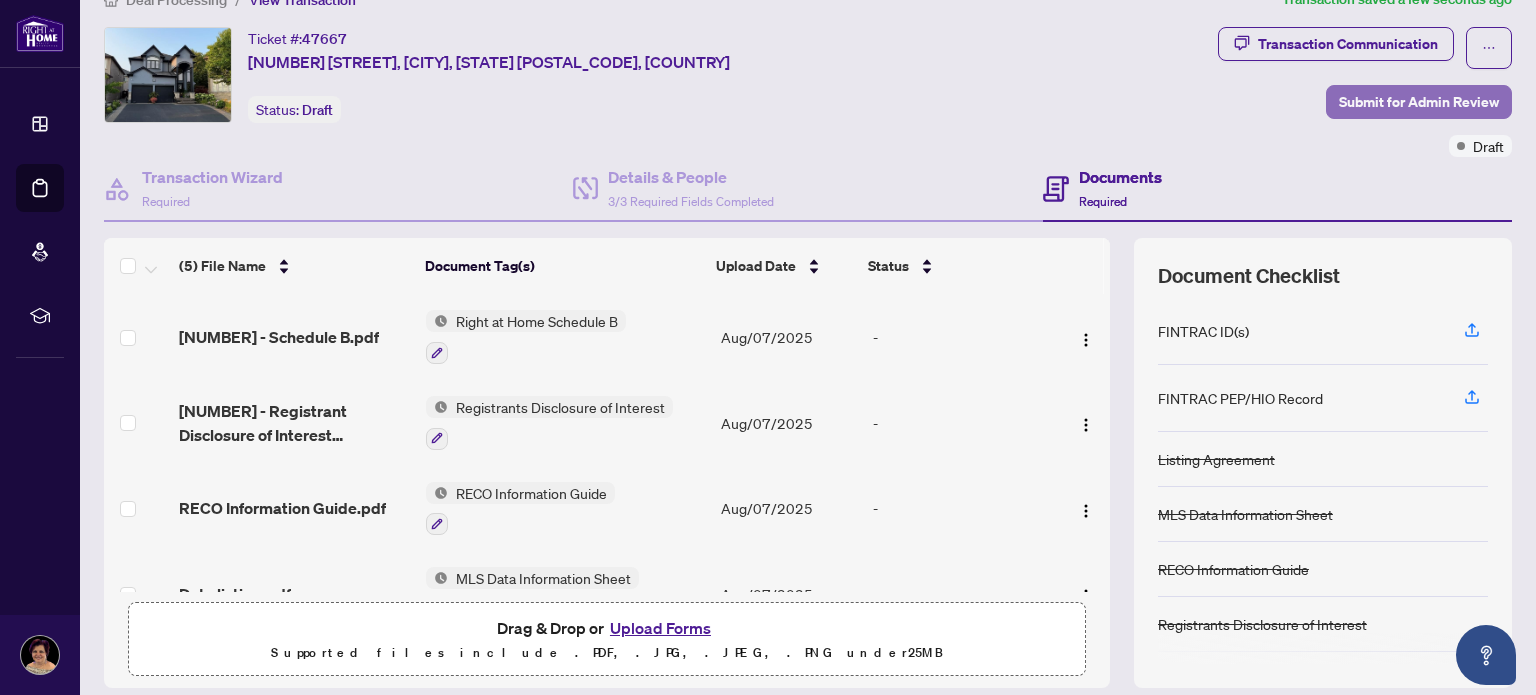 click on "Submit for Admin Review" at bounding box center (1419, 102) 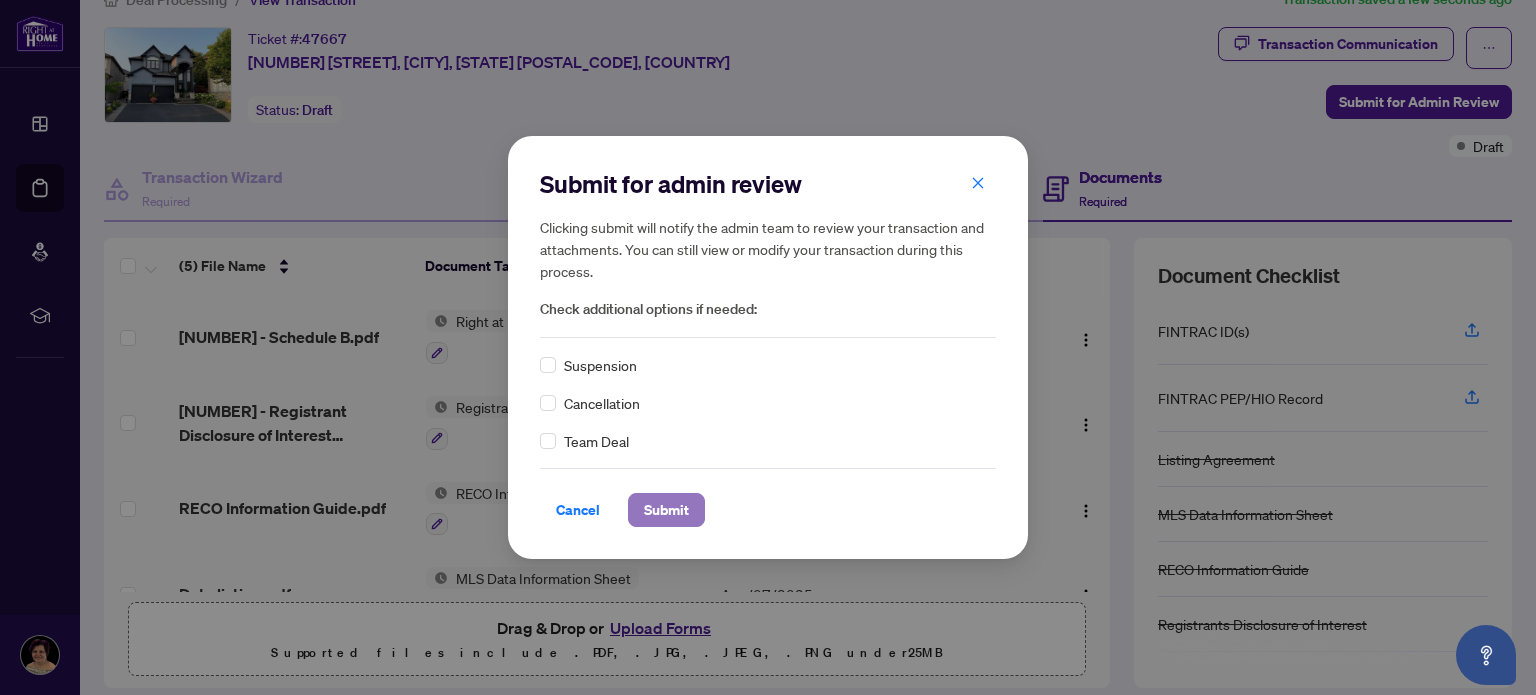click on "Submit" at bounding box center [666, 510] 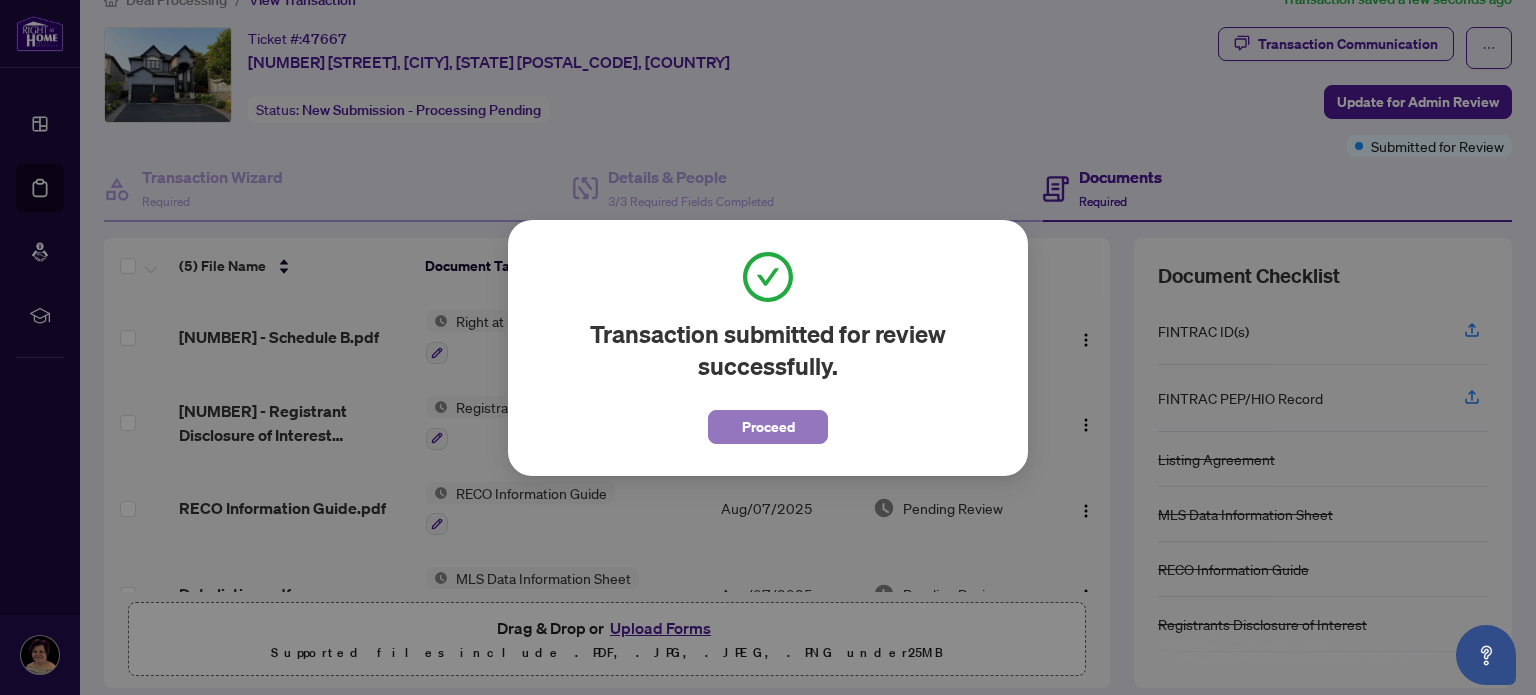 click on "Proceed" at bounding box center (768, 427) 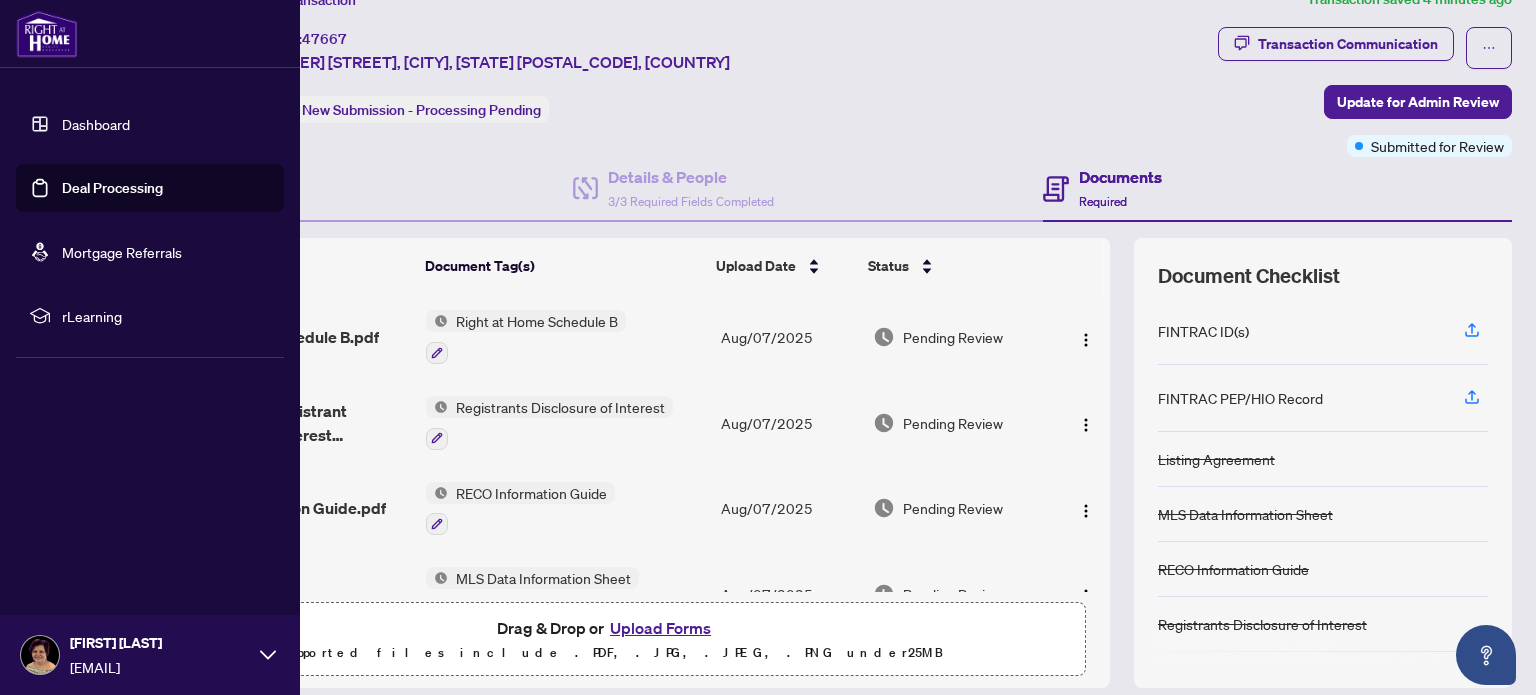 click on "Mortgage Referrals" at bounding box center (122, 252) 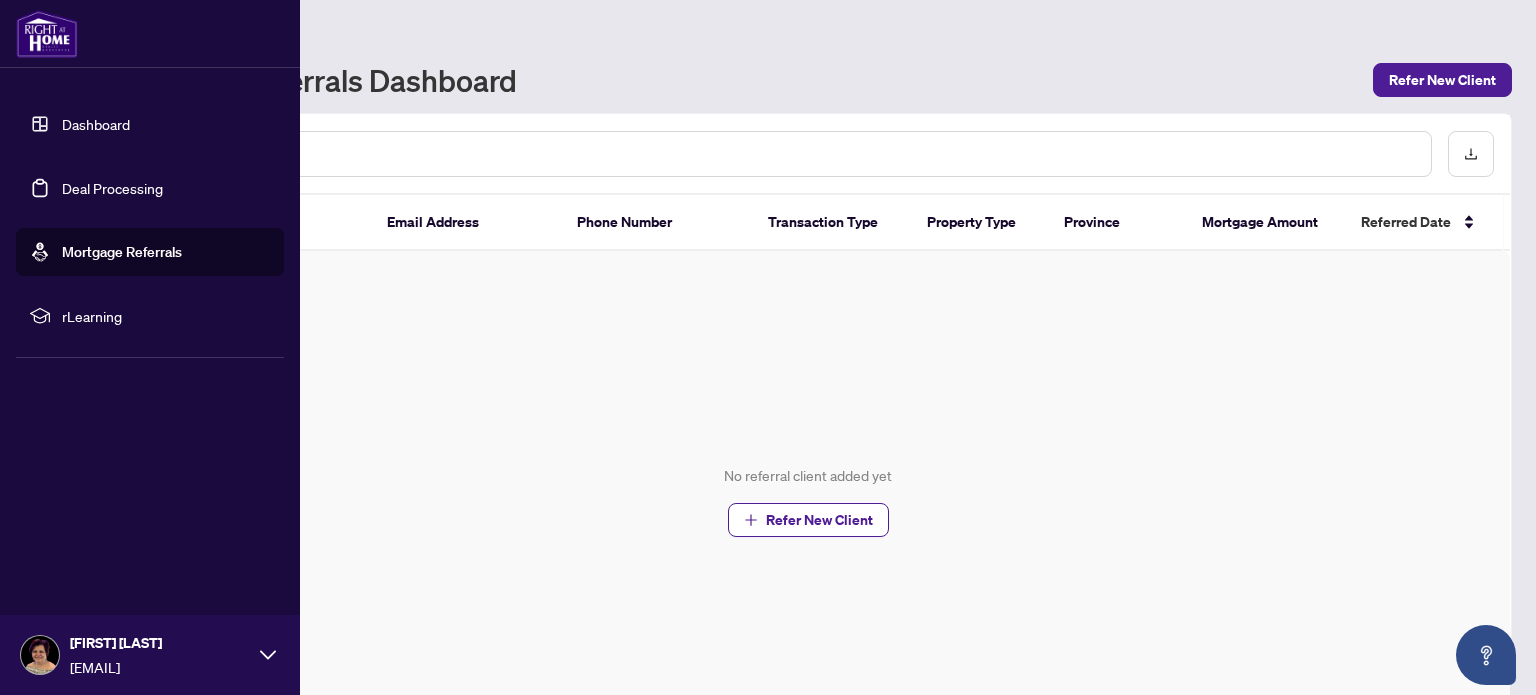 click on "Dashboard" at bounding box center [96, 124] 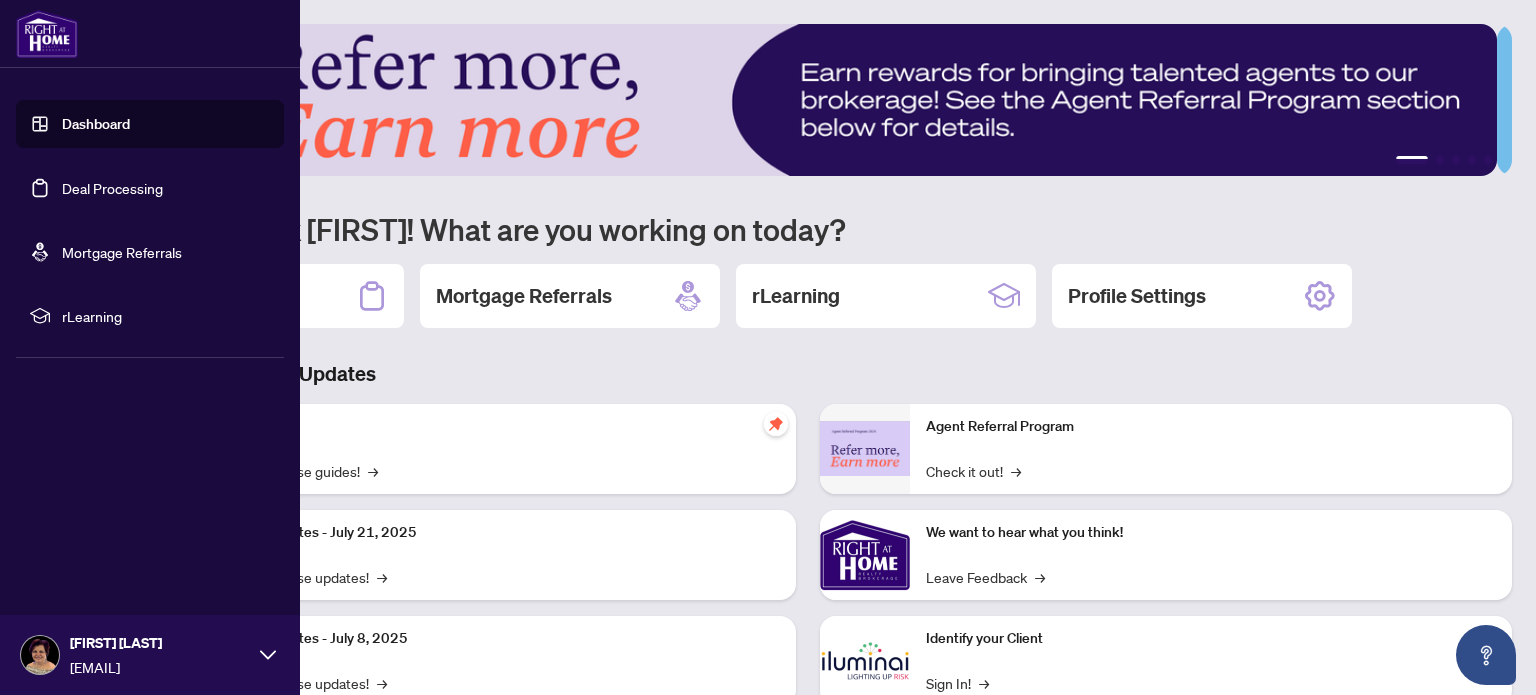 click 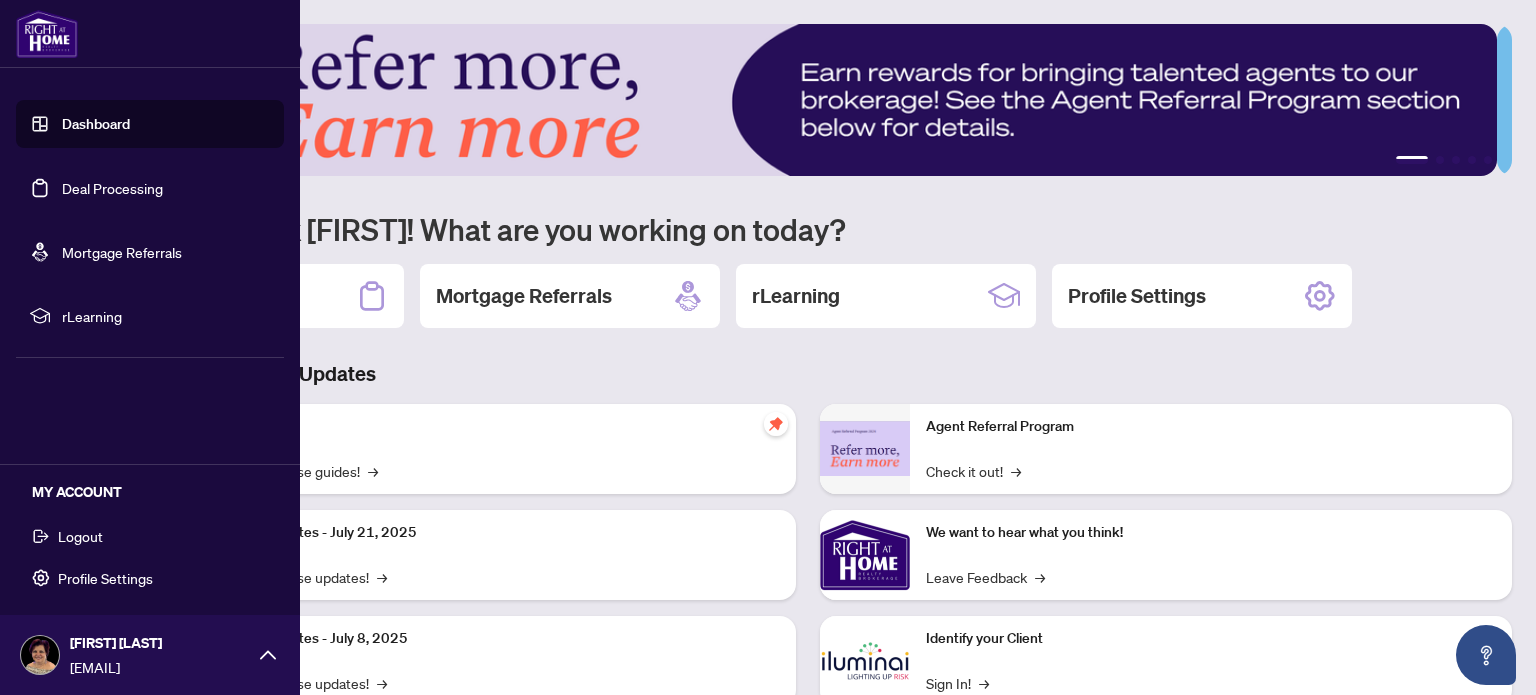 click on "Logout" at bounding box center (80, 536) 